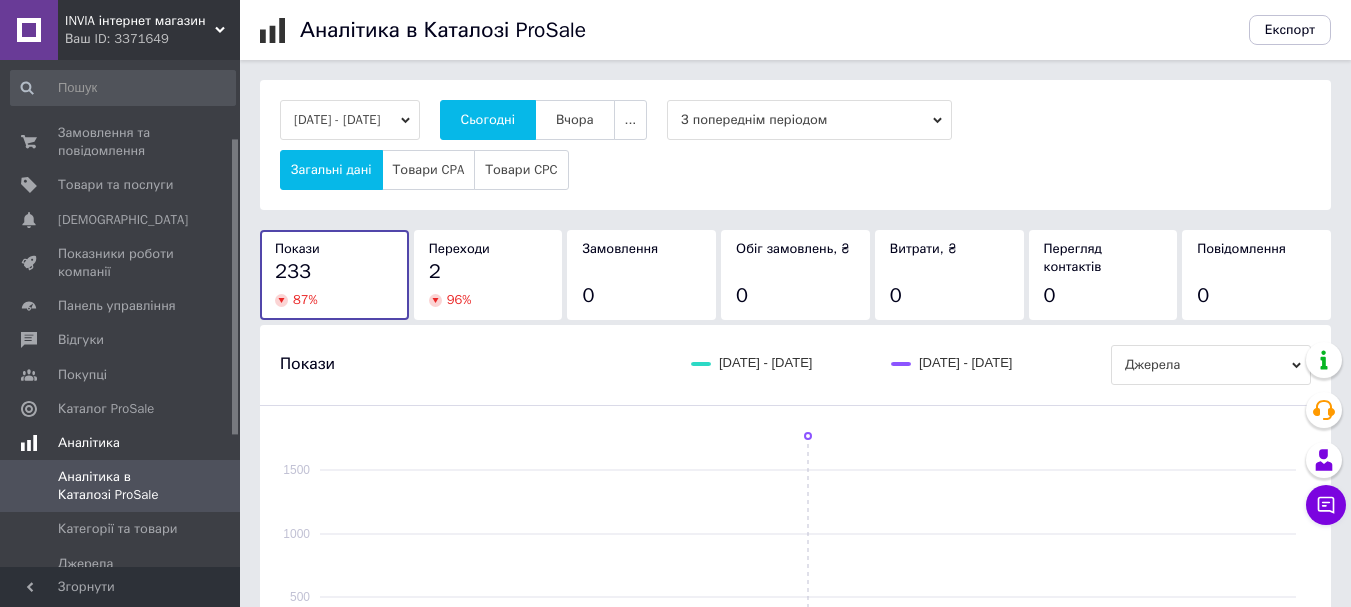 scroll, scrollTop: 600, scrollLeft: 0, axis: vertical 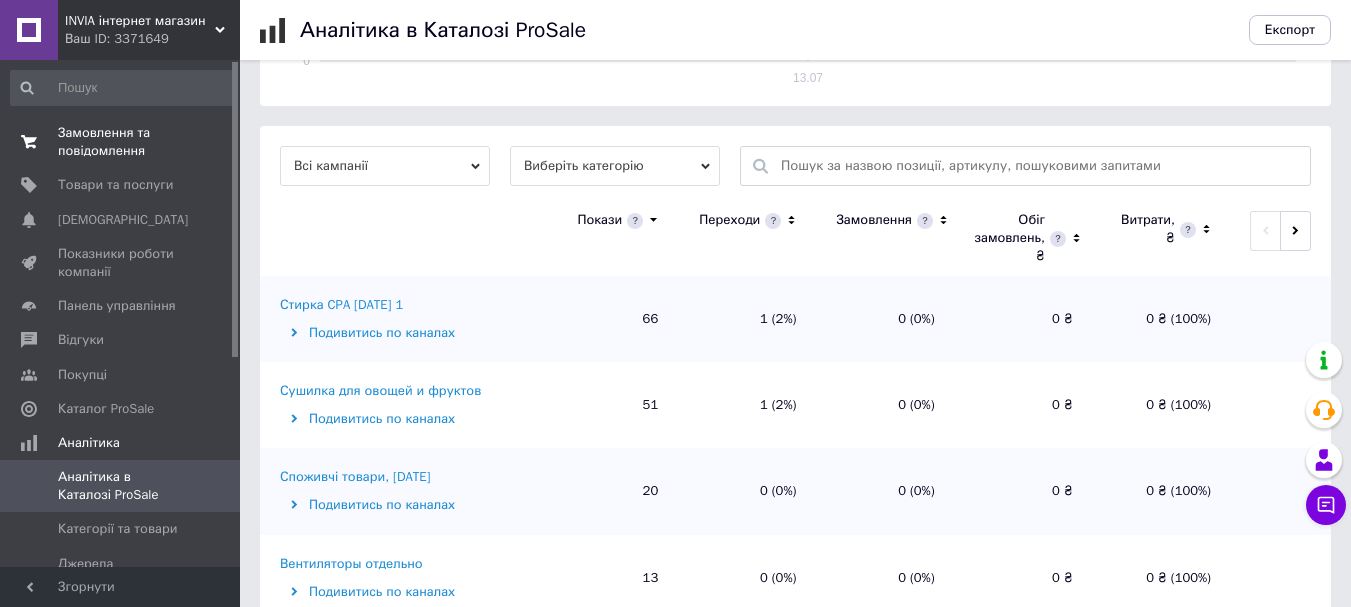 click on "Замовлення та повідомлення" at bounding box center [121, 142] 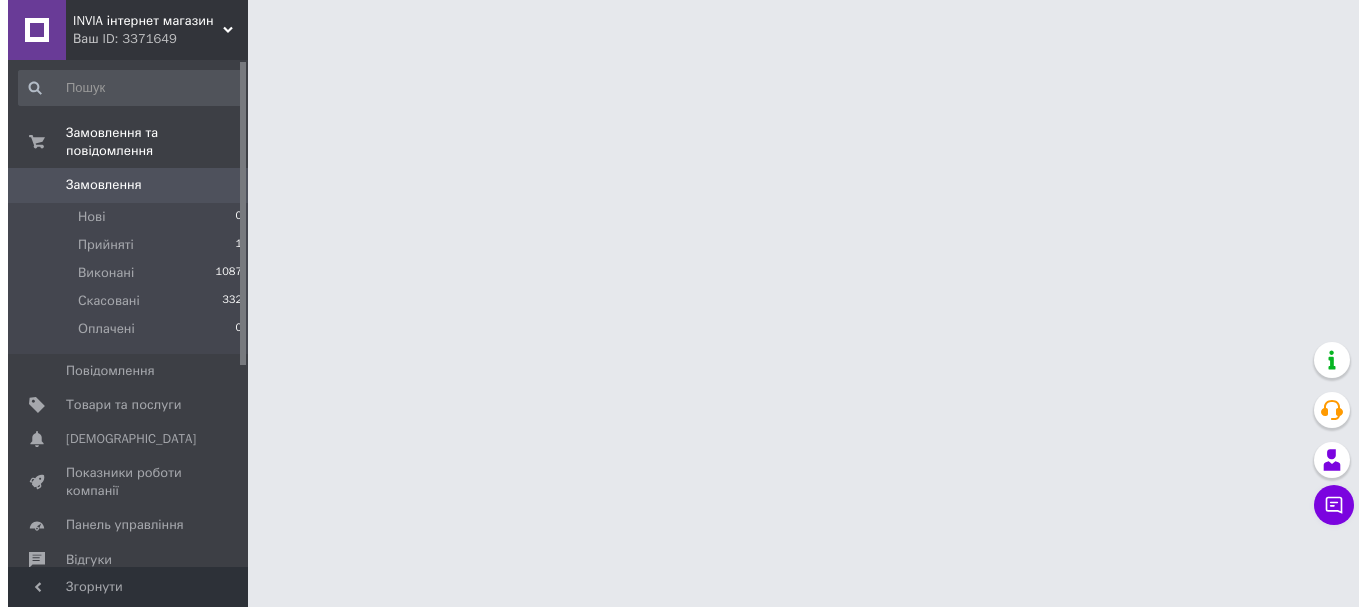 scroll, scrollTop: 0, scrollLeft: 0, axis: both 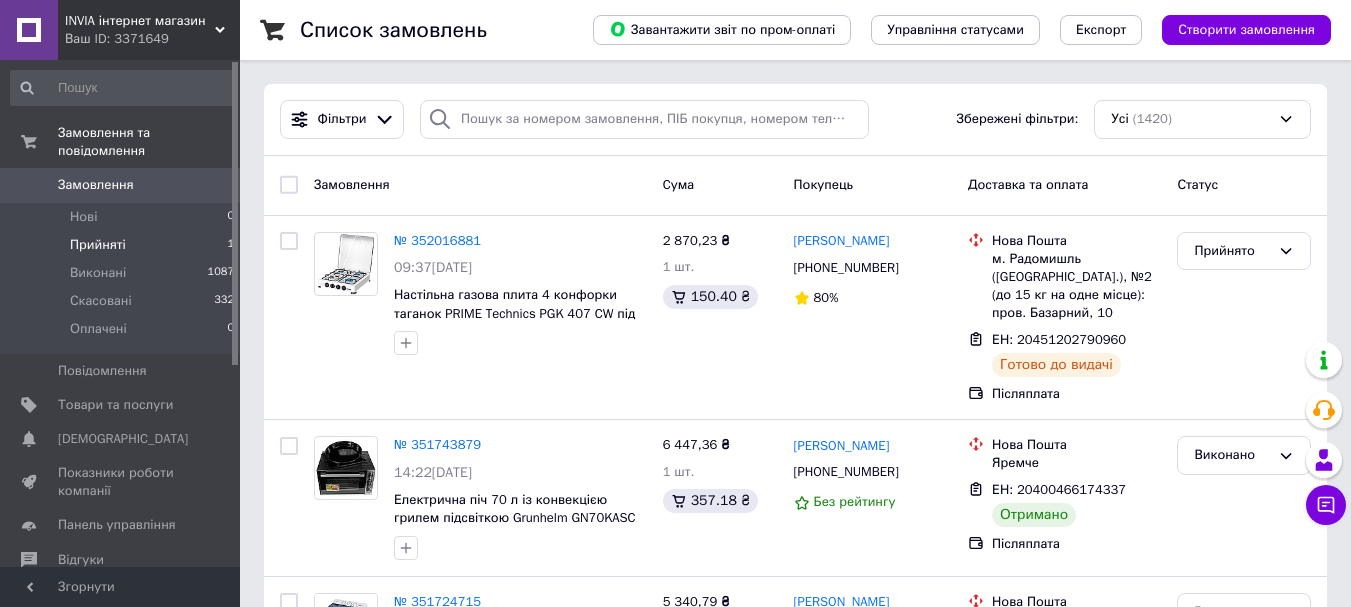 click on "Прийняті" at bounding box center [98, 245] 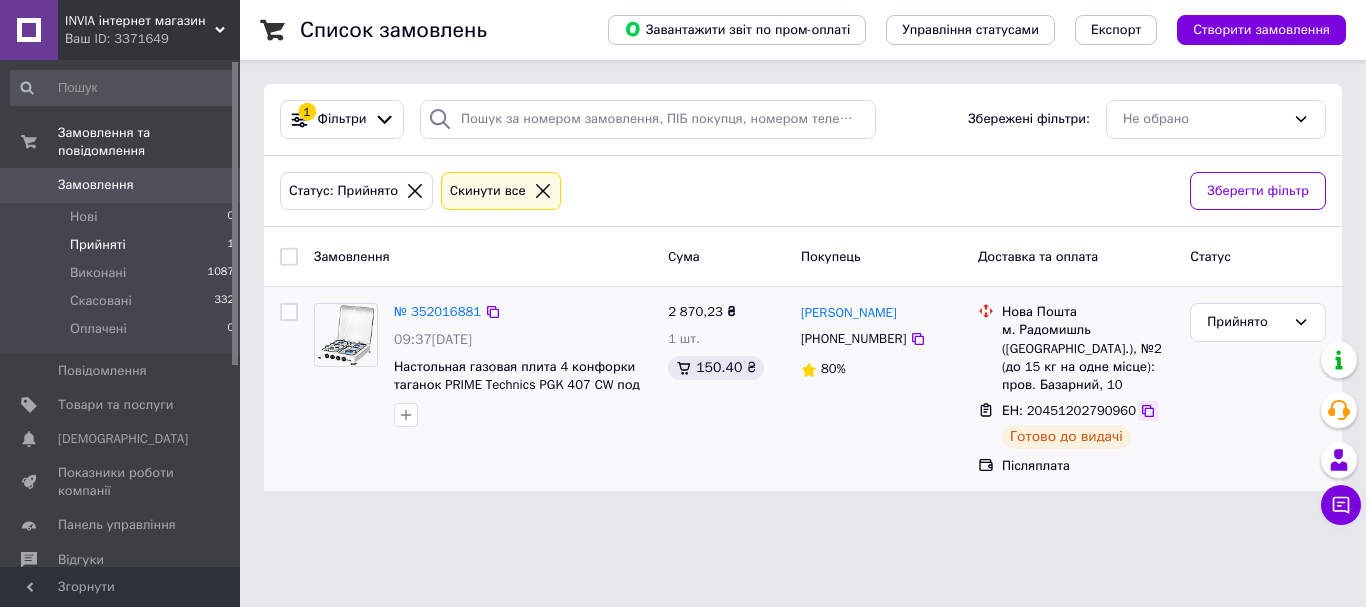 click 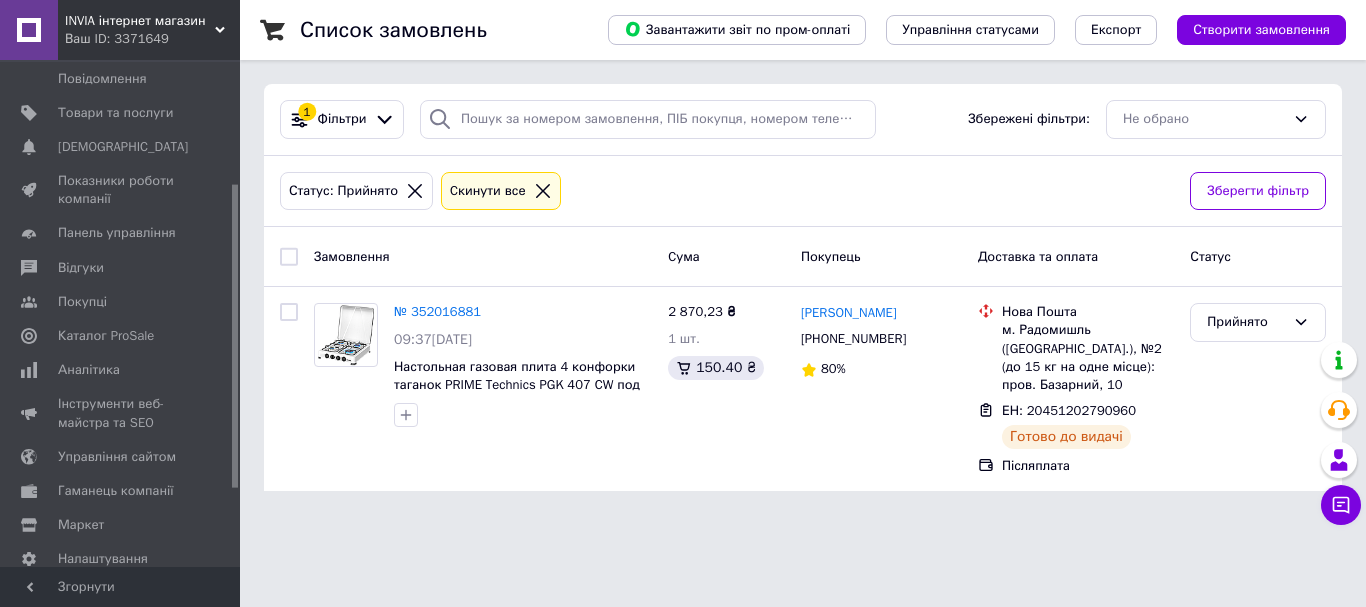 scroll, scrollTop: 336, scrollLeft: 0, axis: vertical 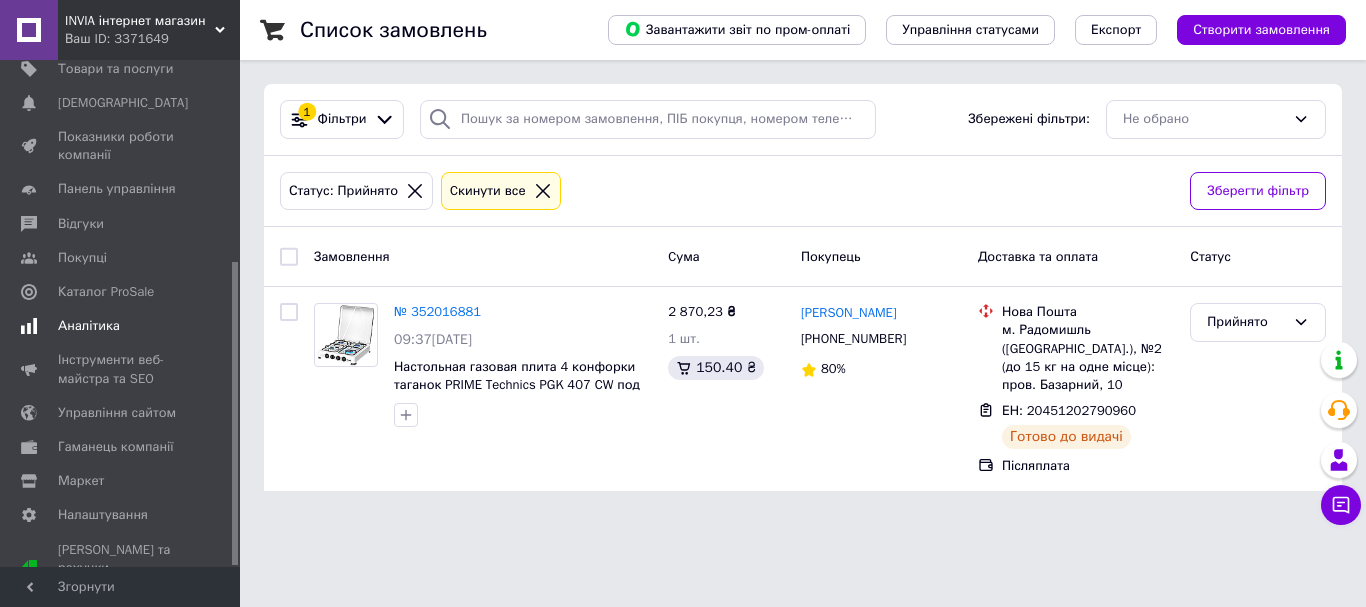 click on "Аналітика" at bounding box center (89, 326) 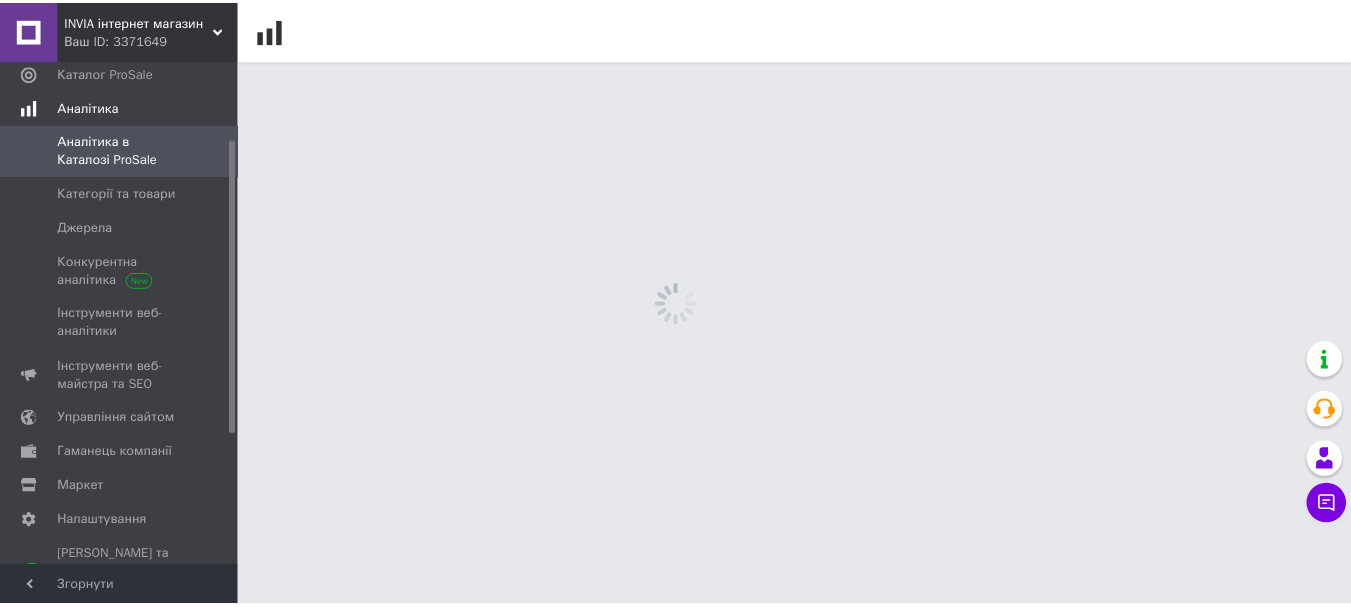 scroll, scrollTop: 134, scrollLeft: 0, axis: vertical 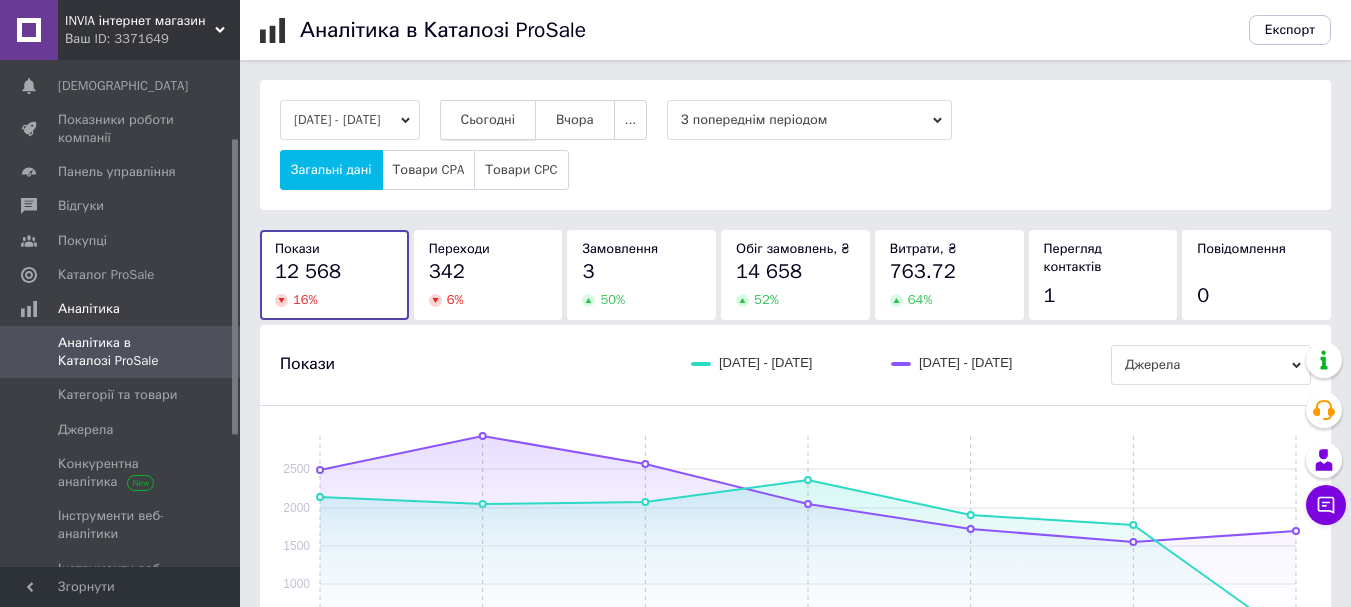 click on "Сьогодні" at bounding box center (488, 120) 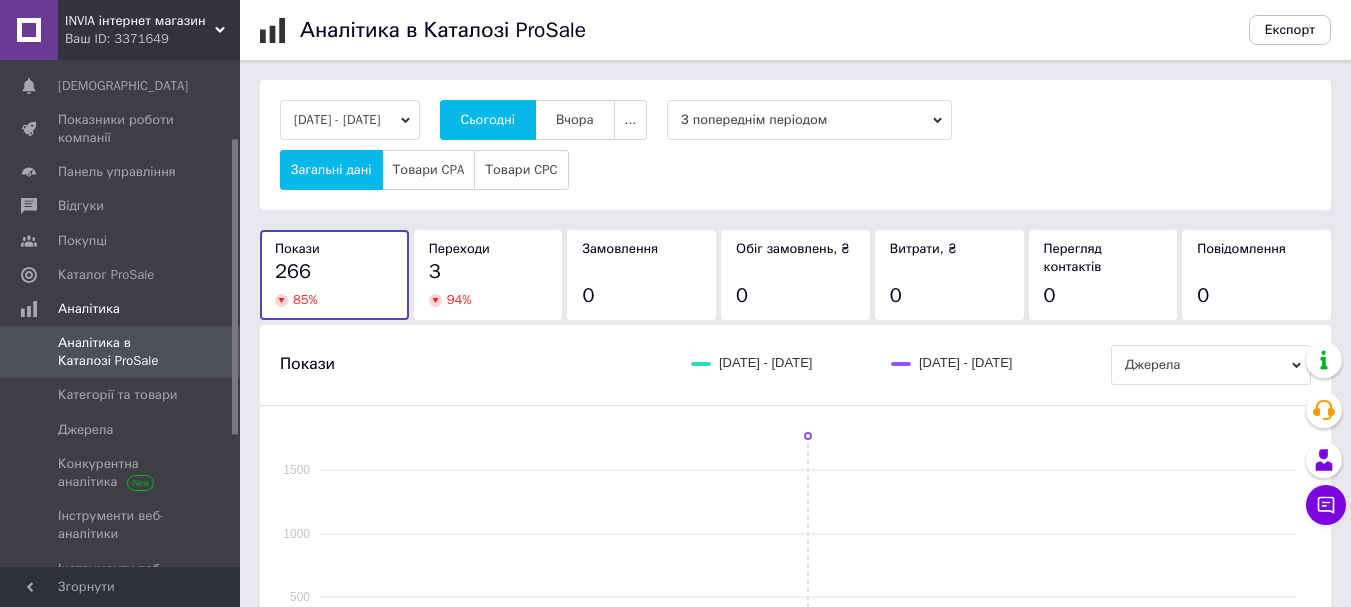 click on "3" at bounding box center (488, 272) 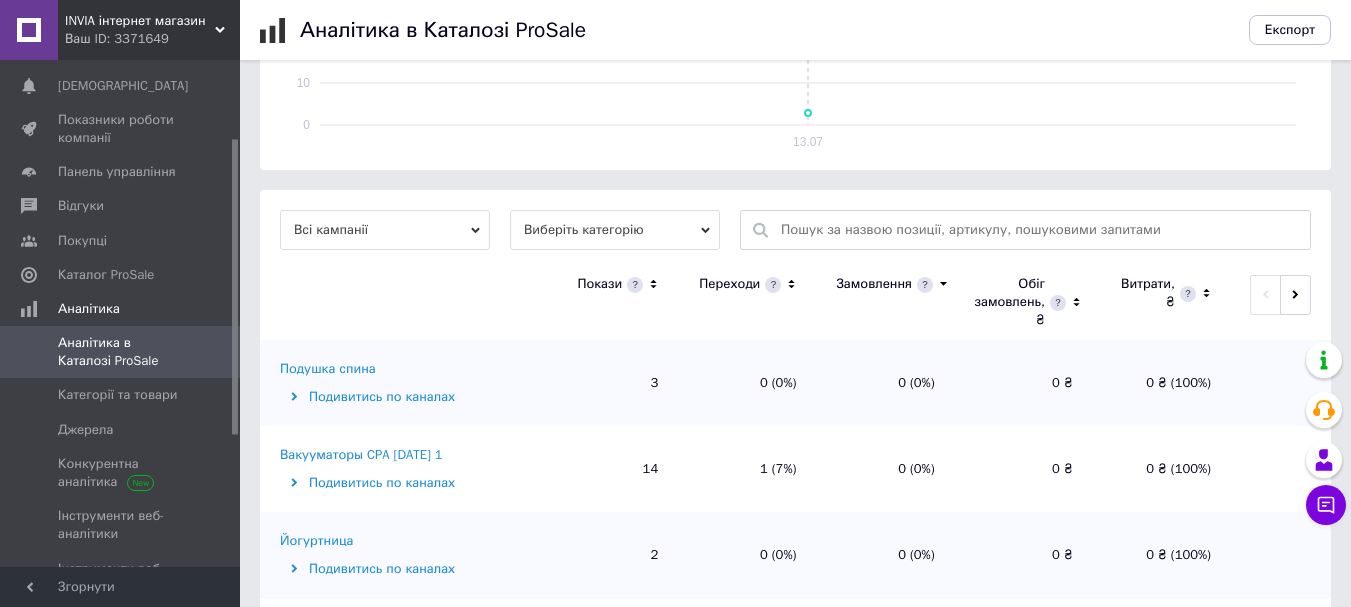 scroll, scrollTop: 600, scrollLeft: 0, axis: vertical 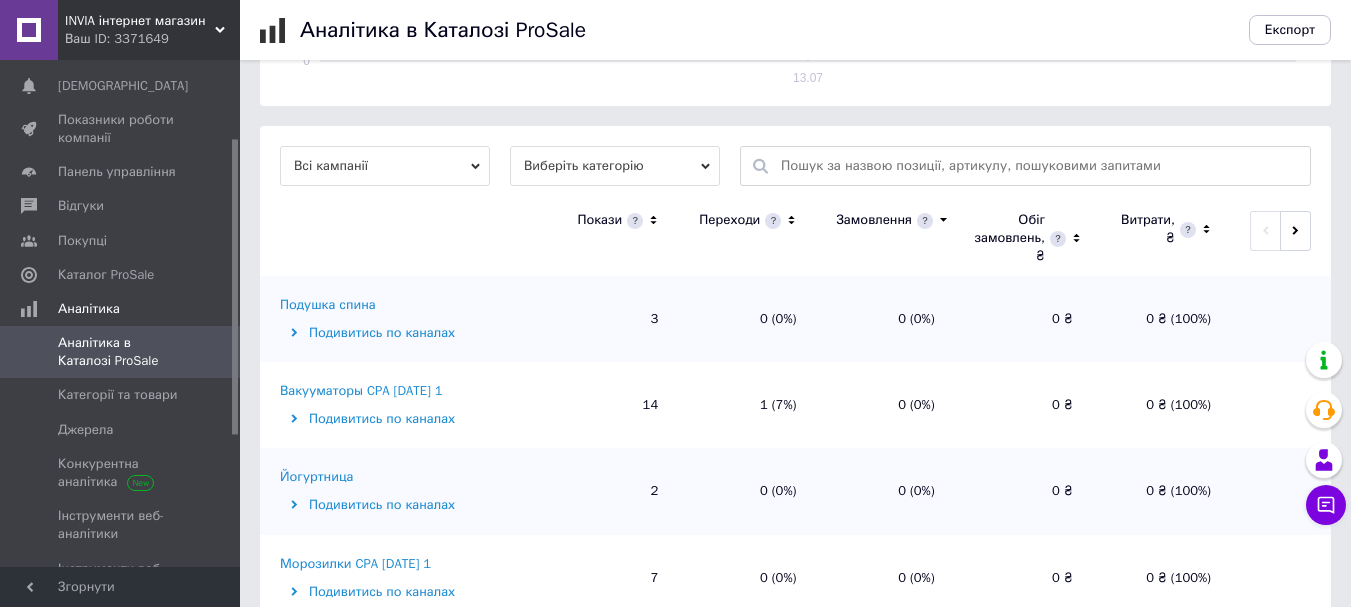 click 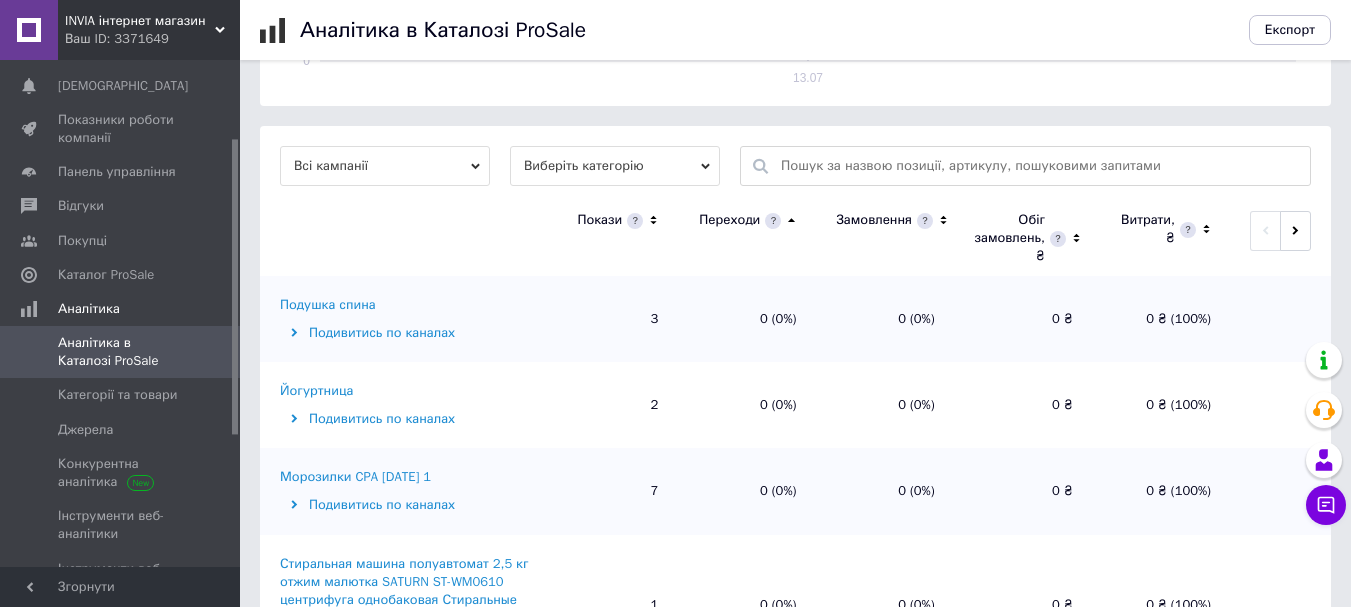 click 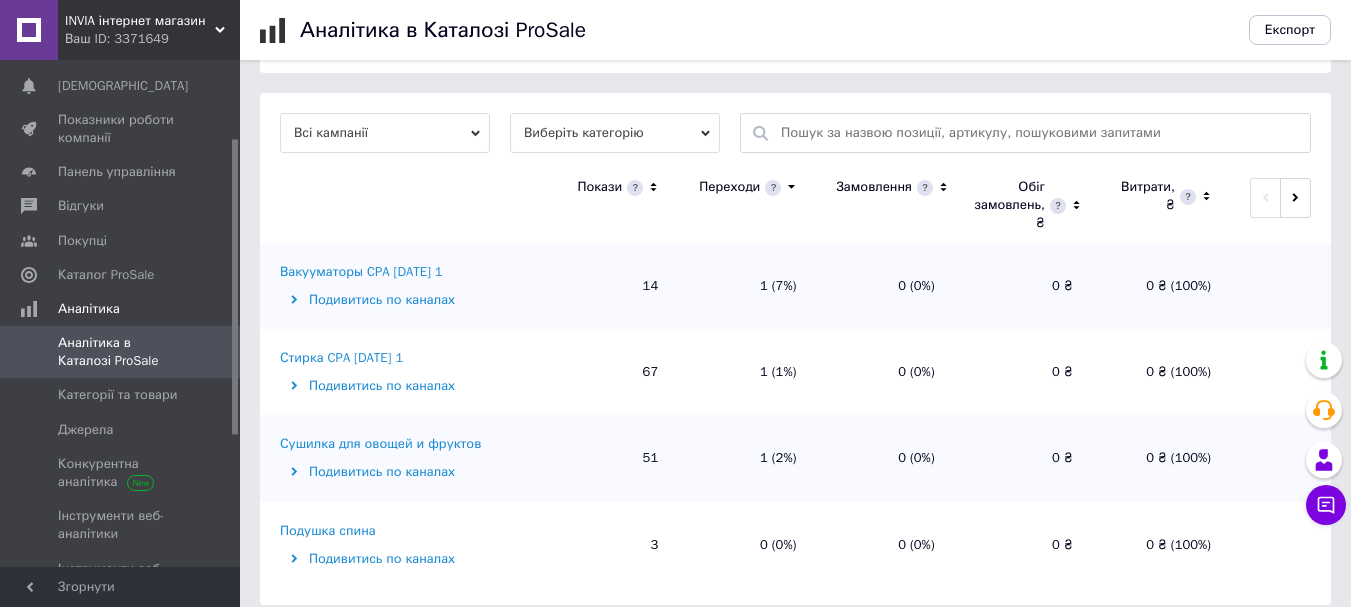scroll, scrollTop: 651, scrollLeft: 0, axis: vertical 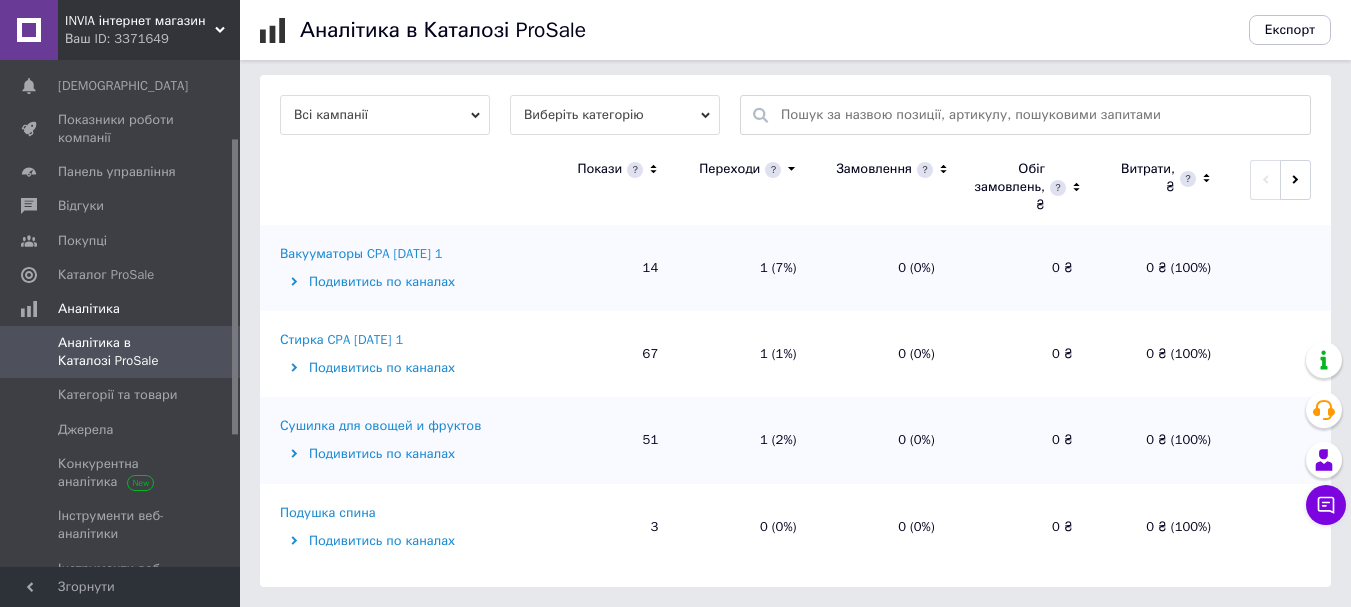 click on "Вакууматоры CPA [DATE] 1" at bounding box center (361, 254) 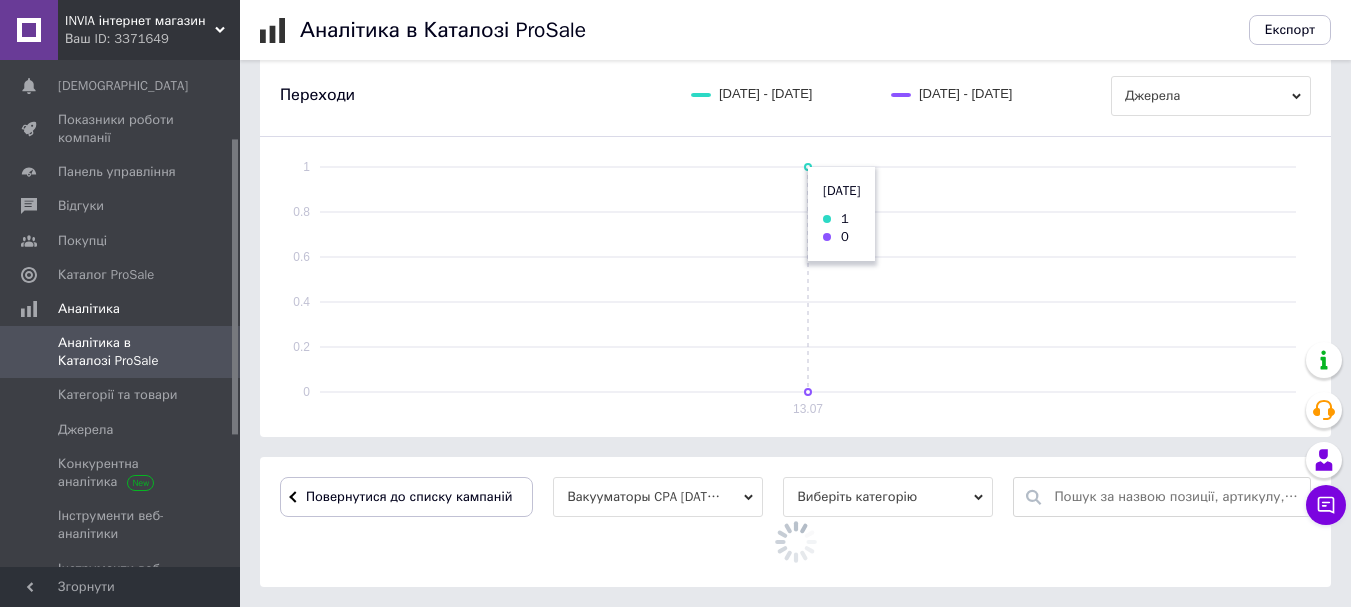 scroll, scrollTop: 481, scrollLeft: 0, axis: vertical 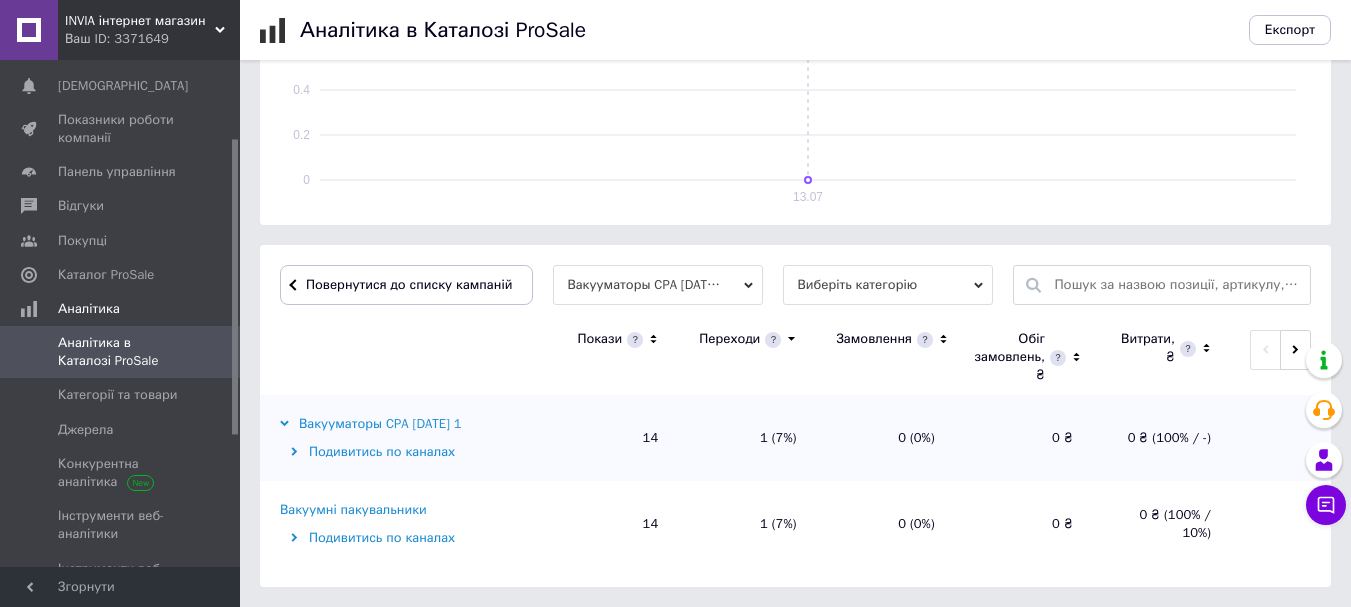 click on "Вакуумні пакувальники" at bounding box center [353, 510] 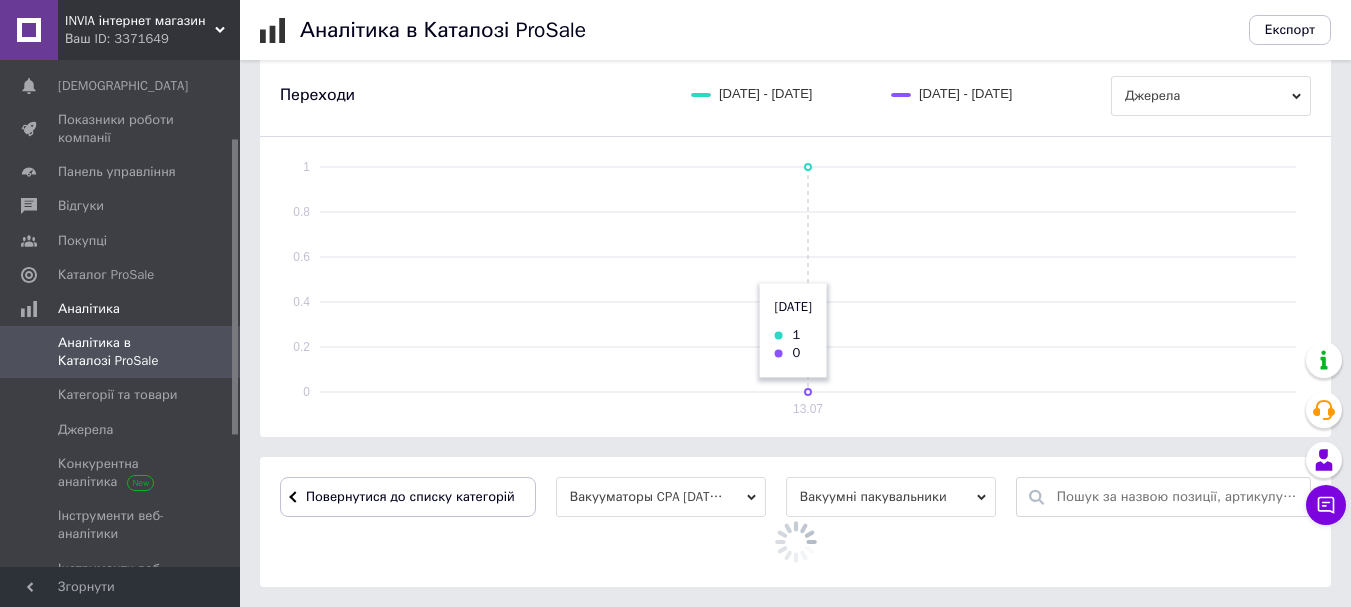scroll, scrollTop: 651, scrollLeft: 0, axis: vertical 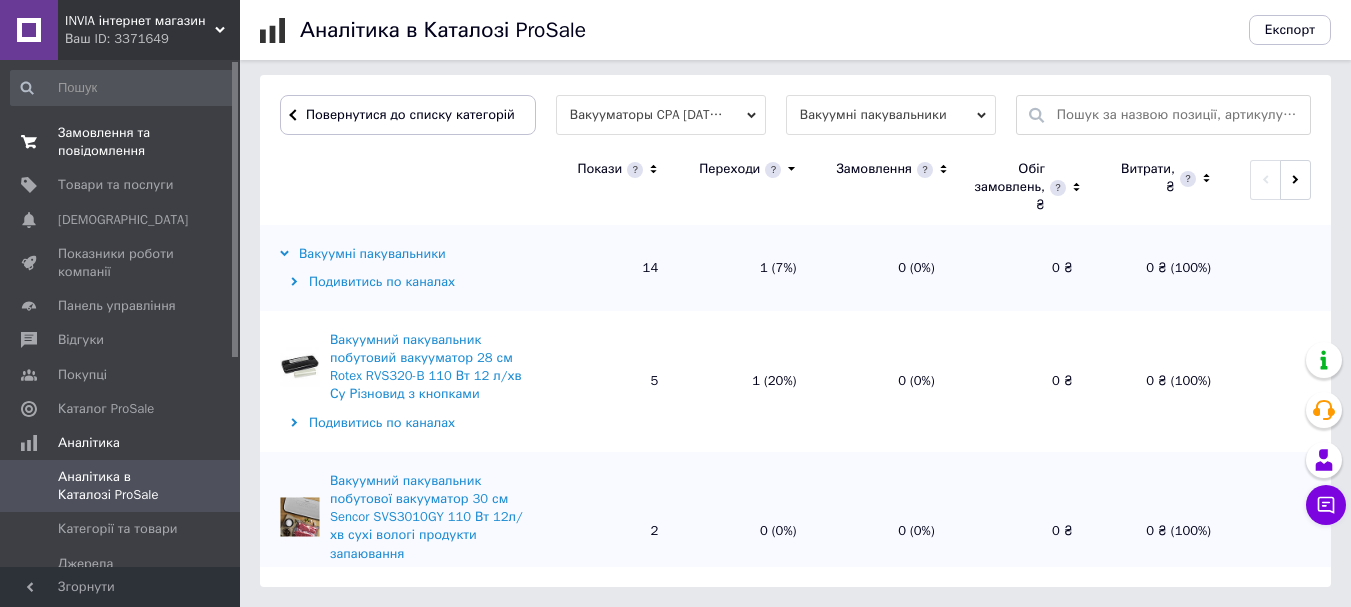 click on "Замовлення та повідомлення" at bounding box center (121, 142) 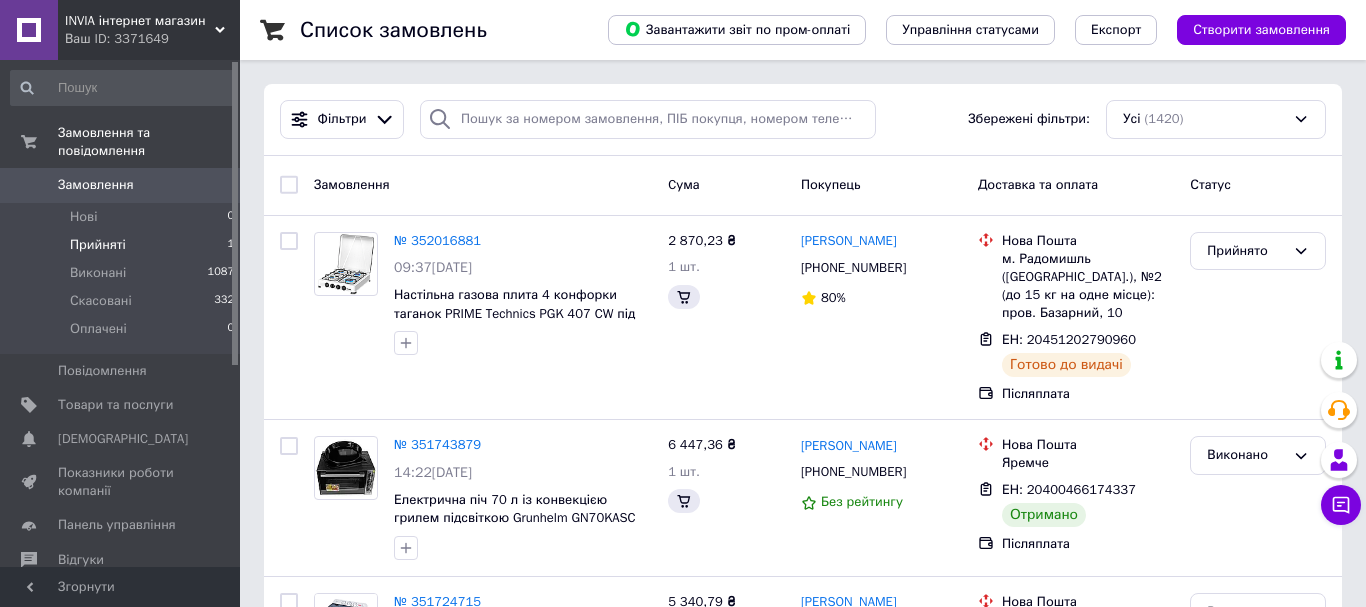 click on "Прийняті" at bounding box center [98, 245] 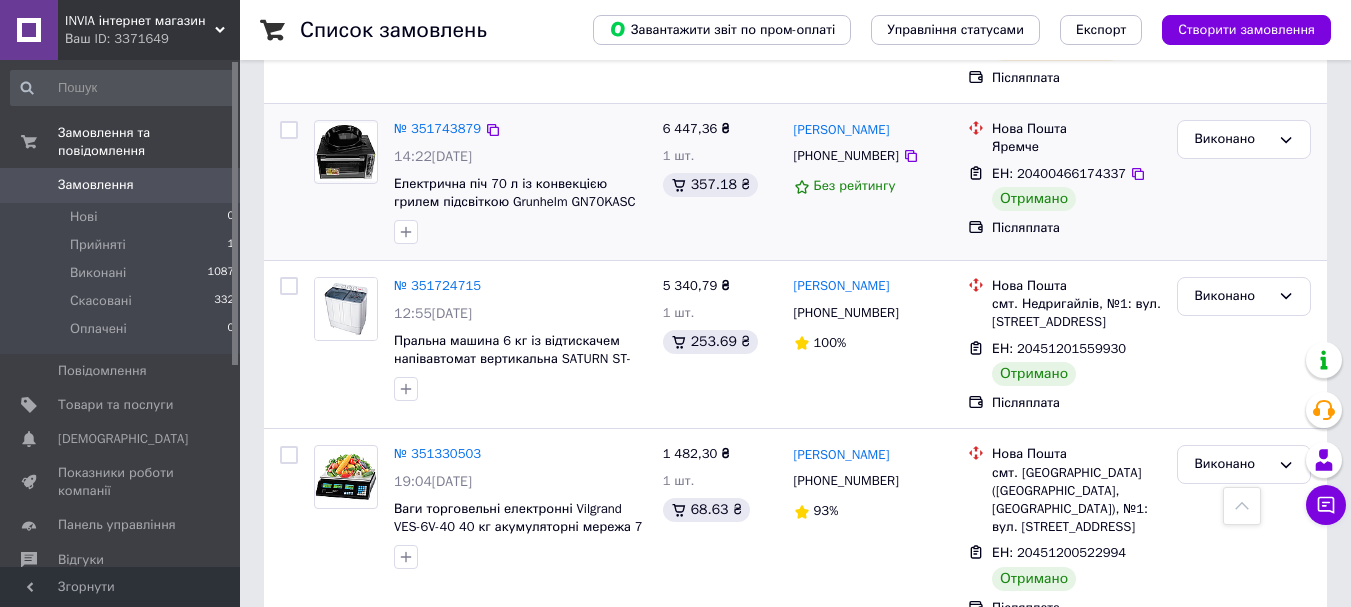 scroll, scrollTop: 100, scrollLeft: 0, axis: vertical 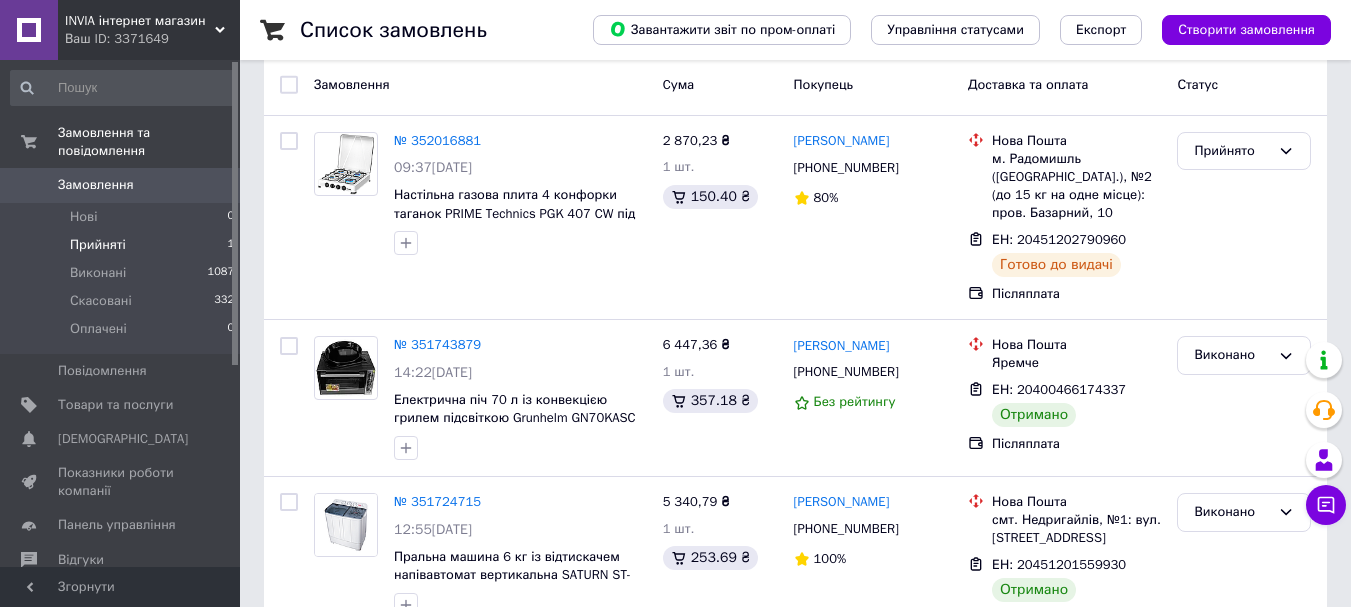 click on "Прийняті" at bounding box center (98, 245) 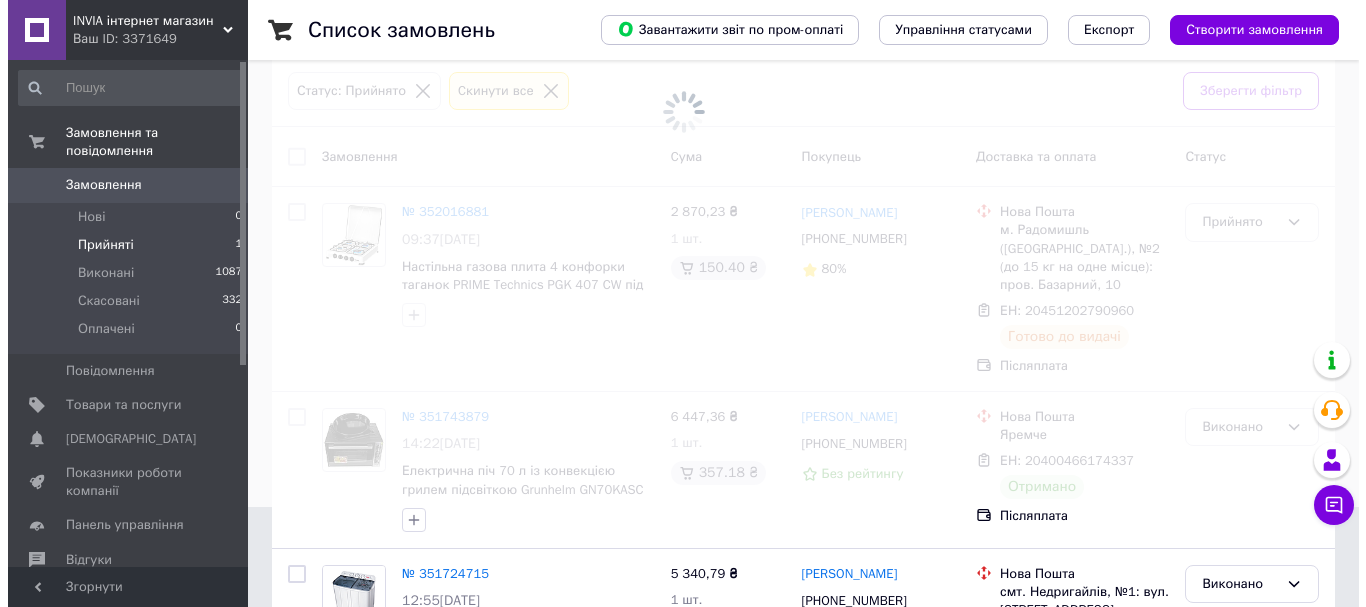 scroll, scrollTop: 0, scrollLeft: 0, axis: both 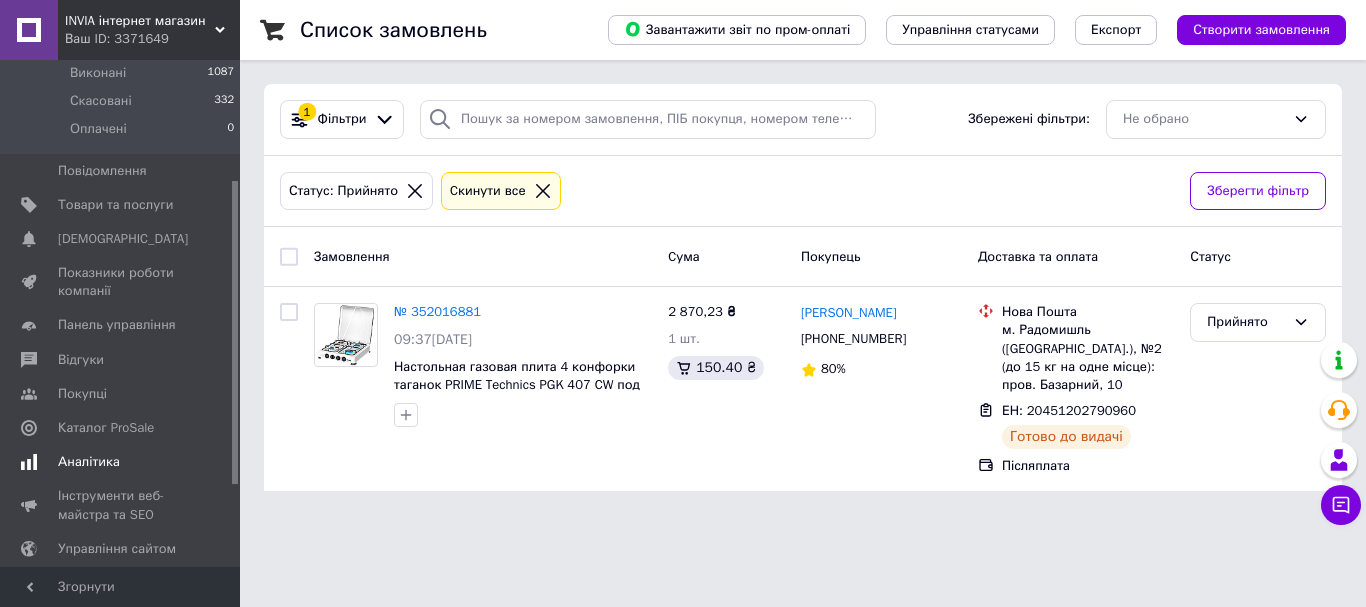 click on "Аналітика" at bounding box center [89, 462] 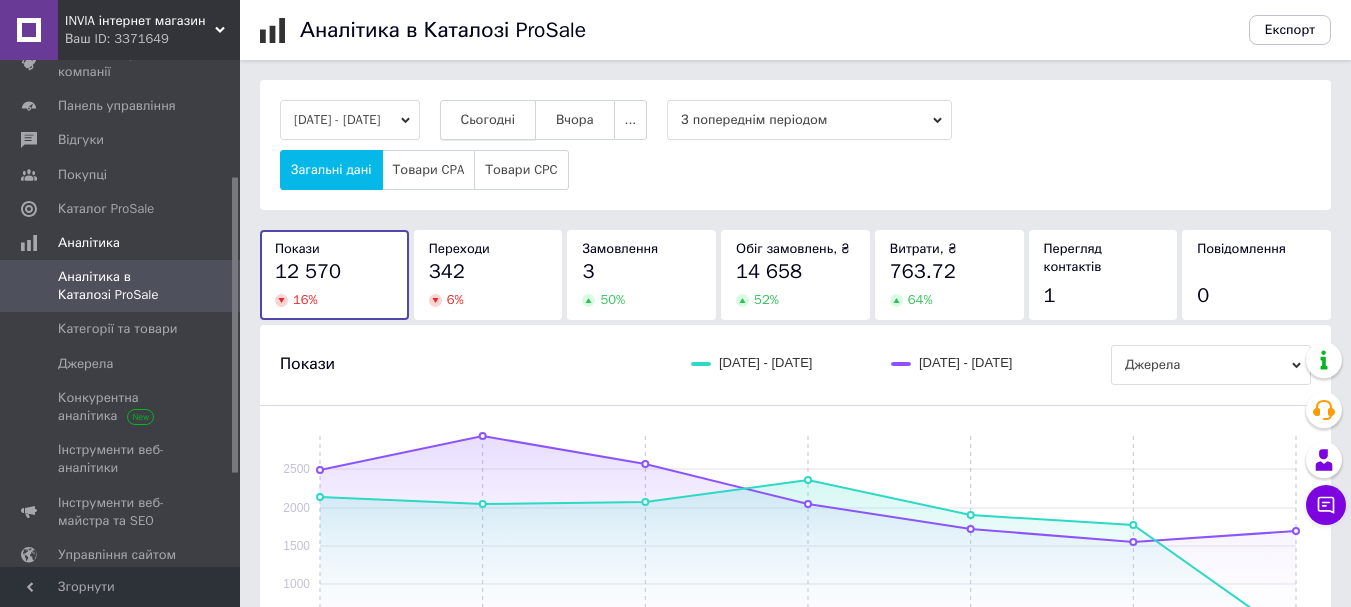 click on "Сьогодні" at bounding box center [488, 120] 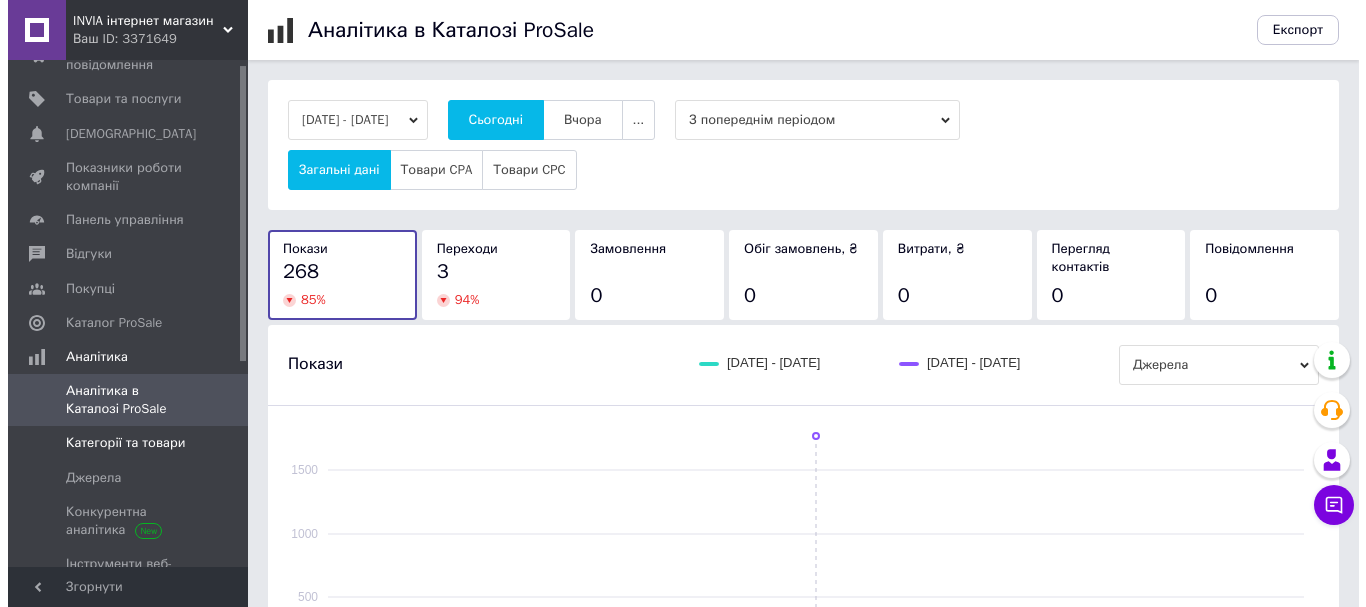 scroll, scrollTop: 0, scrollLeft: 0, axis: both 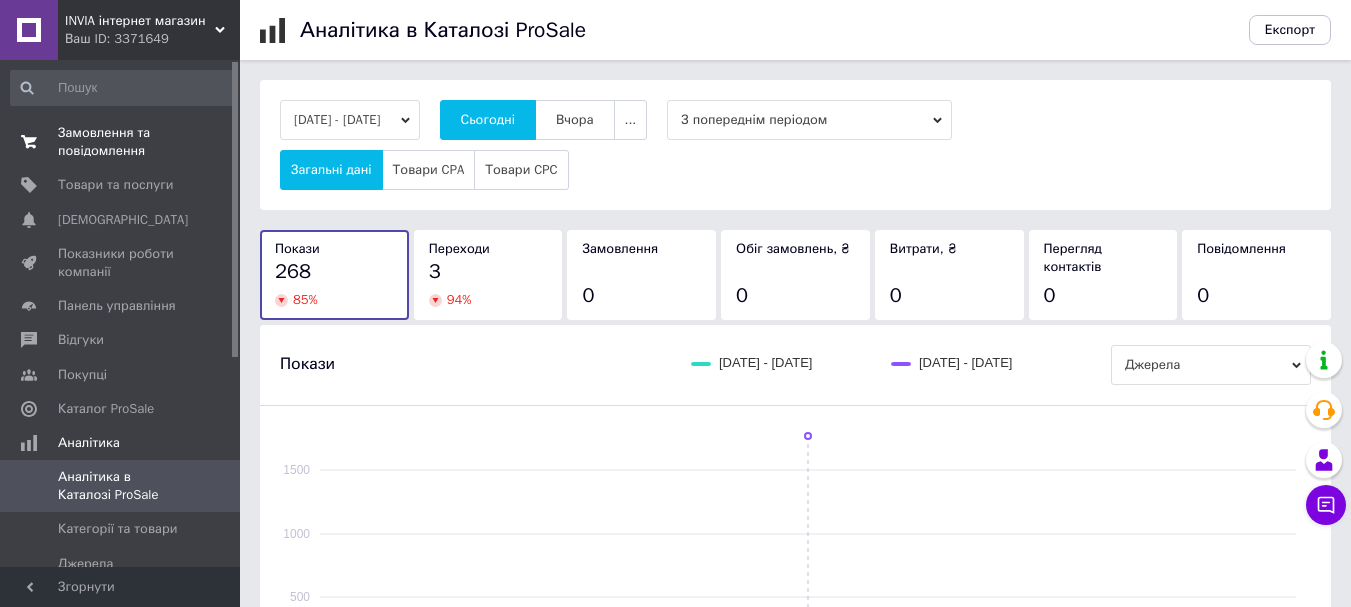 click on "Замовлення та повідомлення" at bounding box center [121, 142] 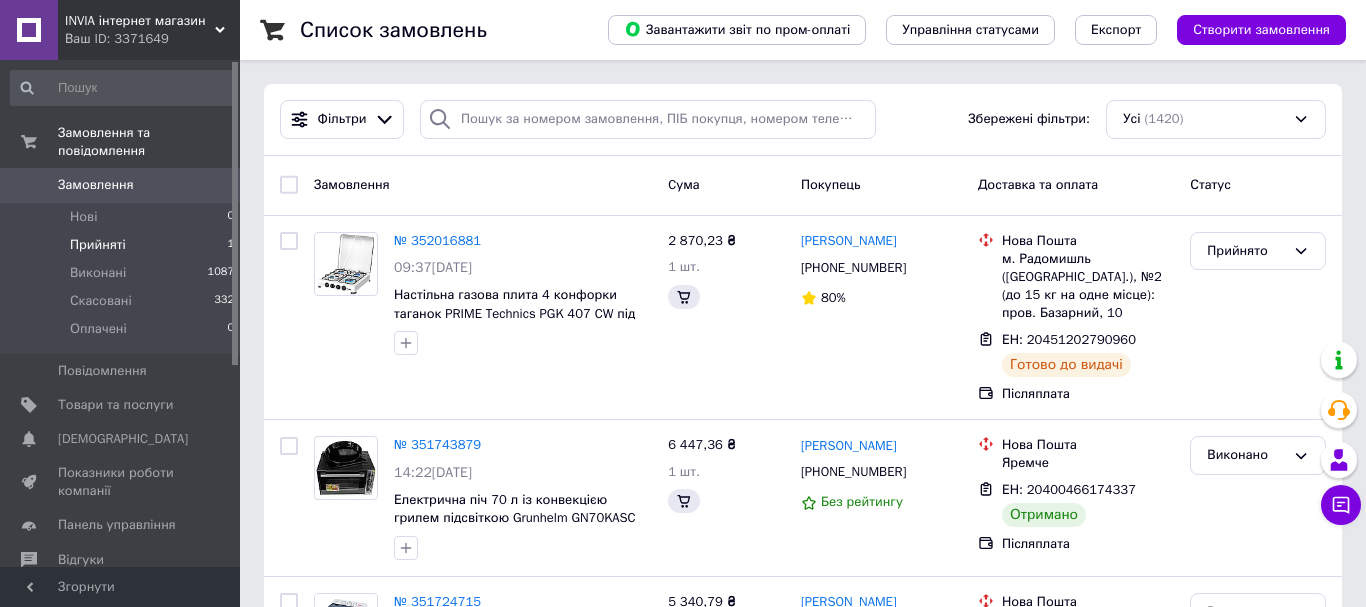 click on "Прийняті" at bounding box center (98, 245) 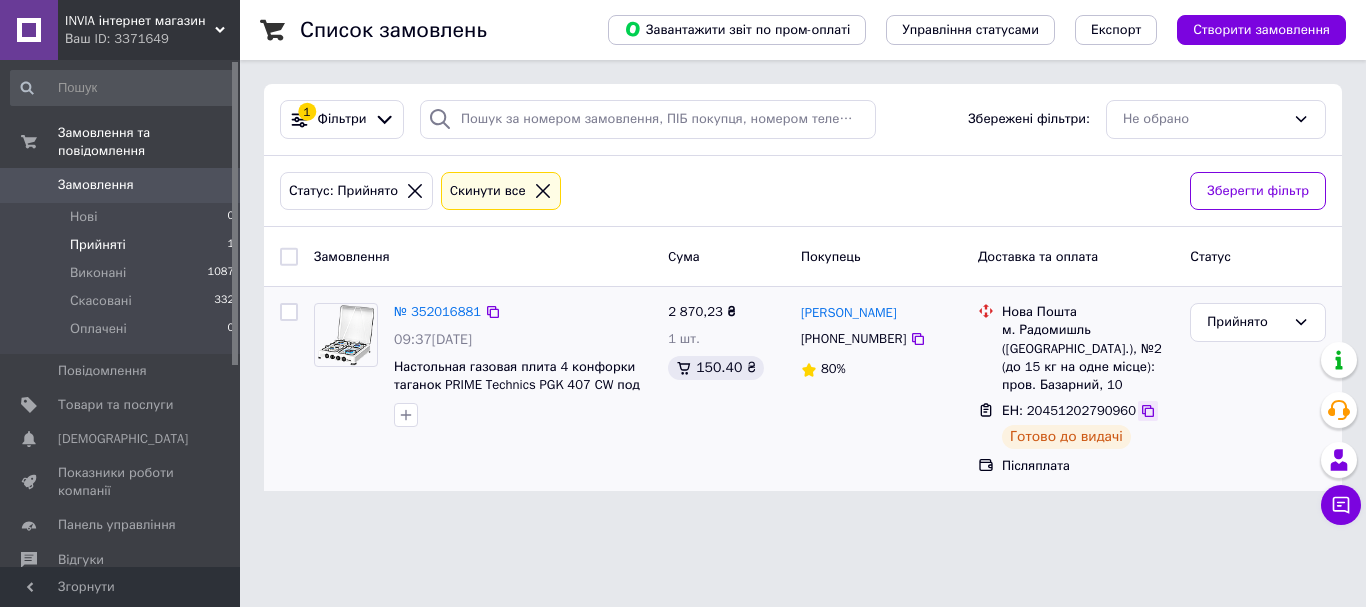 click 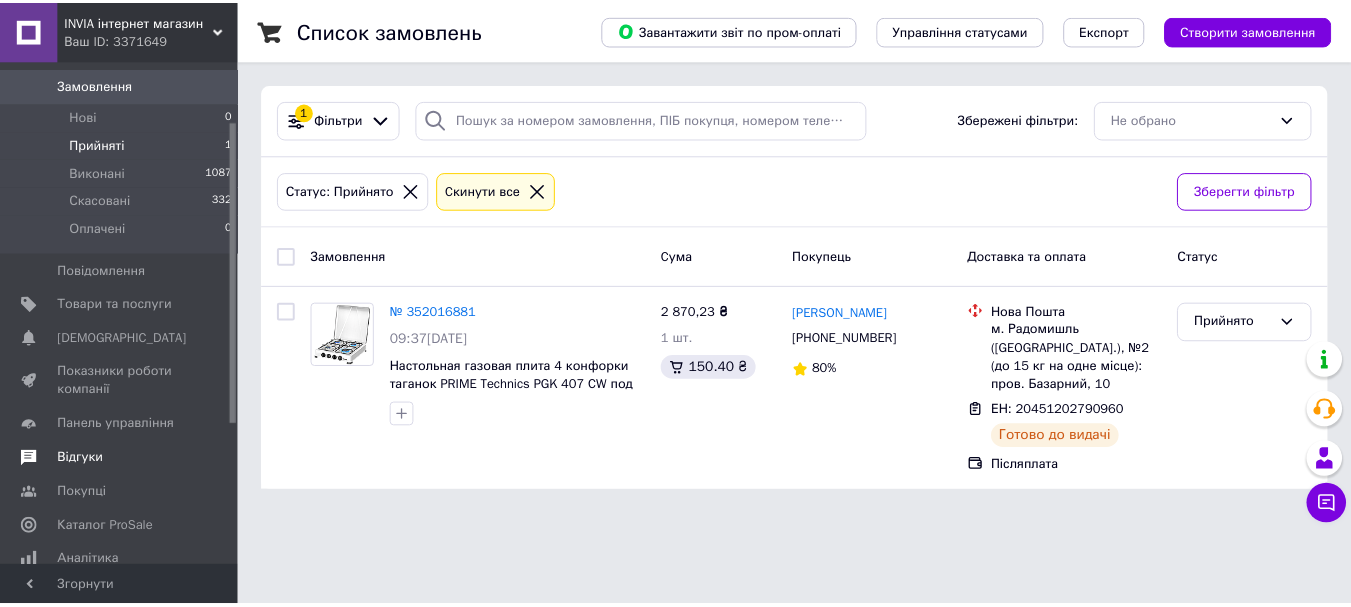 scroll, scrollTop: 0, scrollLeft: 0, axis: both 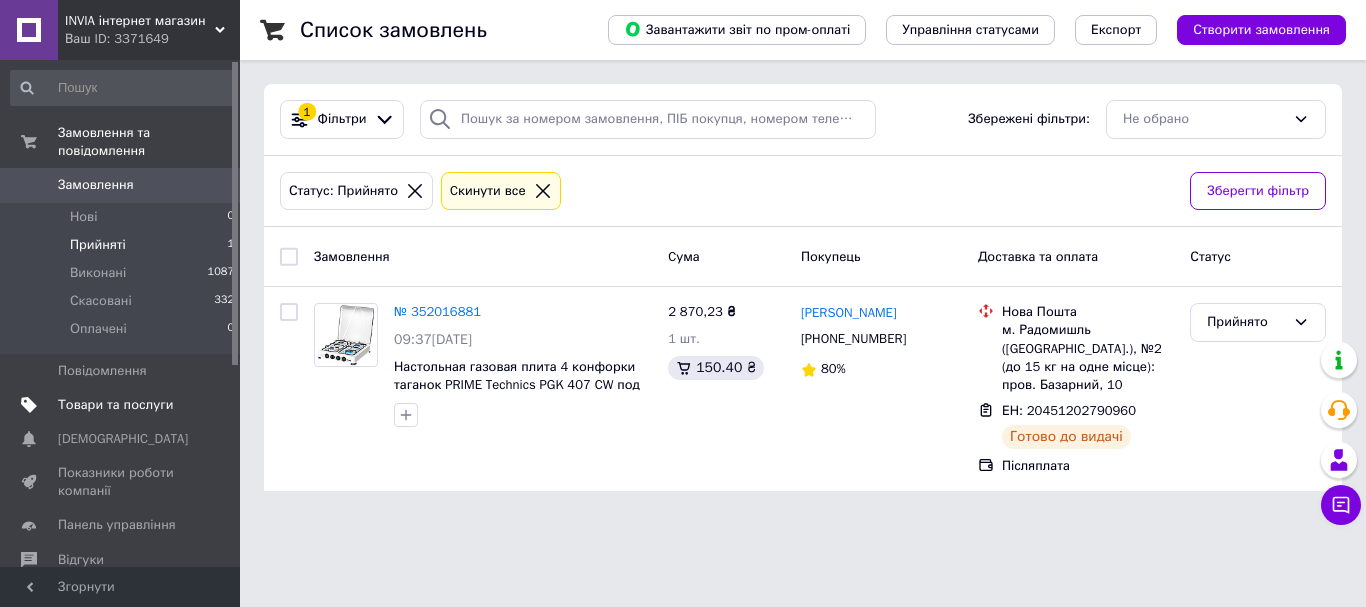 click on "Товари та послуги" at bounding box center (115, 405) 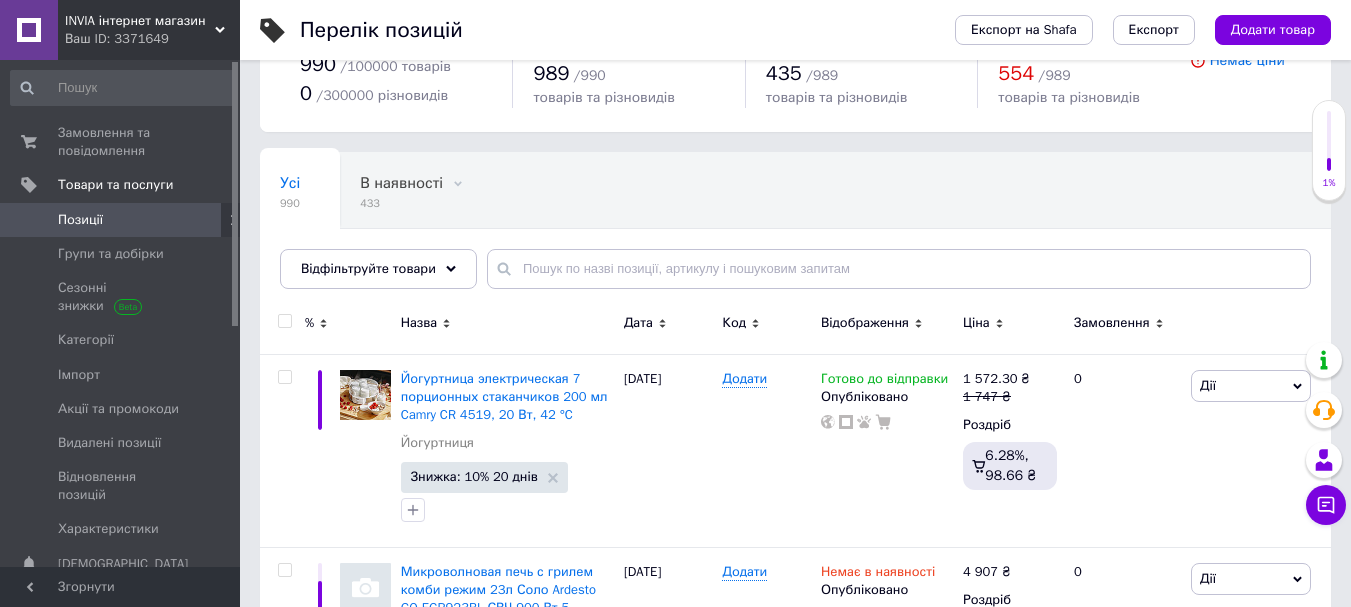 scroll, scrollTop: 100, scrollLeft: 0, axis: vertical 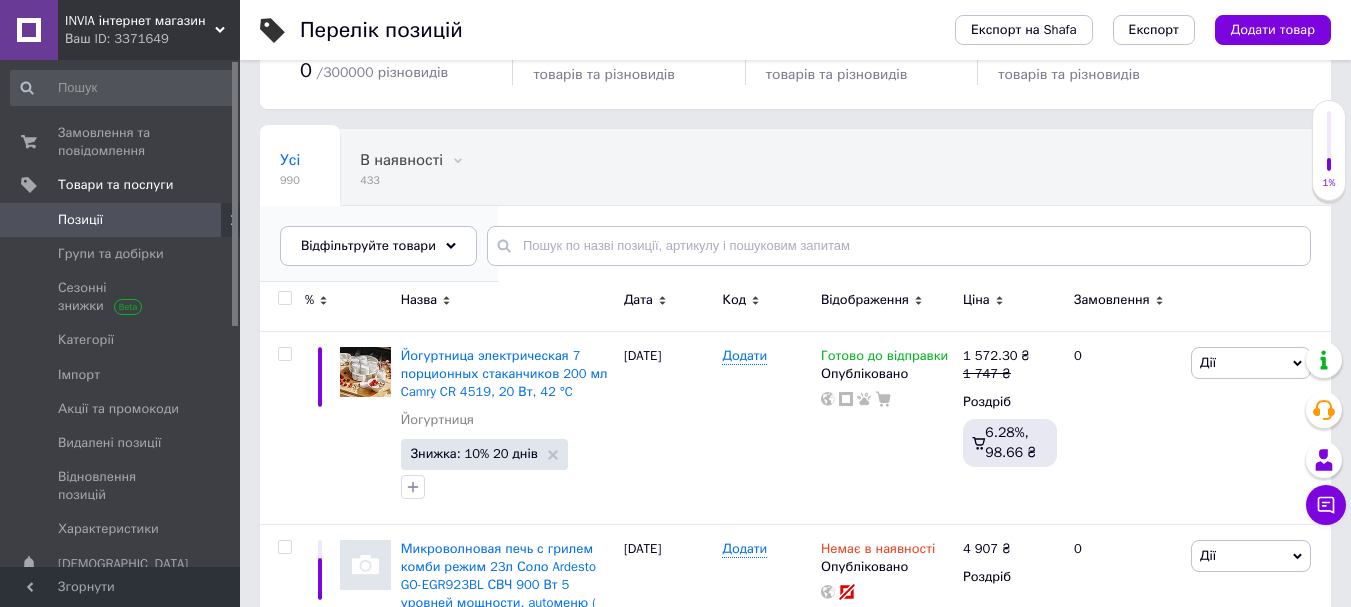 click on "В наявності, Знижка за... 123" at bounding box center (379, 244) 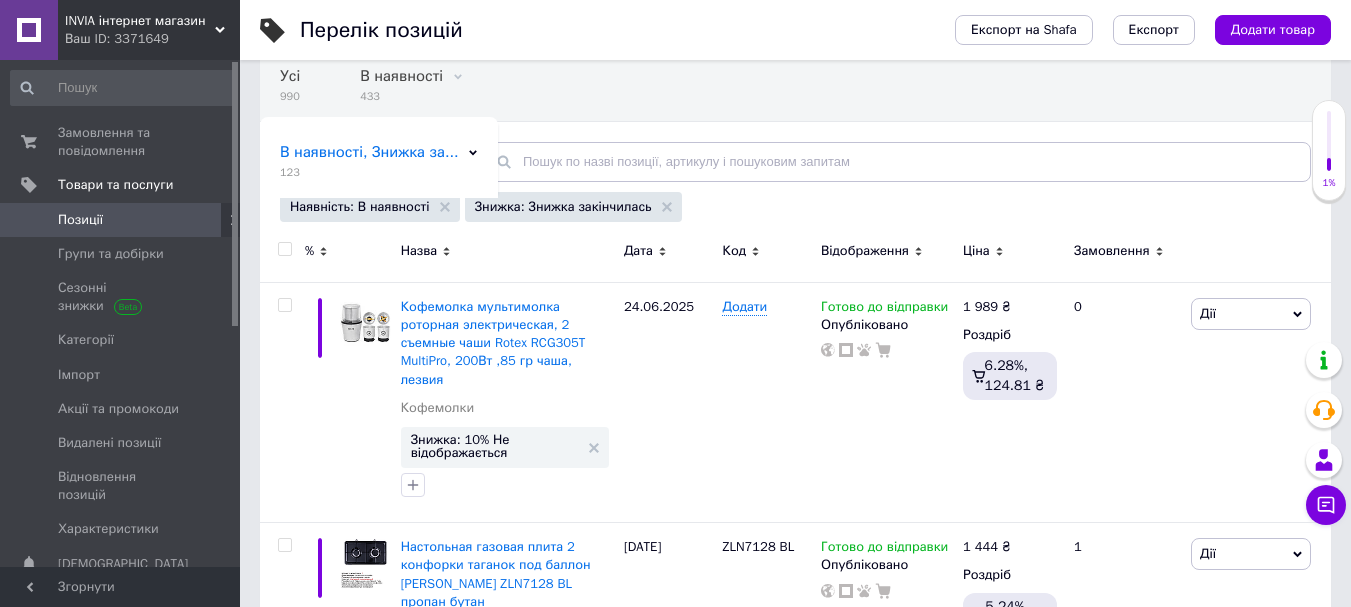 scroll, scrollTop: 300, scrollLeft: 0, axis: vertical 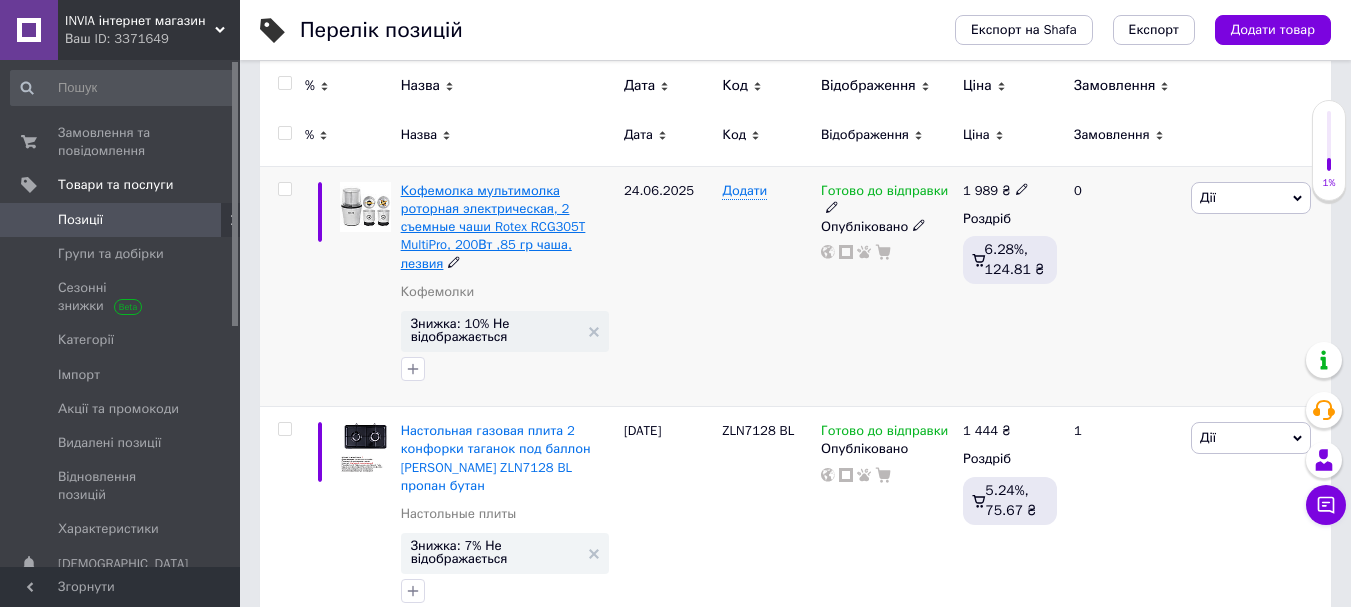 click on "Кофемолка мультимолка роторная электрическая, 2 съемные чаши Rotex RCG305T MultiPro, 200Вт ,85 гр чаша, лезвия" at bounding box center (493, 227) 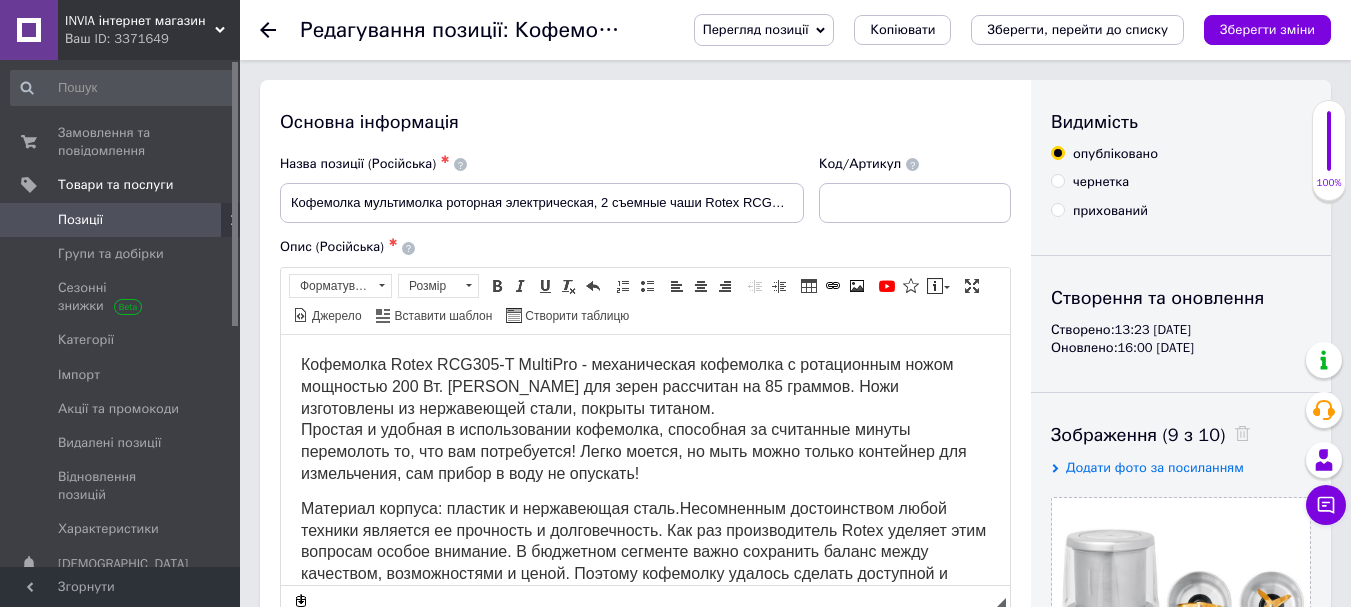 scroll, scrollTop: 0, scrollLeft: 0, axis: both 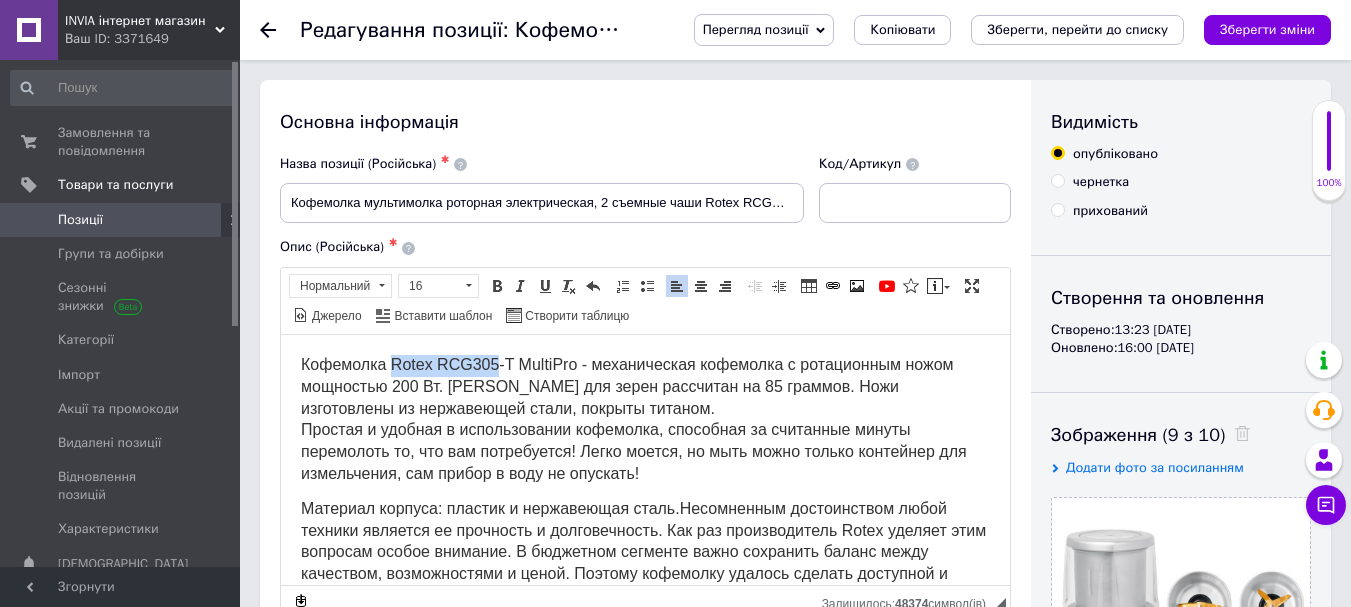 drag, startPoint x: 498, startPoint y: 359, endPoint x: 391, endPoint y: 359, distance: 107 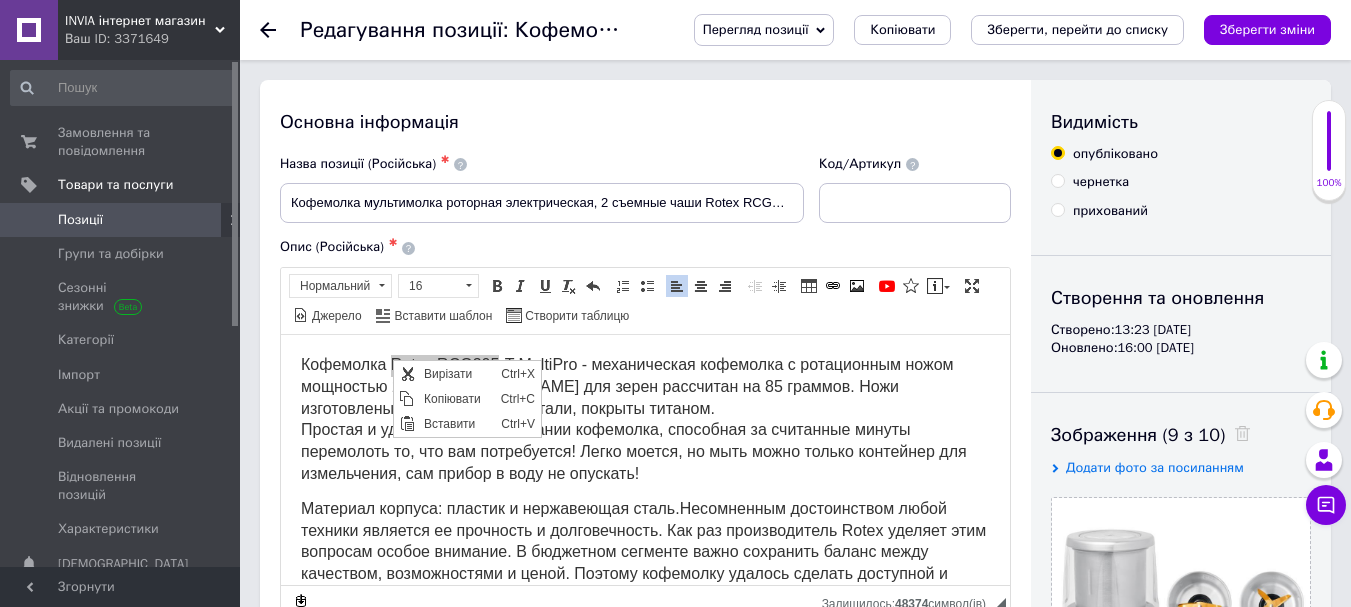 scroll, scrollTop: 0, scrollLeft: 0, axis: both 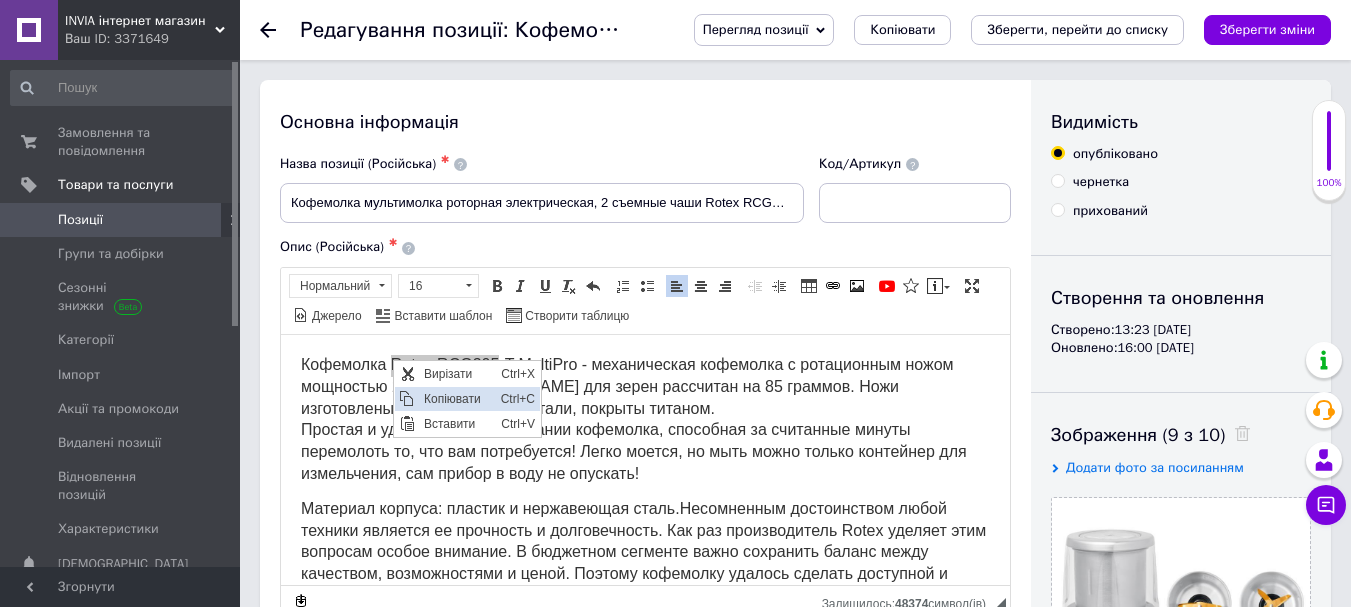 click on "Копіювати" at bounding box center [457, 398] 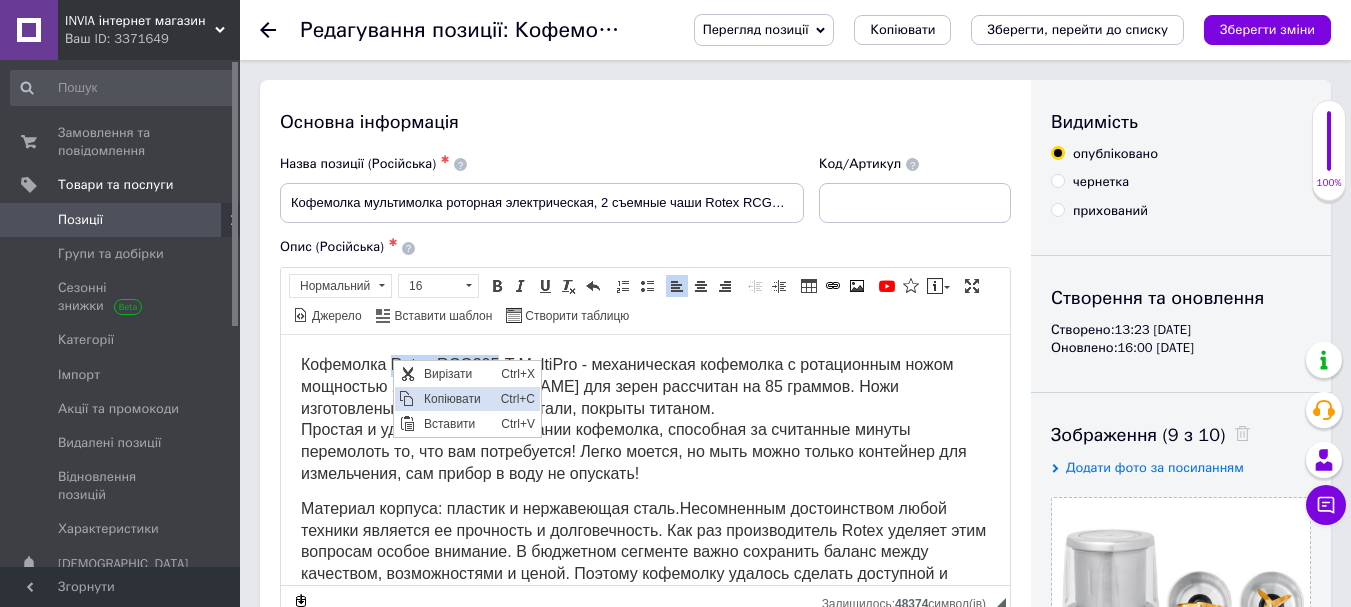 copy on "Rotex RCG305" 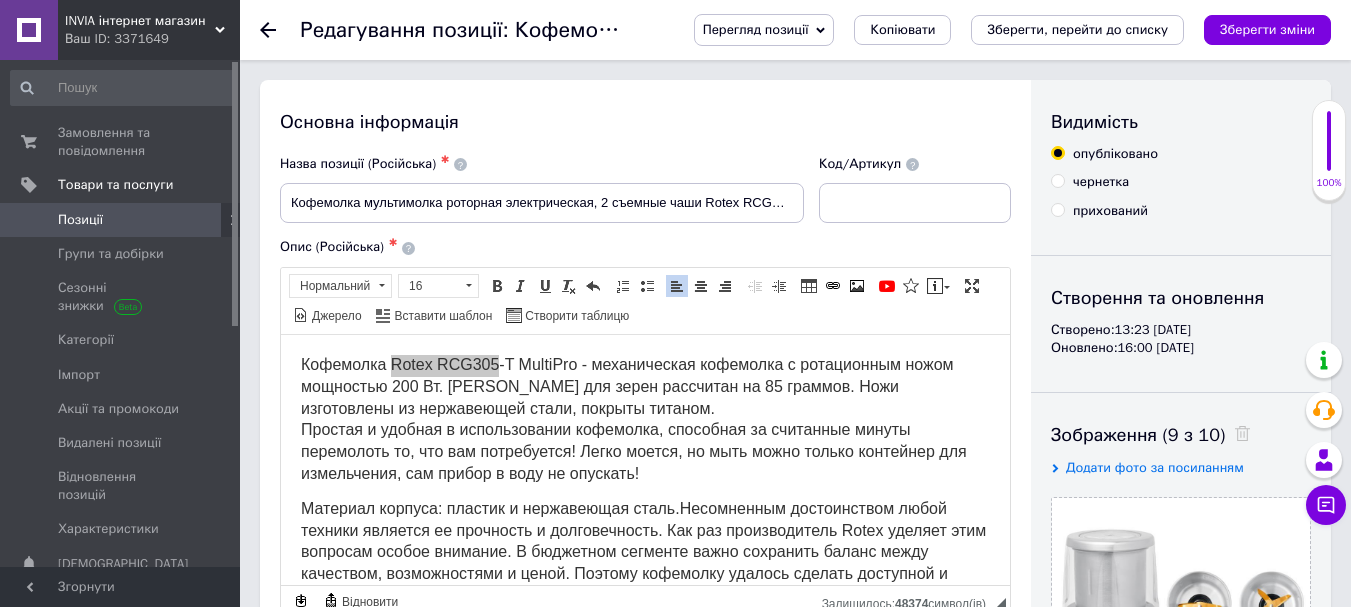 click 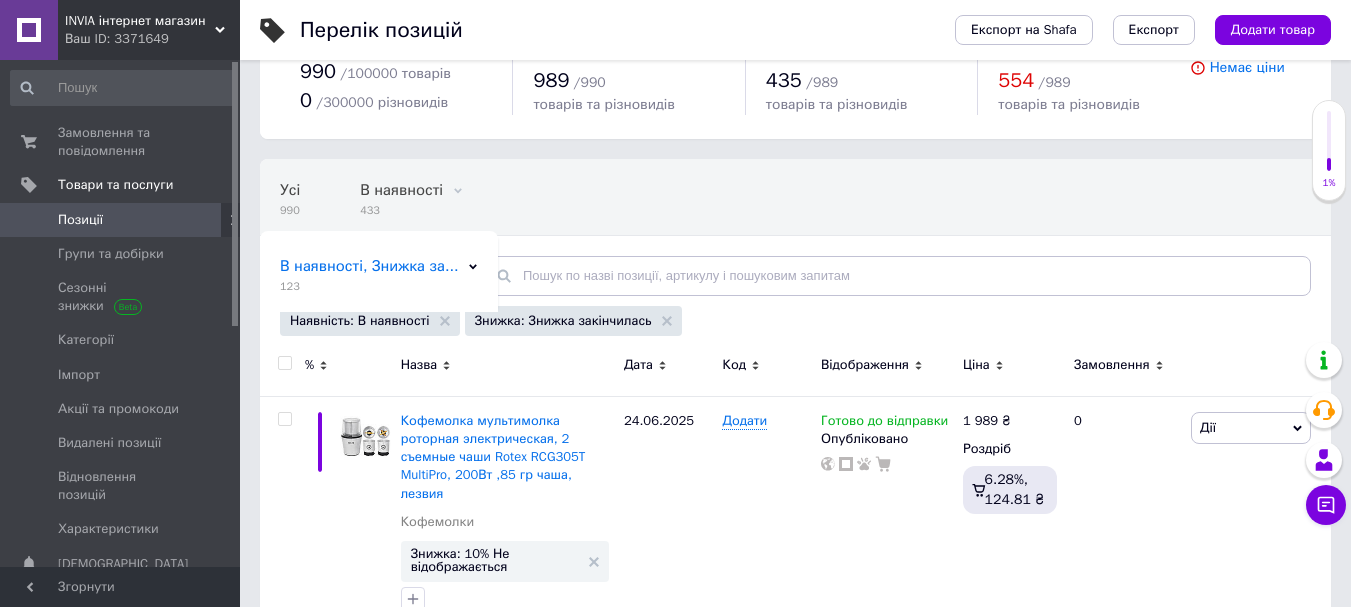 scroll, scrollTop: 100, scrollLeft: 0, axis: vertical 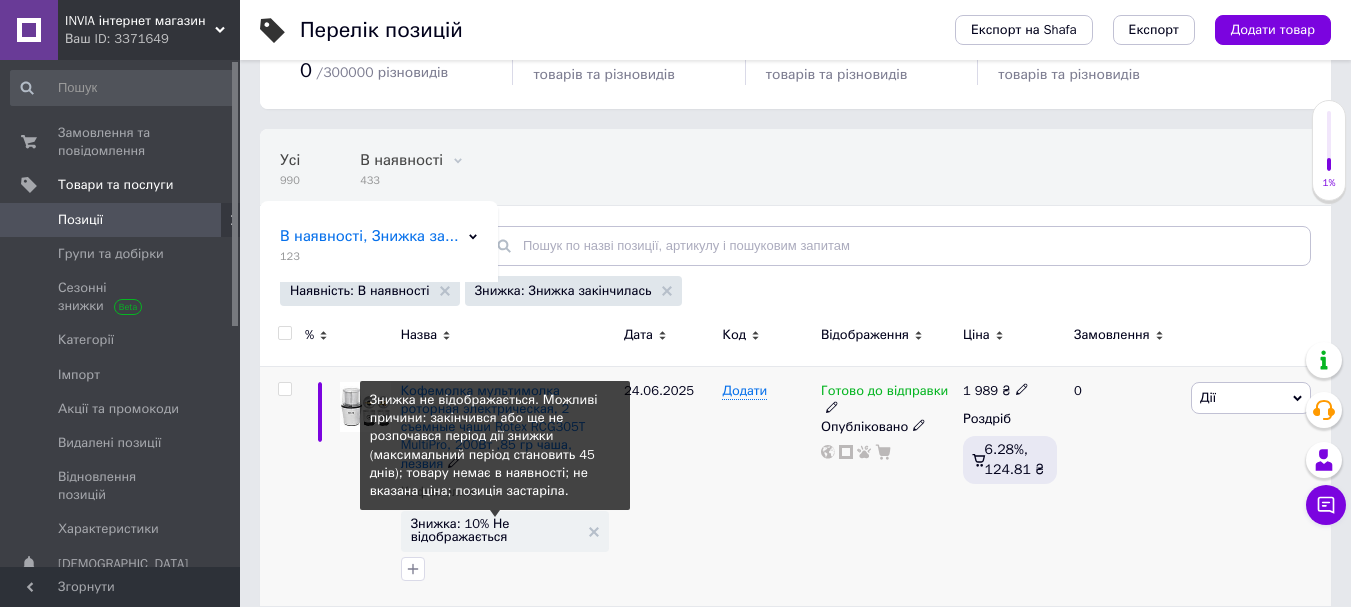 click on "Знижка: 10% Не відображається" at bounding box center [495, 530] 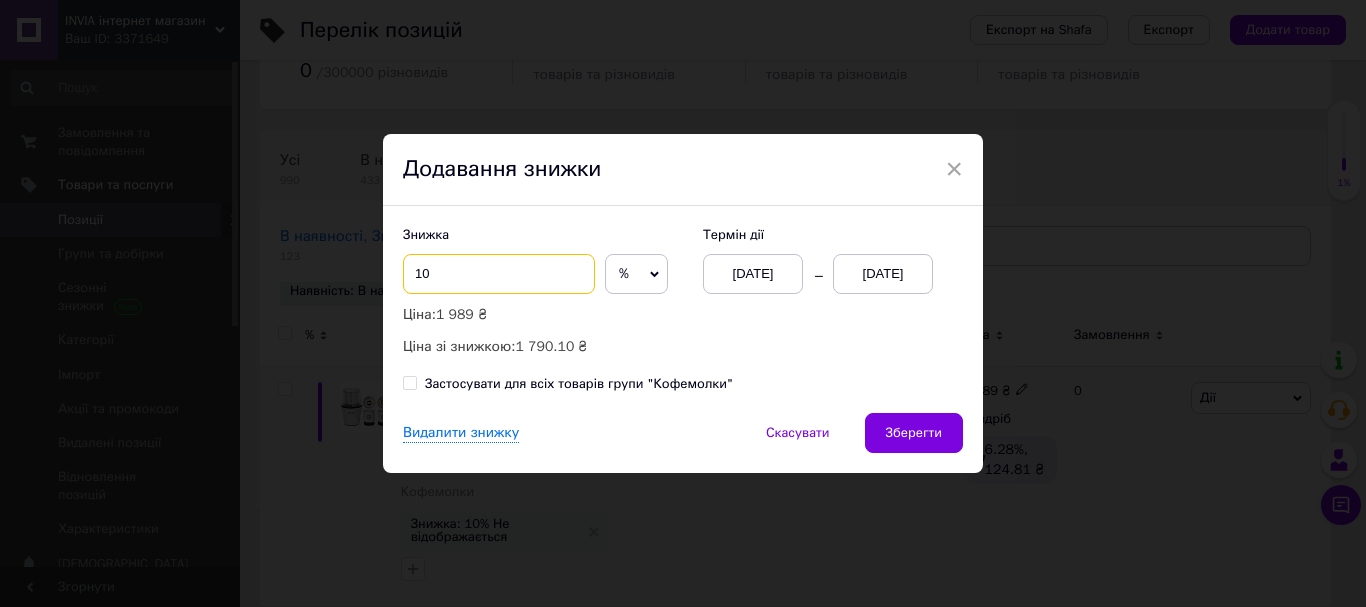 click on "10" at bounding box center (499, 274) 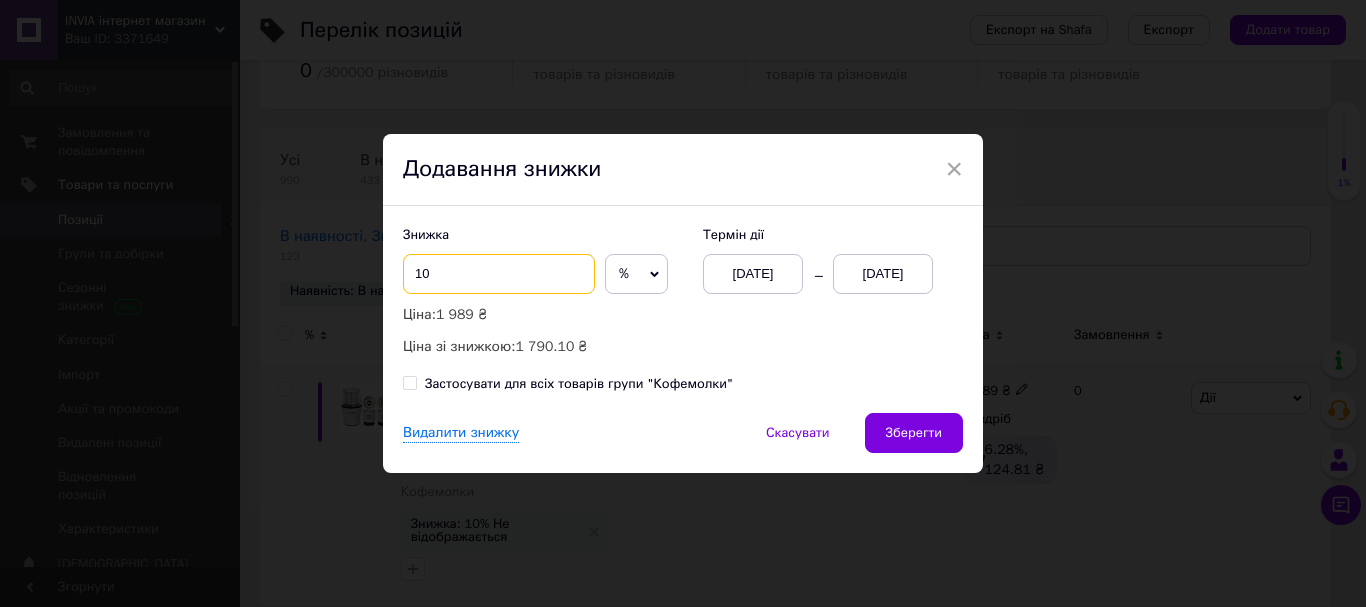 type on "1" 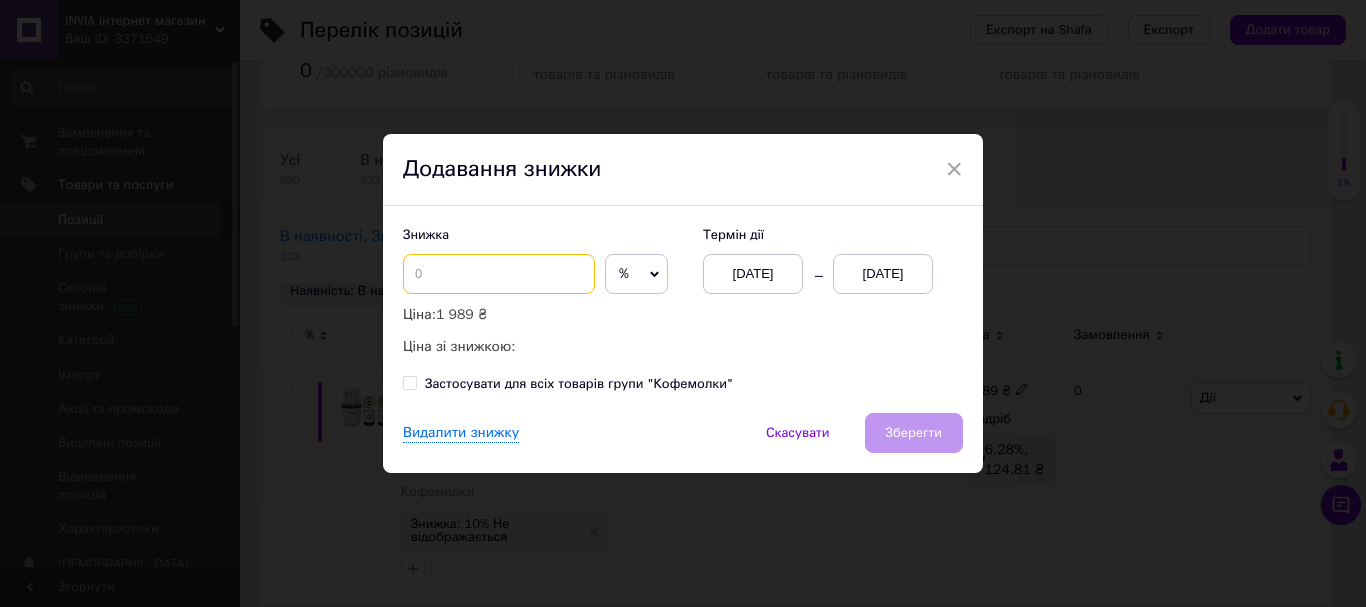 type on "8" 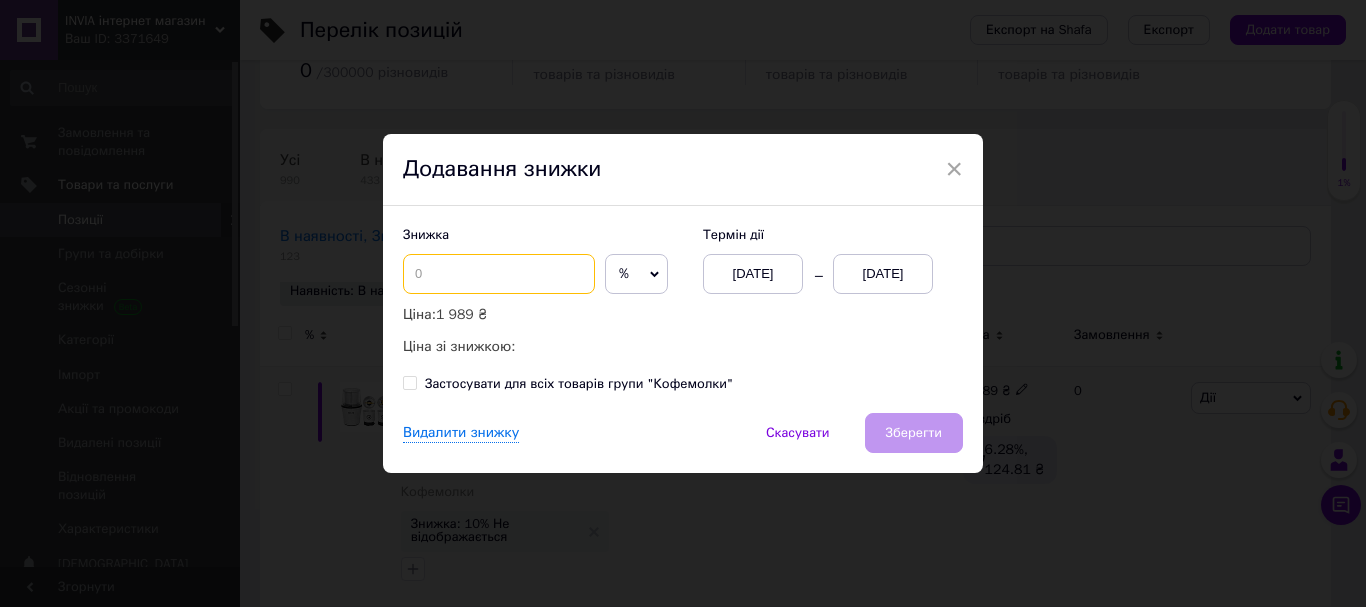 type on "6" 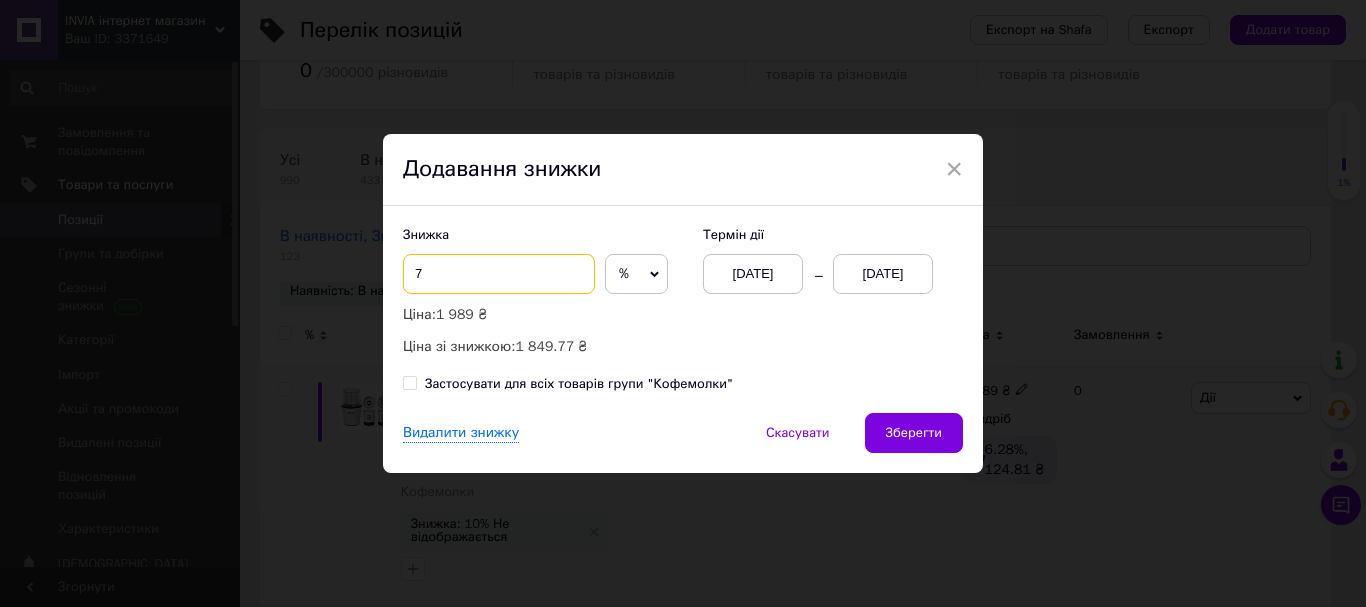 type on "7" 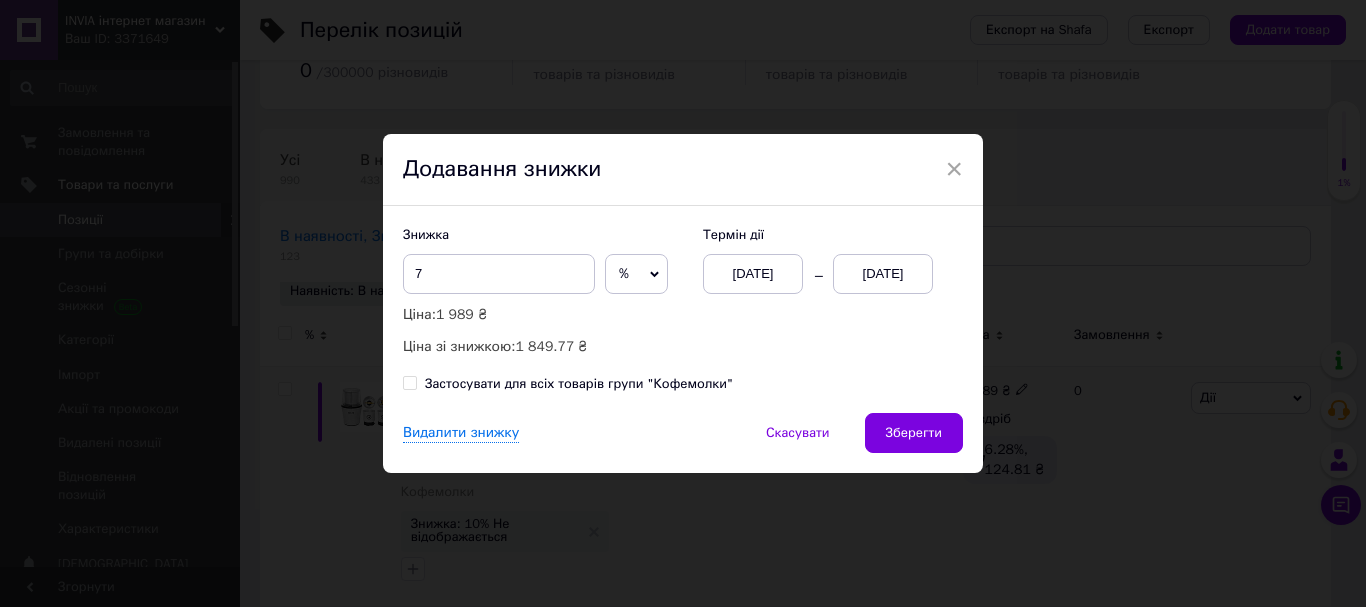 click on "[DATE]" at bounding box center (883, 274) 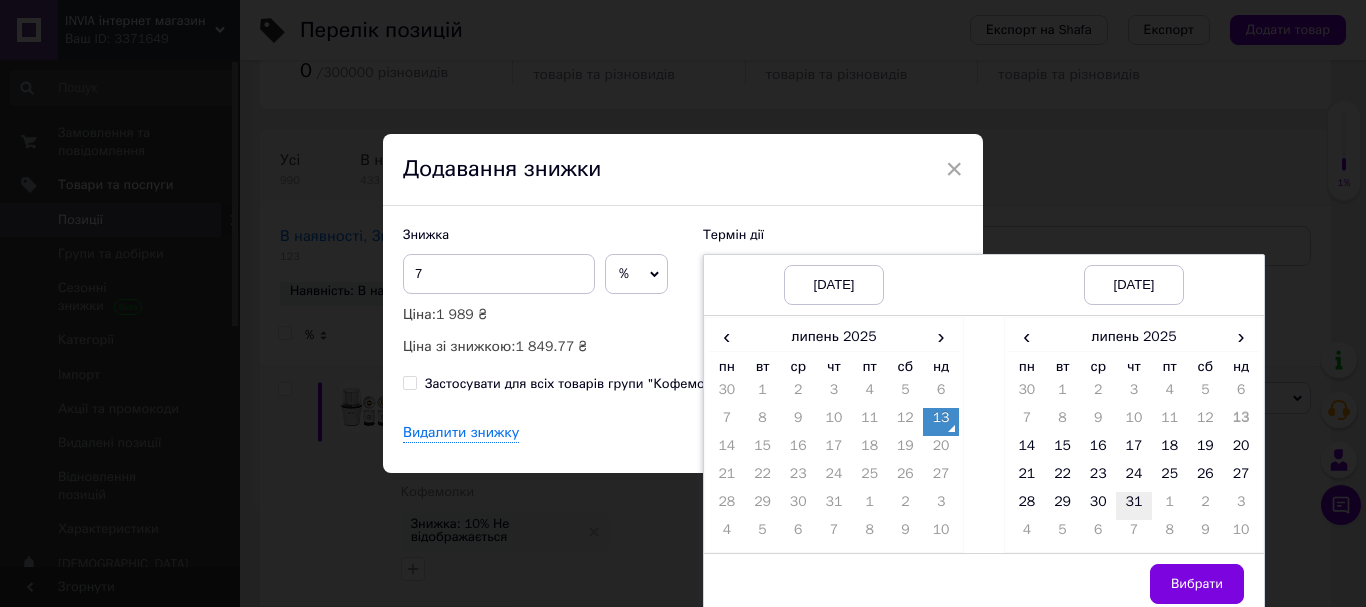 click on "31" at bounding box center [1134, 506] 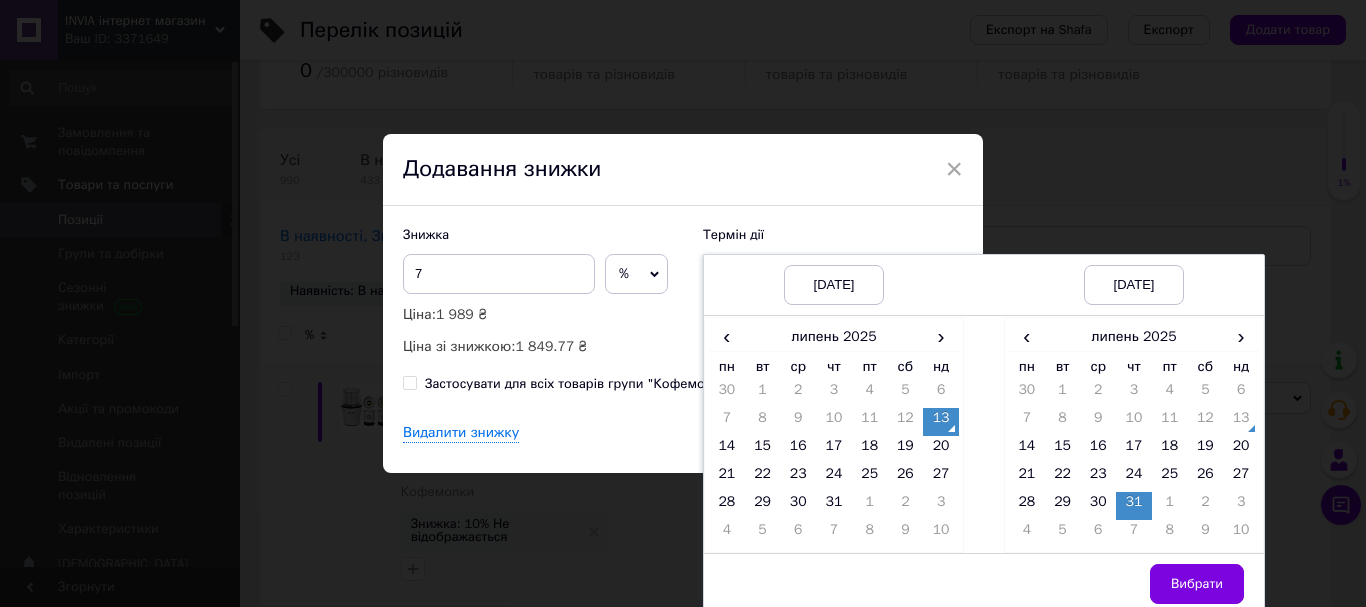 drag, startPoint x: 1056, startPoint y: 497, endPoint x: 1258, endPoint y: 524, distance: 203.79646 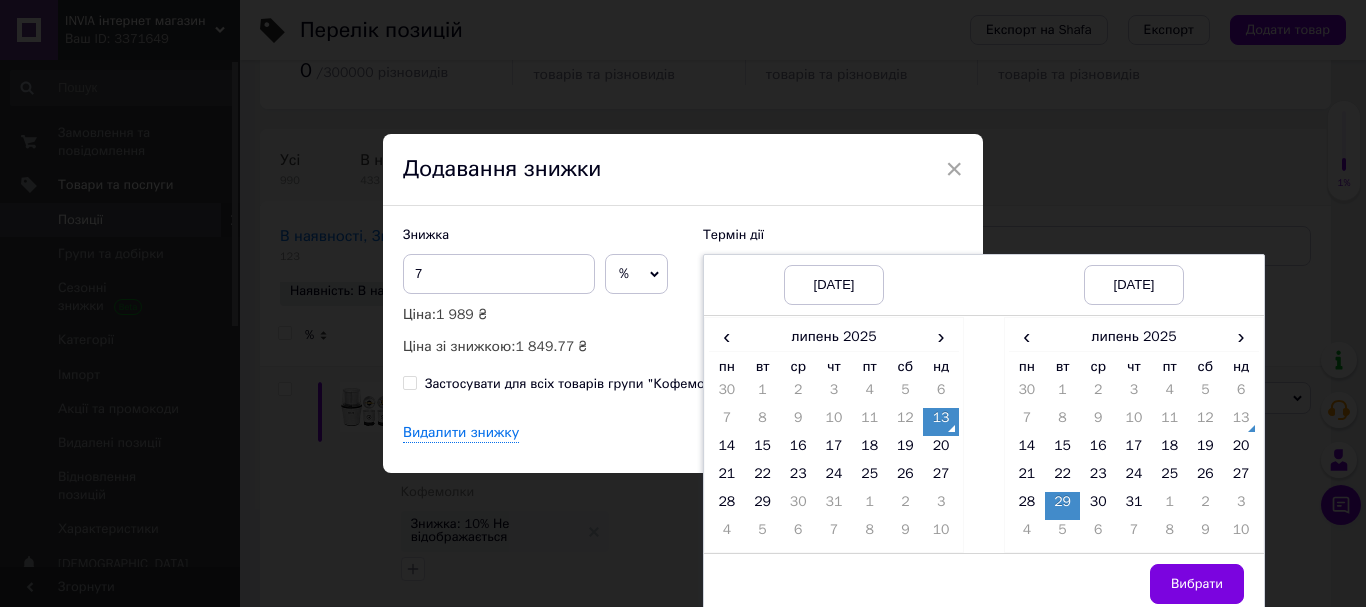 click on "Вибрати" at bounding box center (1197, 584) 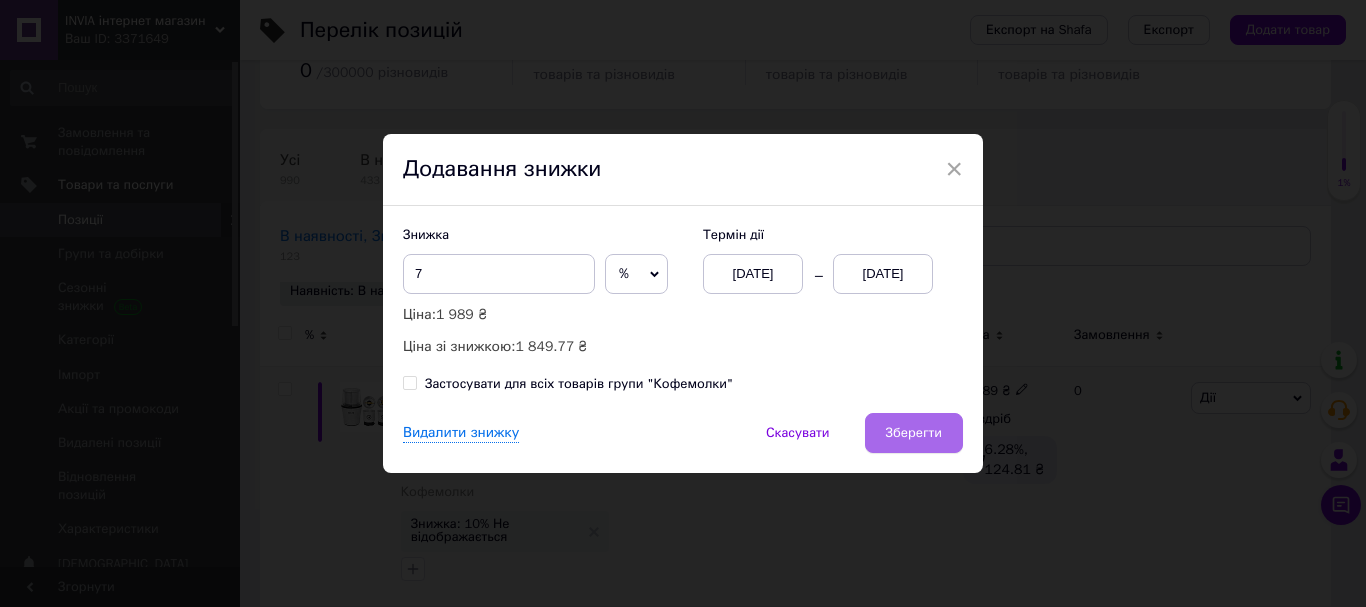 click on "Зберегти" at bounding box center (914, 433) 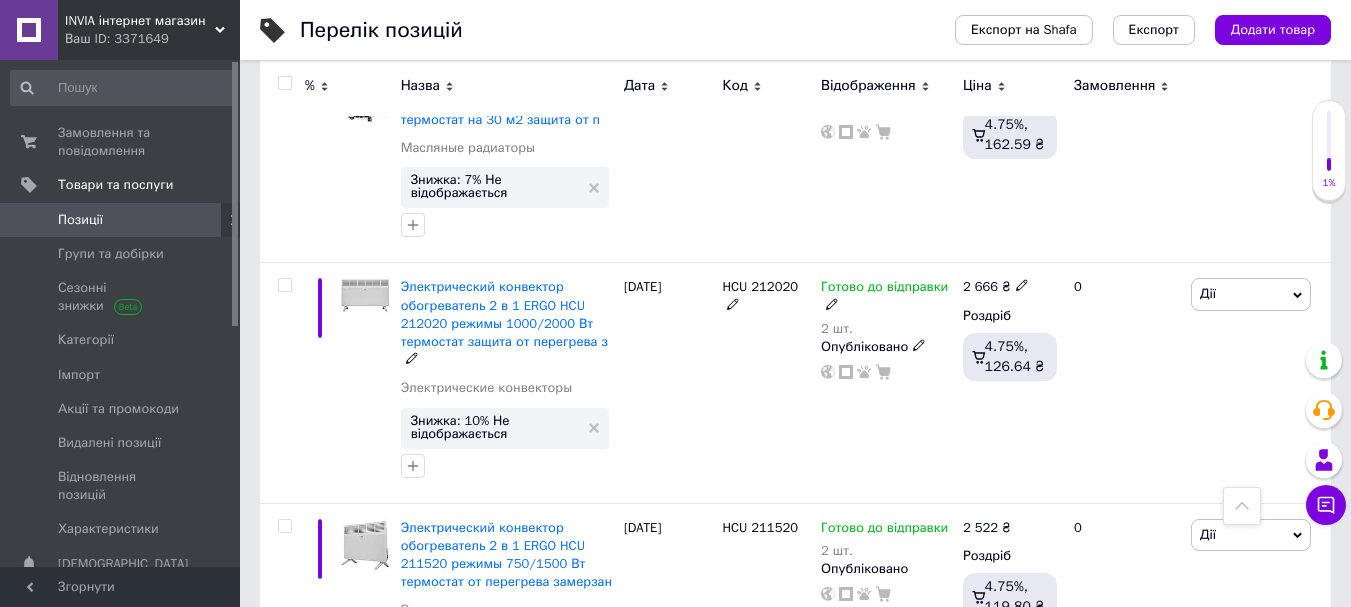 scroll, scrollTop: 4400, scrollLeft: 0, axis: vertical 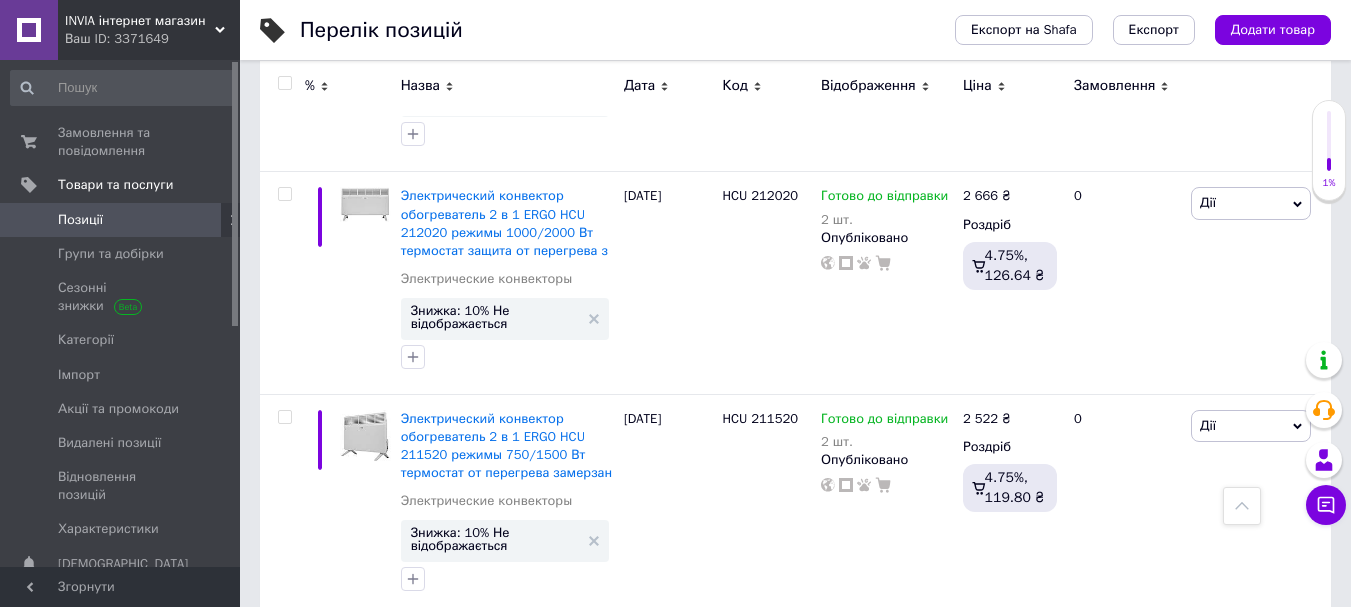 click on "2" at bounding box center (327, 657) 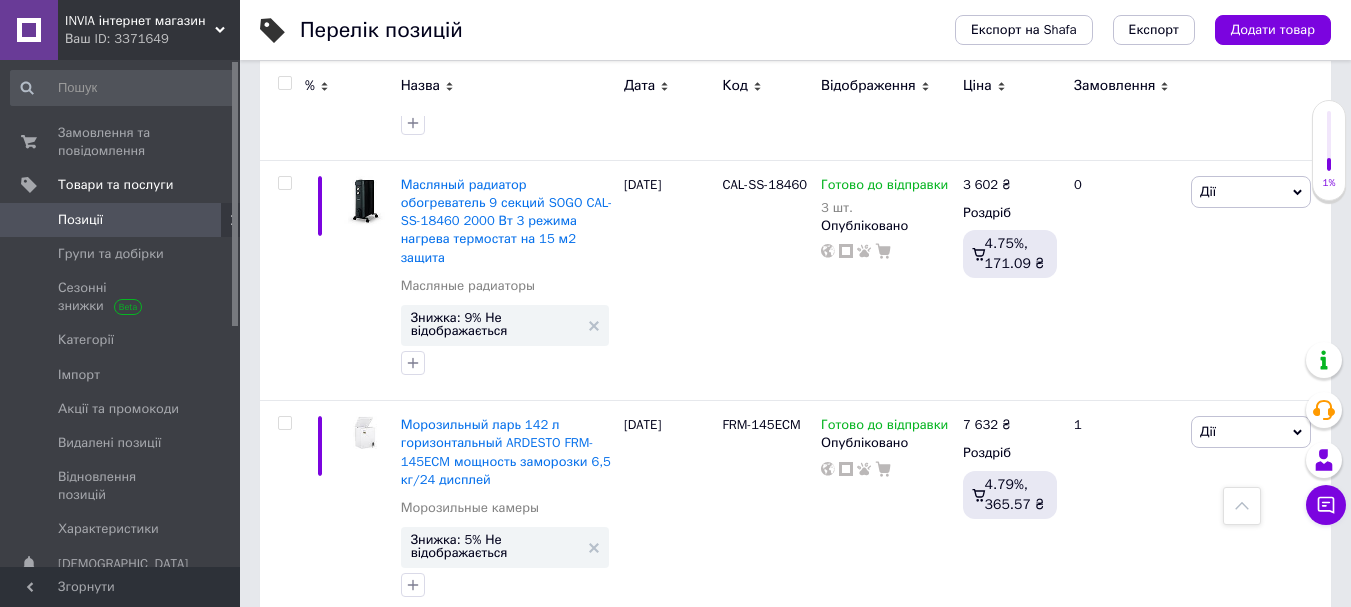scroll, scrollTop: 2582, scrollLeft: 0, axis: vertical 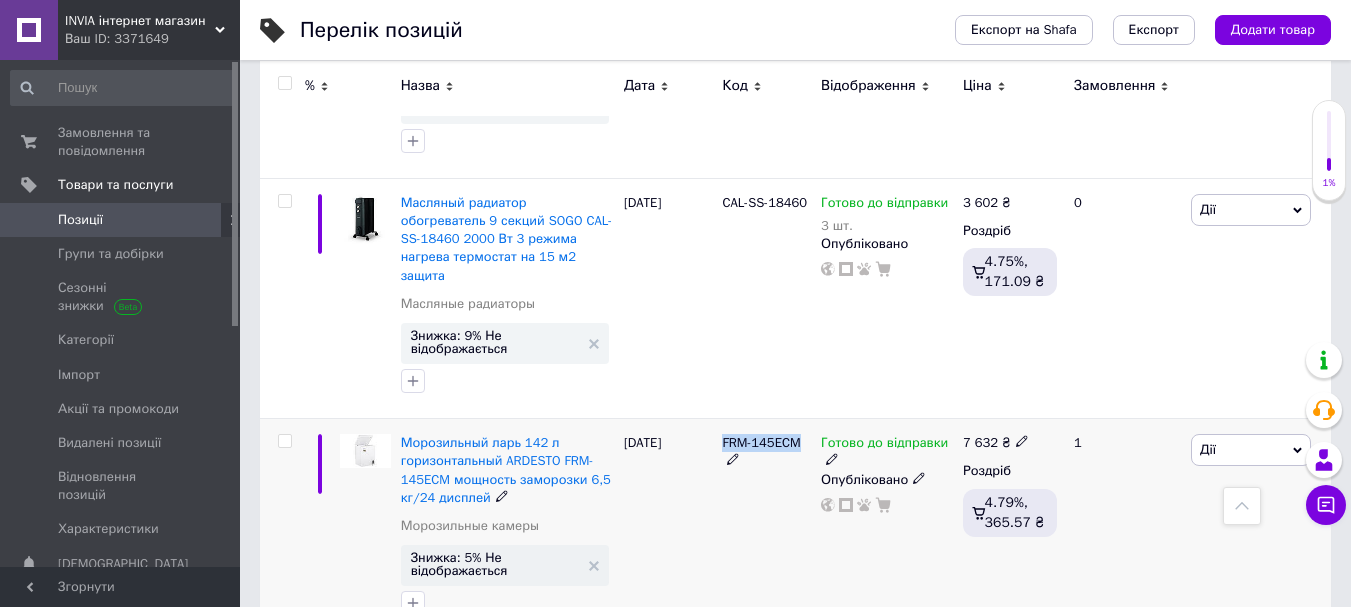 drag, startPoint x: 722, startPoint y: 353, endPoint x: 807, endPoint y: 358, distance: 85.146935 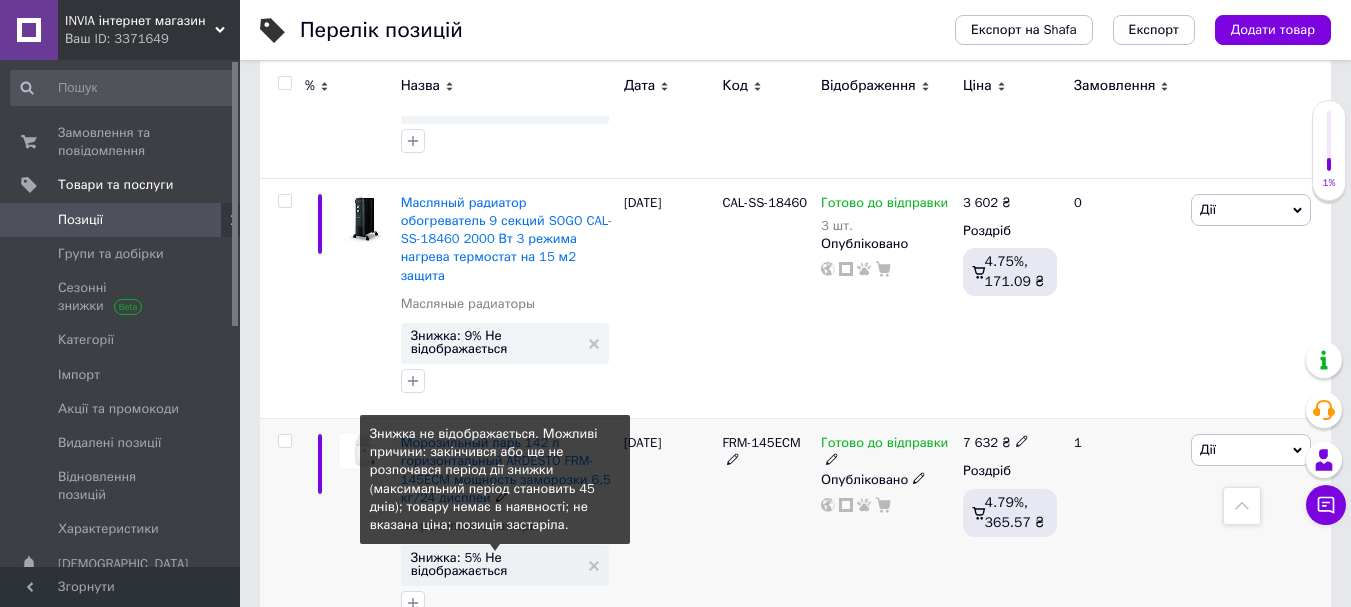 click on "Знижка: 5% Не відображається" at bounding box center (495, 564) 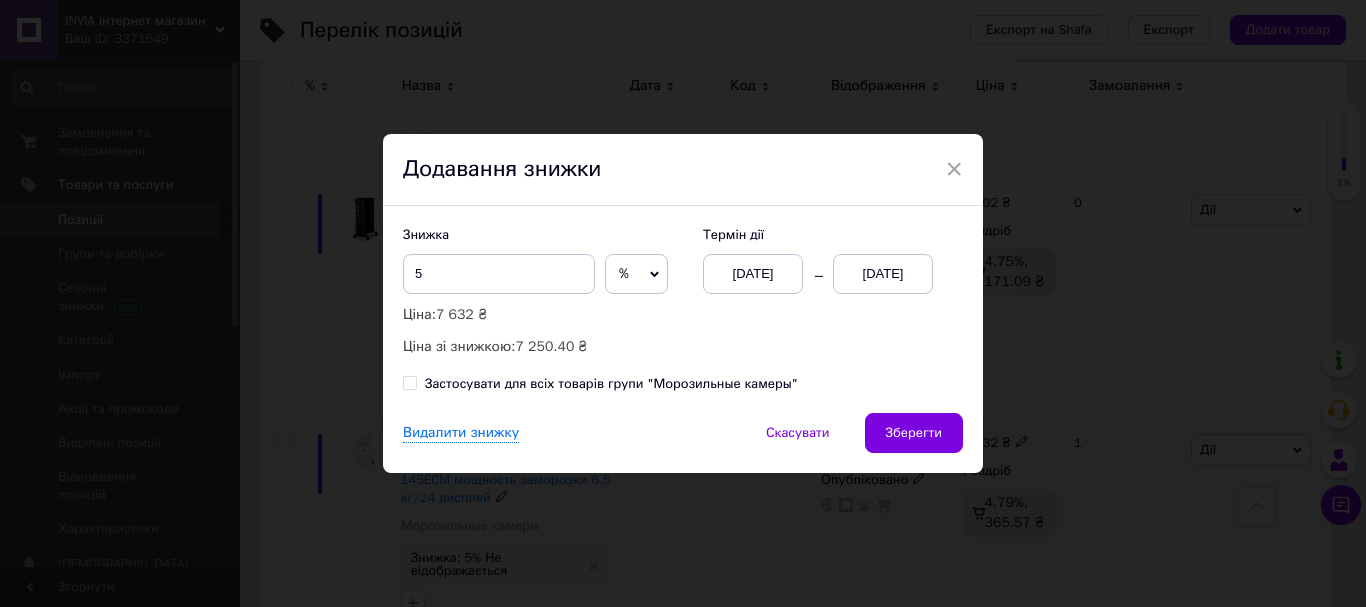 click on "[DATE]" at bounding box center [883, 274] 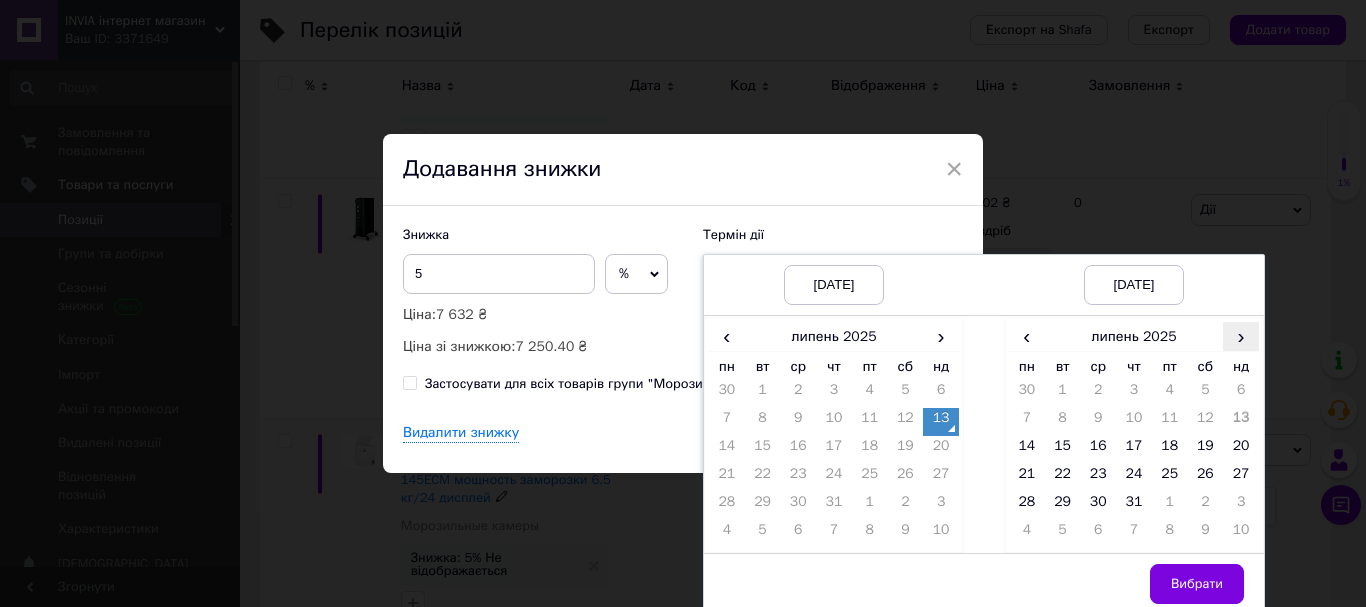 drag, startPoint x: 1235, startPoint y: 338, endPoint x: 1192, endPoint y: 371, distance: 54.20332 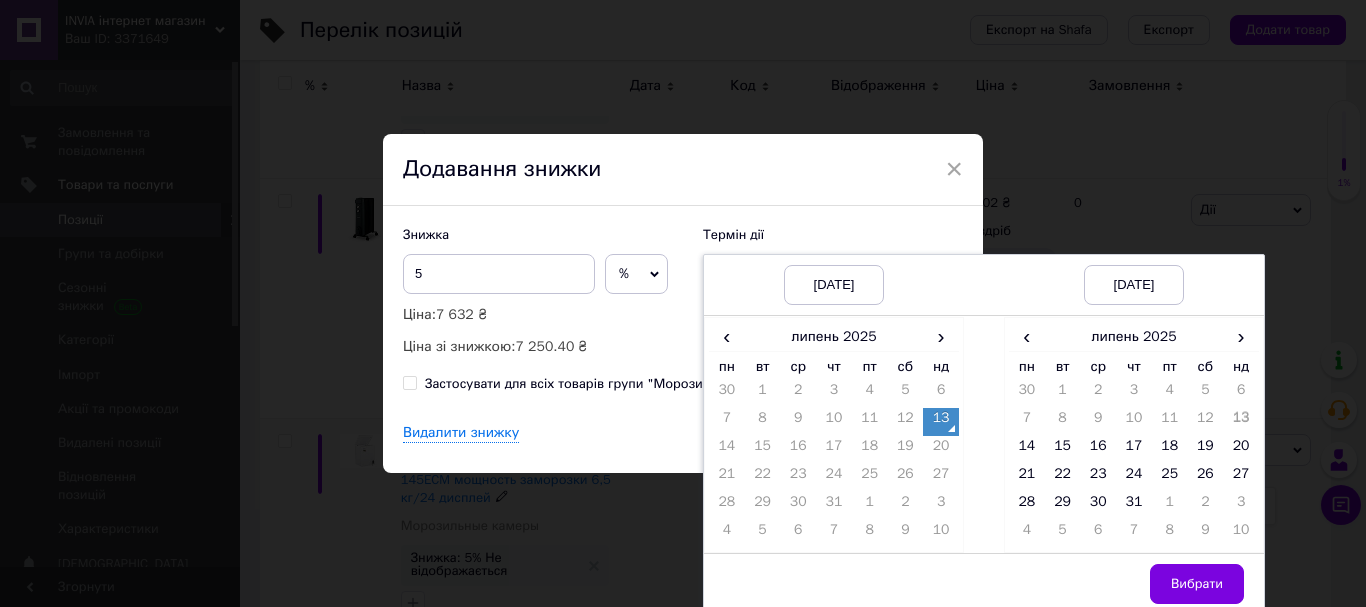 click on "›" at bounding box center (1241, 336) 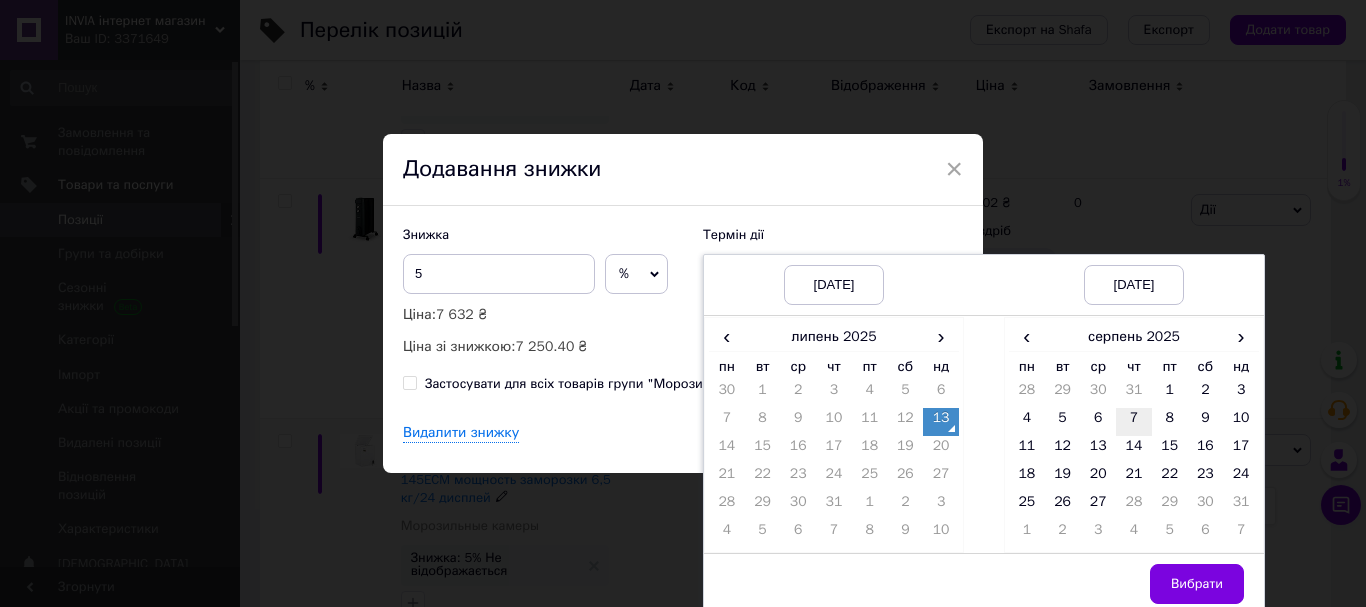 click on "7" at bounding box center [1134, 422] 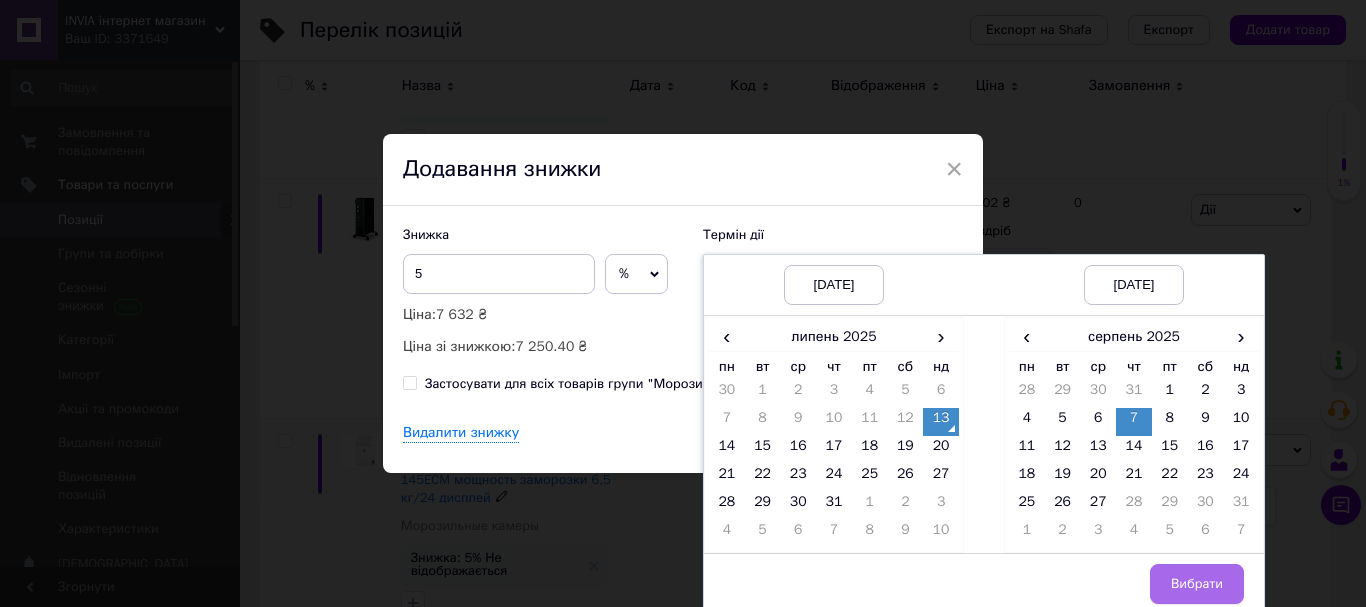 click on "Вибрати" at bounding box center (1197, 584) 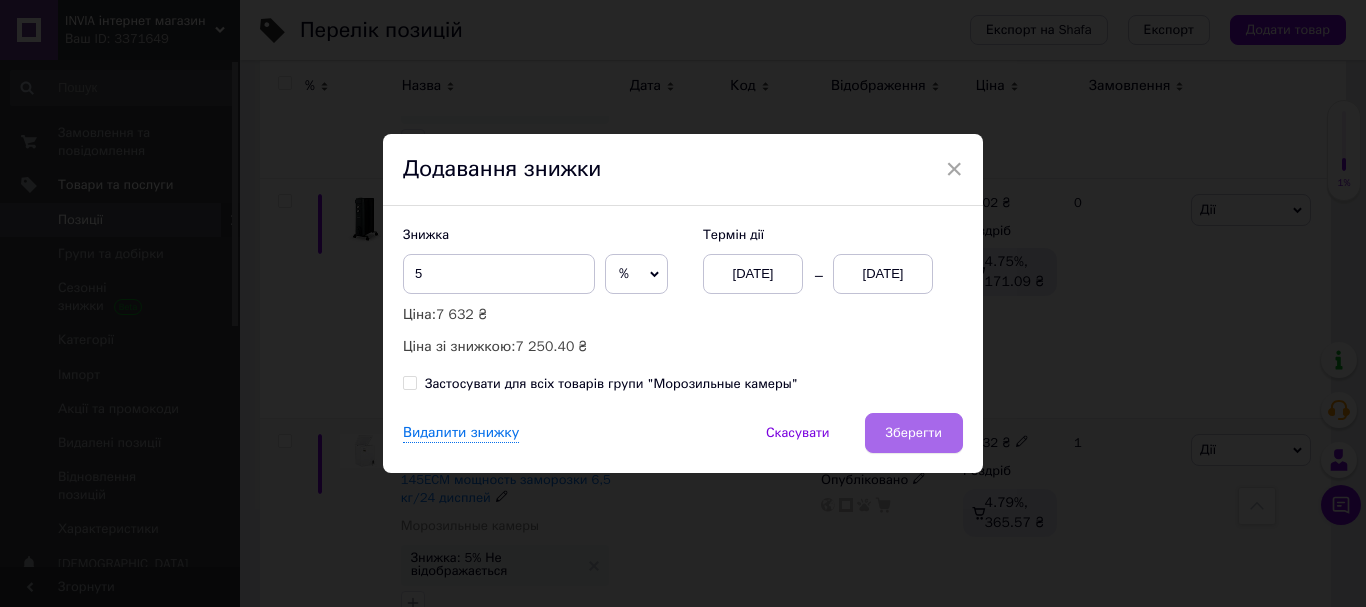 click on "Зберегти" at bounding box center [914, 433] 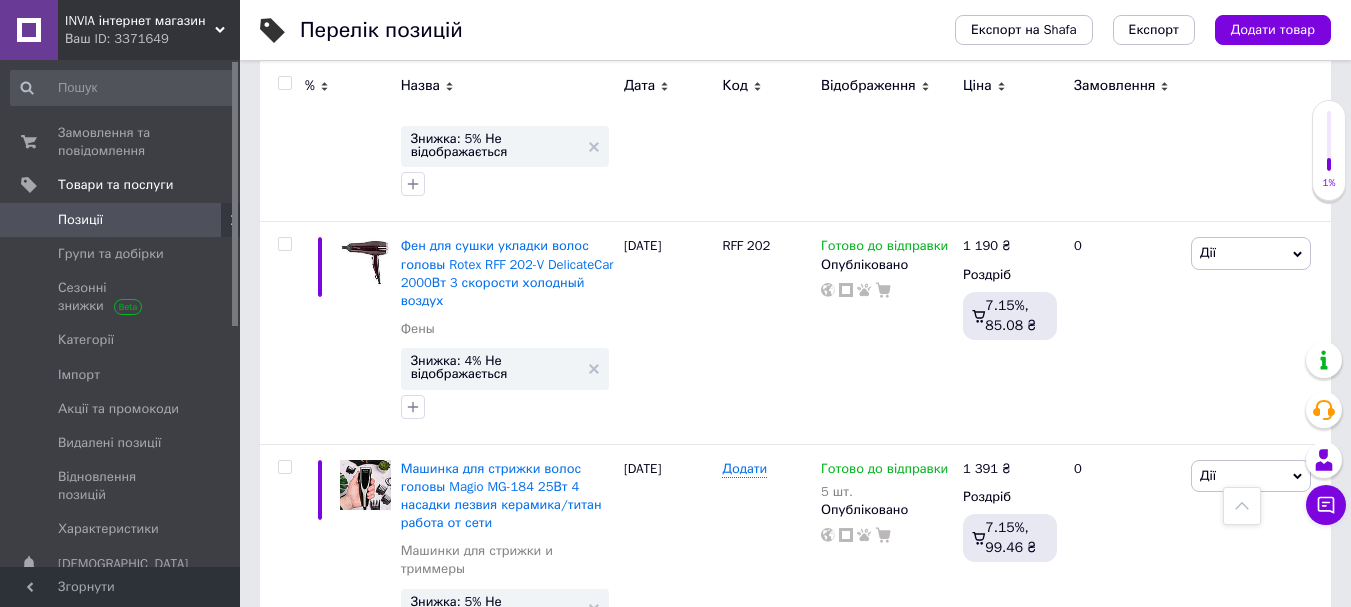 scroll, scrollTop: 4373, scrollLeft: 0, axis: vertical 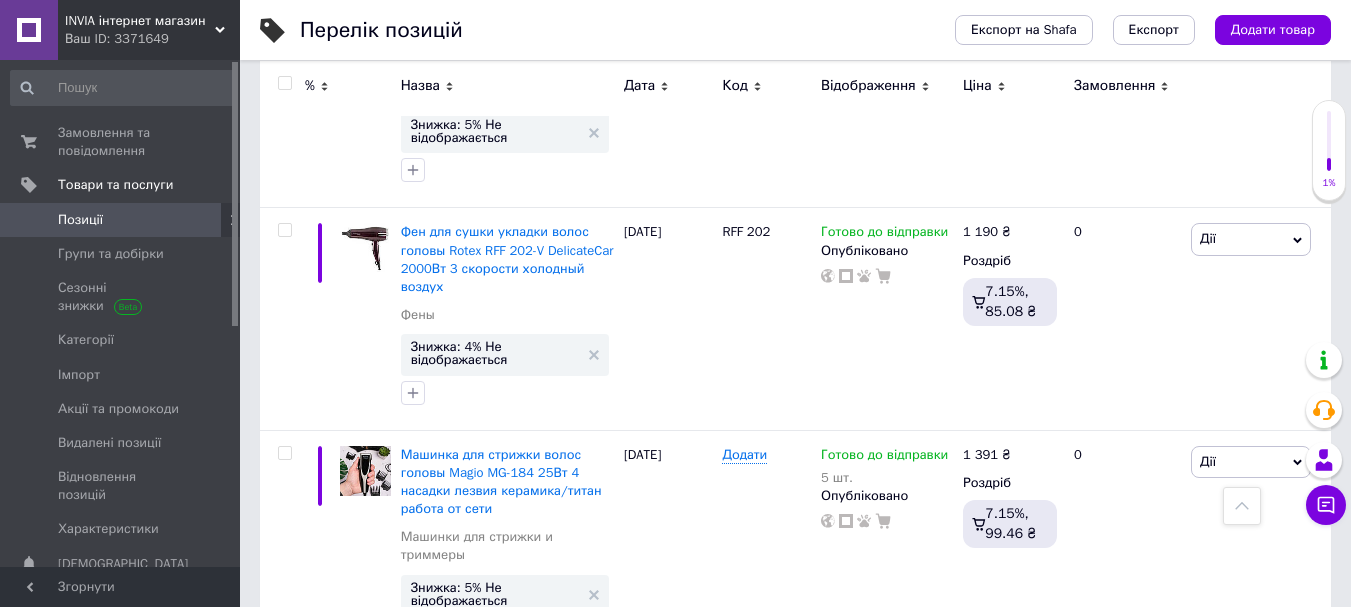 click on "3" at bounding box center (494, 711) 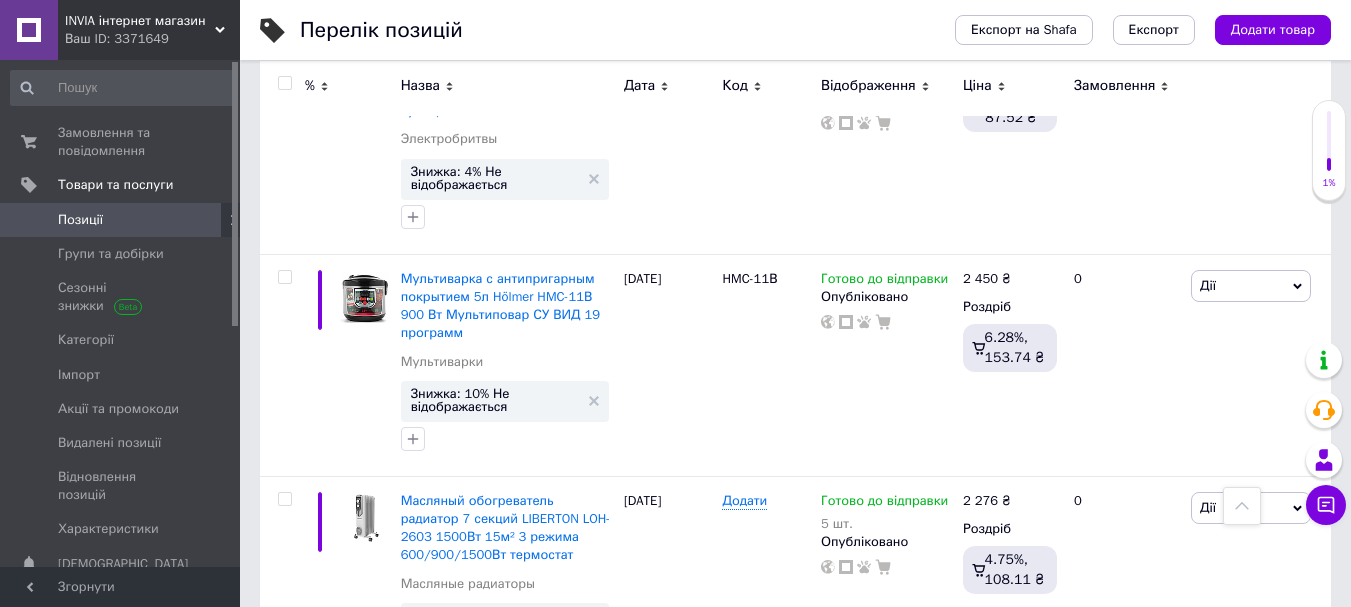 scroll, scrollTop: 957, scrollLeft: 0, axis: vertical 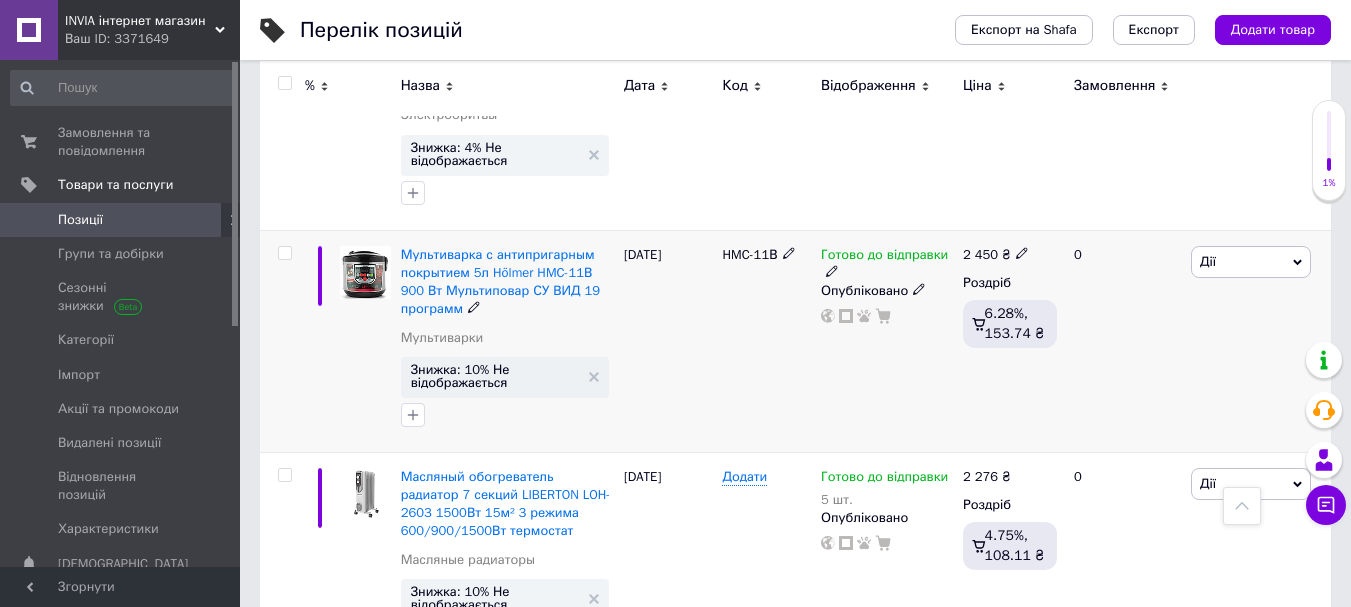 drag, startPoint x: 716, startPoint y: 219, endPoint x: 790, endPoint y: 218, distance: 74.00676 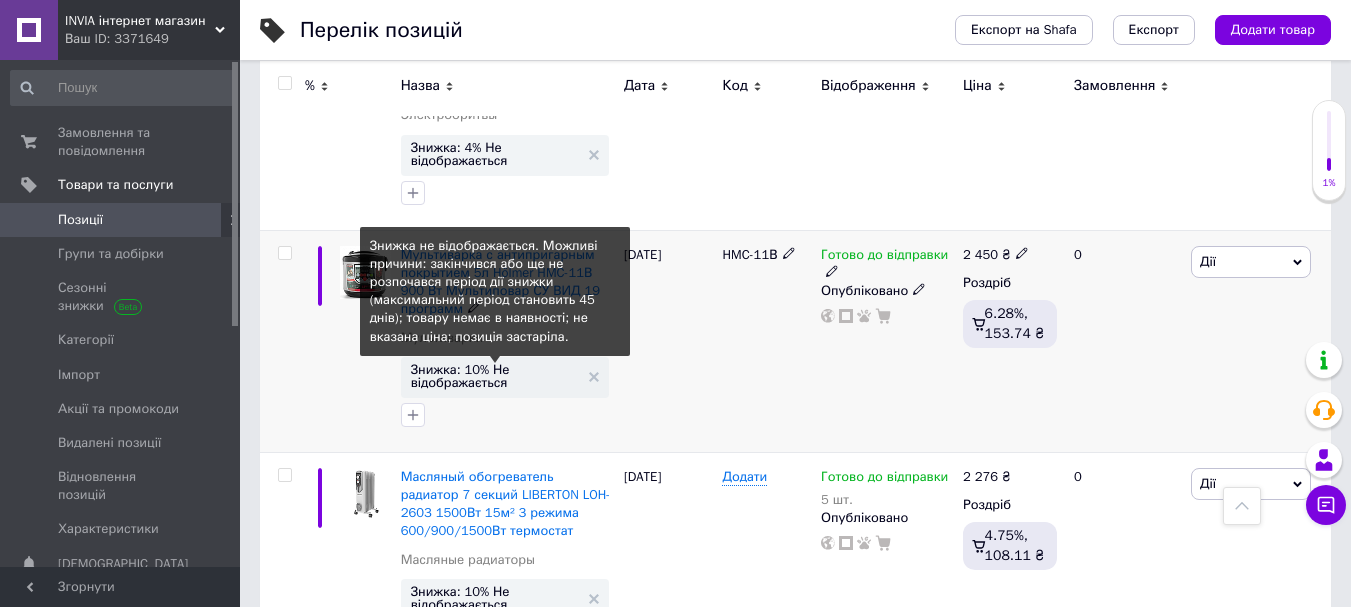 click on "Знижка: 10% Не відображається" at bounding box center (495, 376) 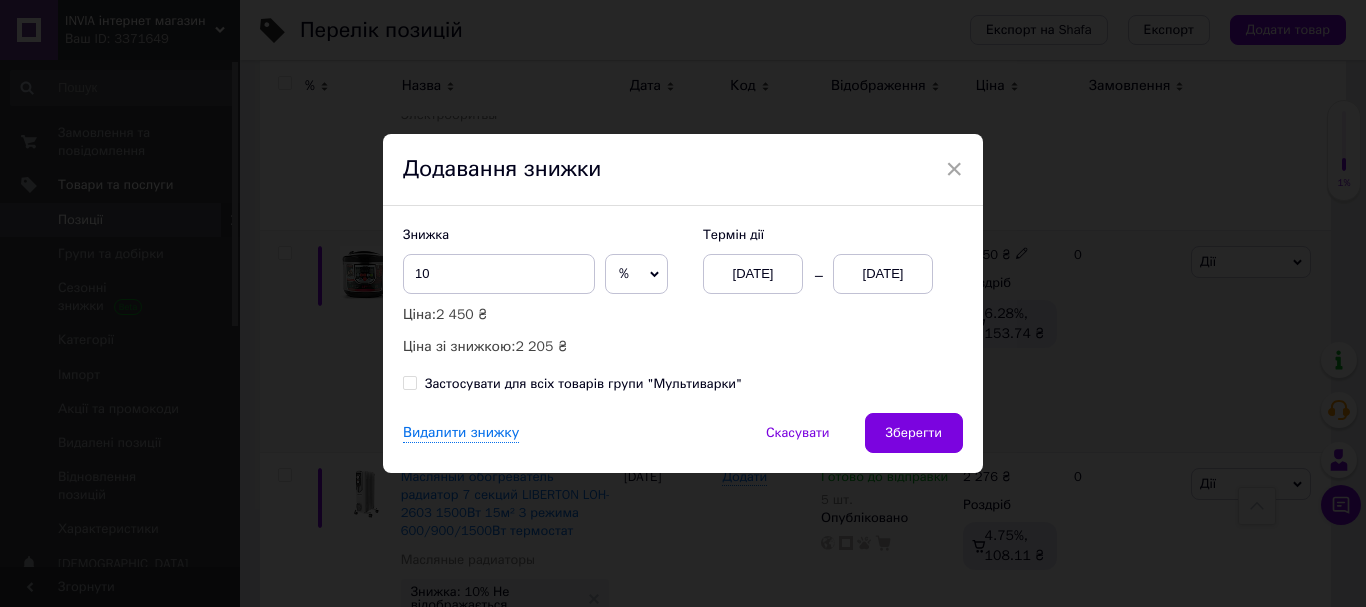 click on "[DATE]" at bounding box center (883, 274) 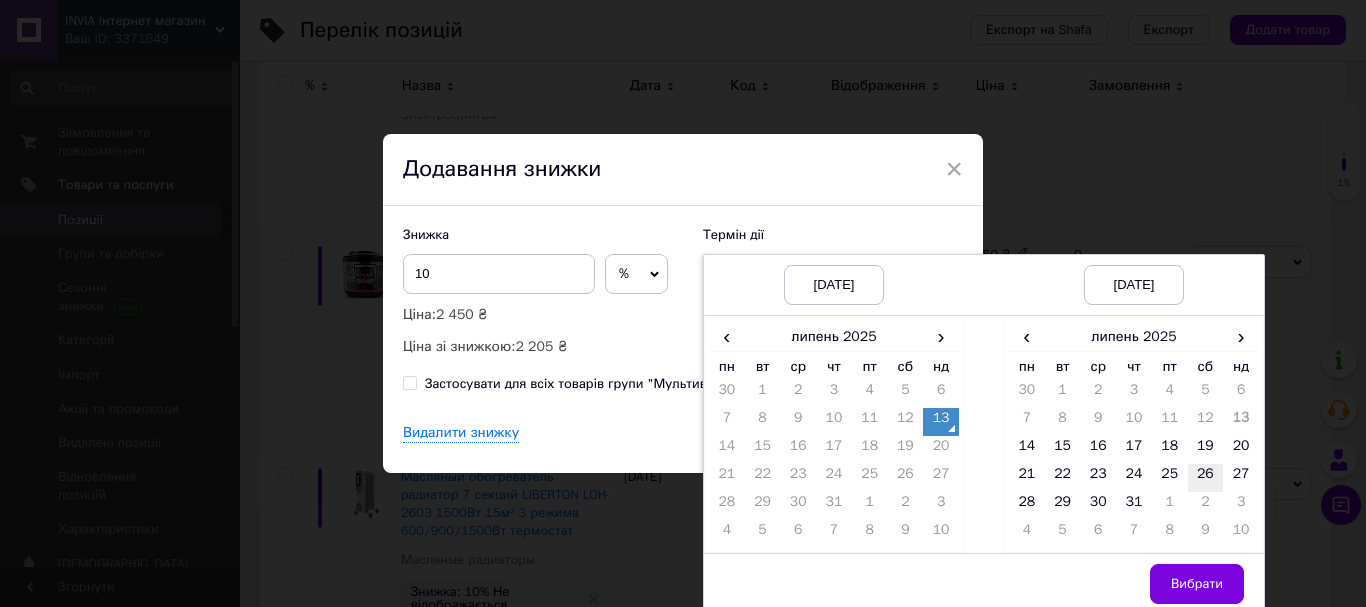click on "26" at bounding box center (1206, 478) 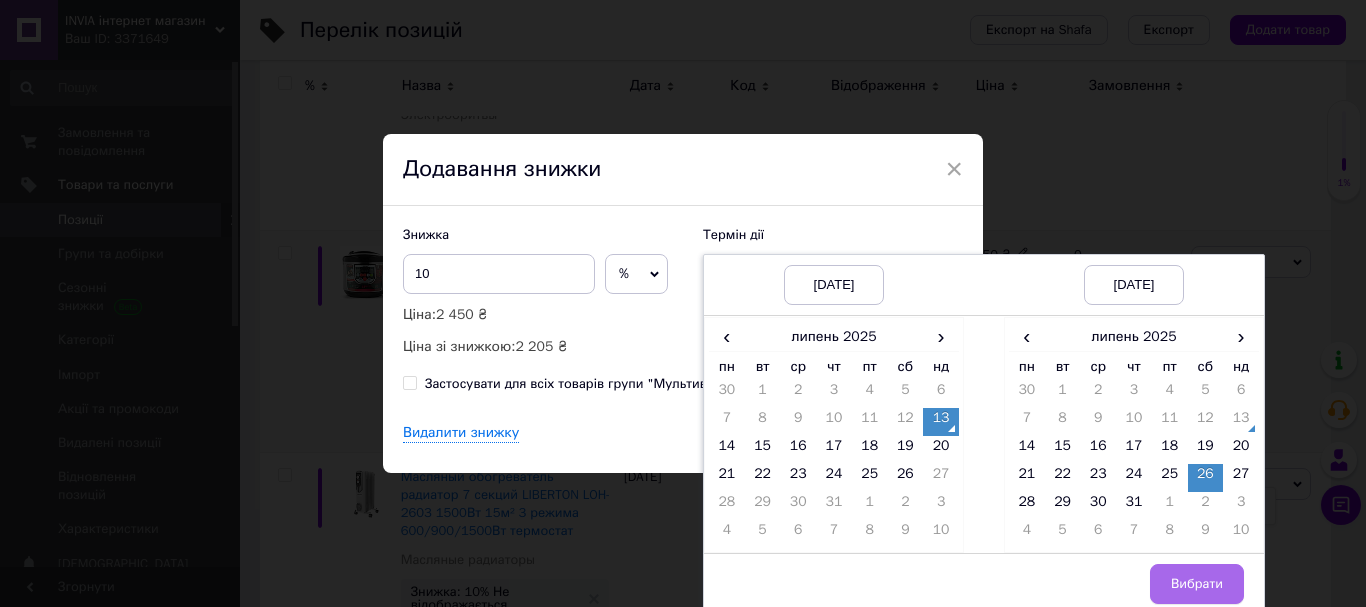 click on "Вибрати" at bounding box center [1197, 584] 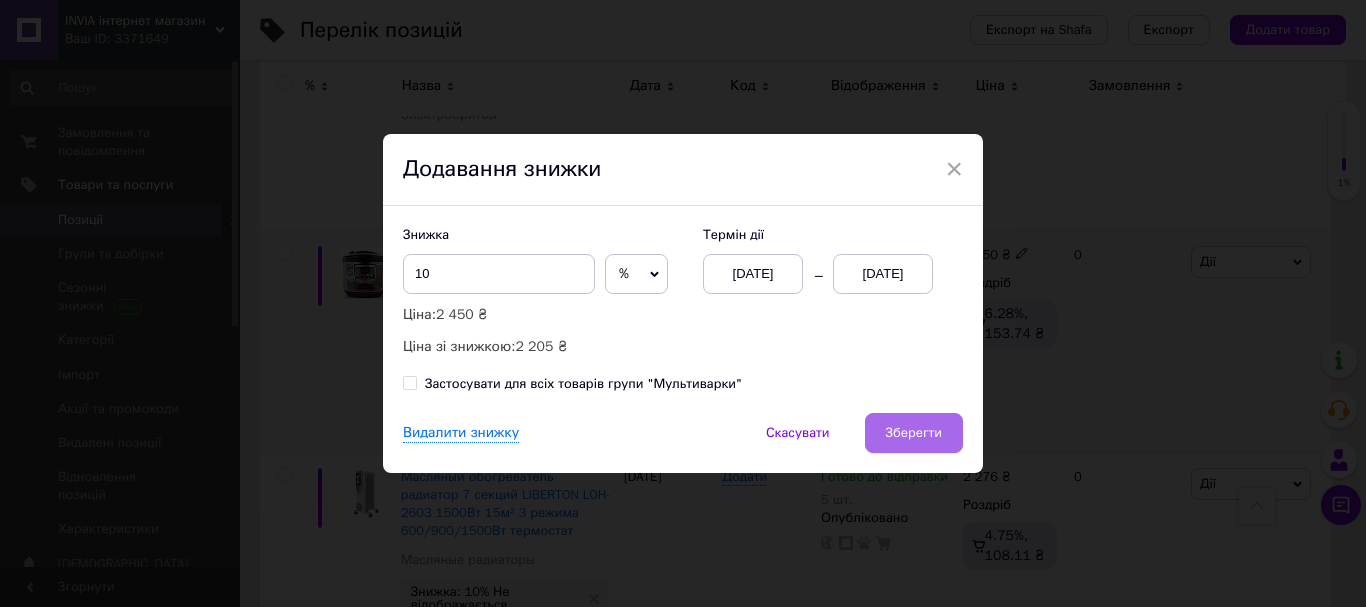 click on "Зберегти" at bounding box center (914, 433) 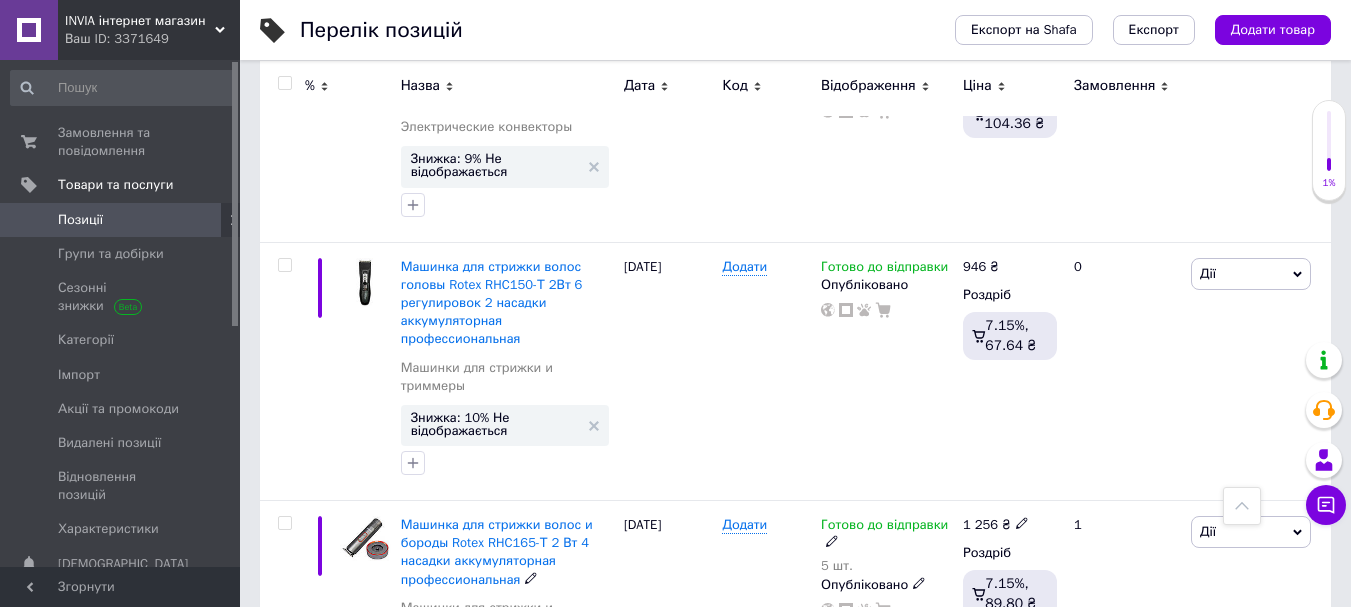 scroll, scrollTop: 4446, scrollLeft: 0, axis: vertical 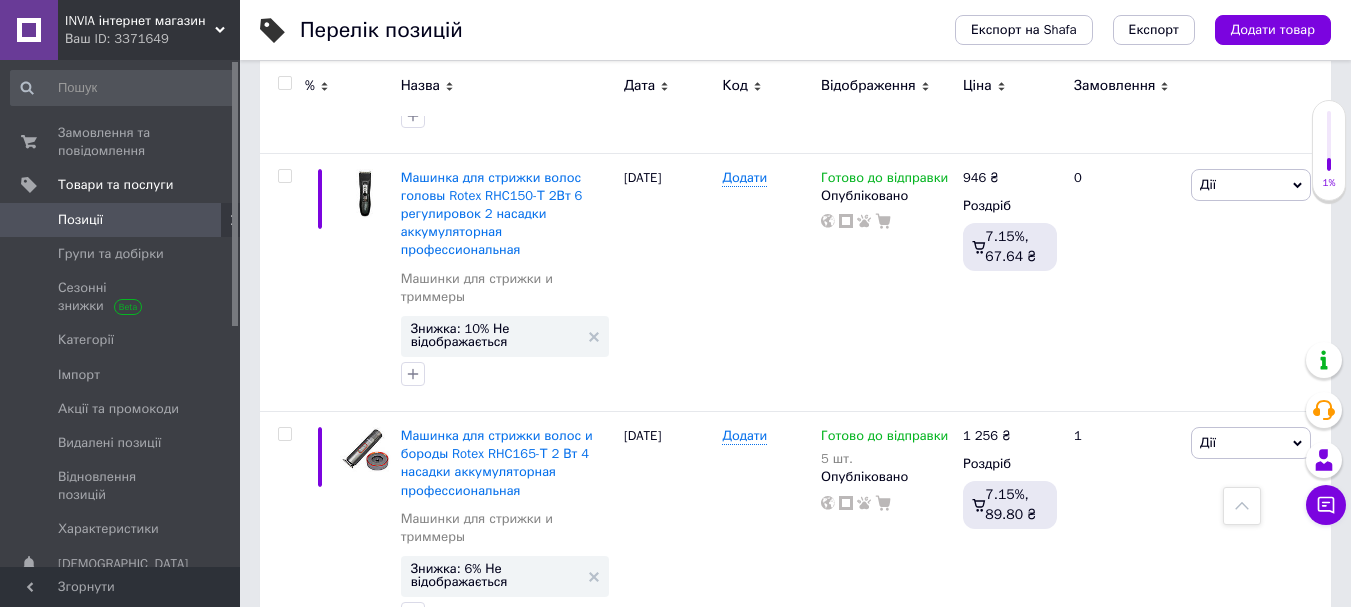 click on "4" at bounding box center [539, 692] 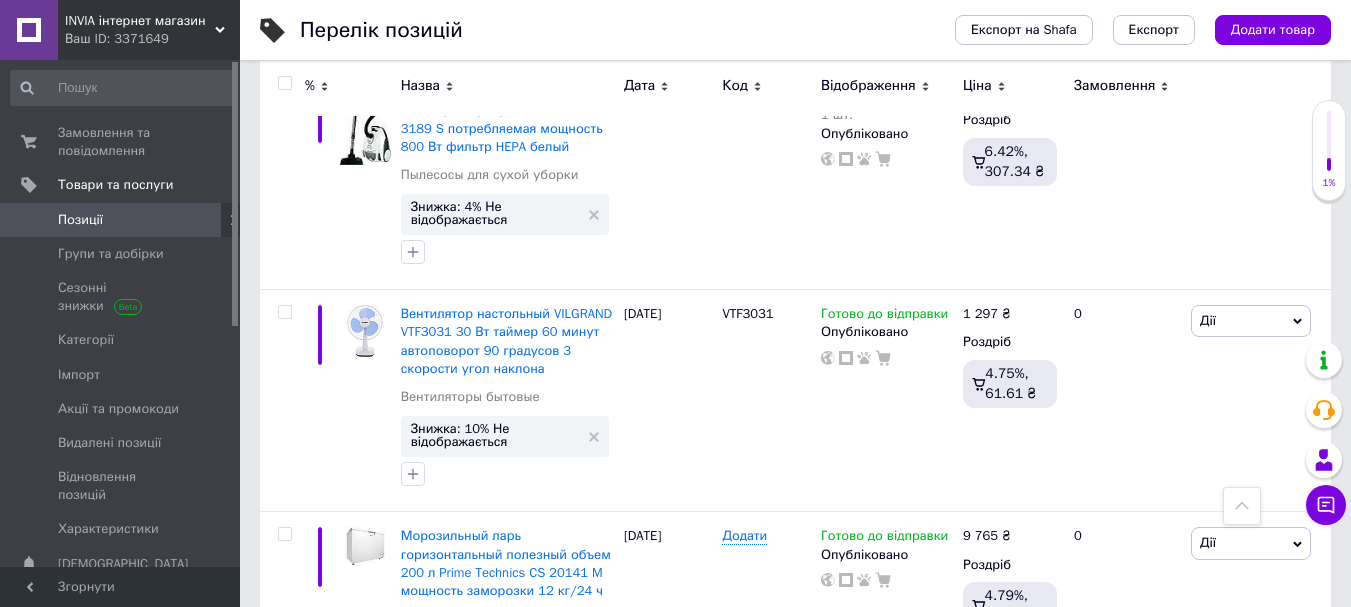 scroll, scrollTop: 4384, scrollLeft: 0, axis: vertical 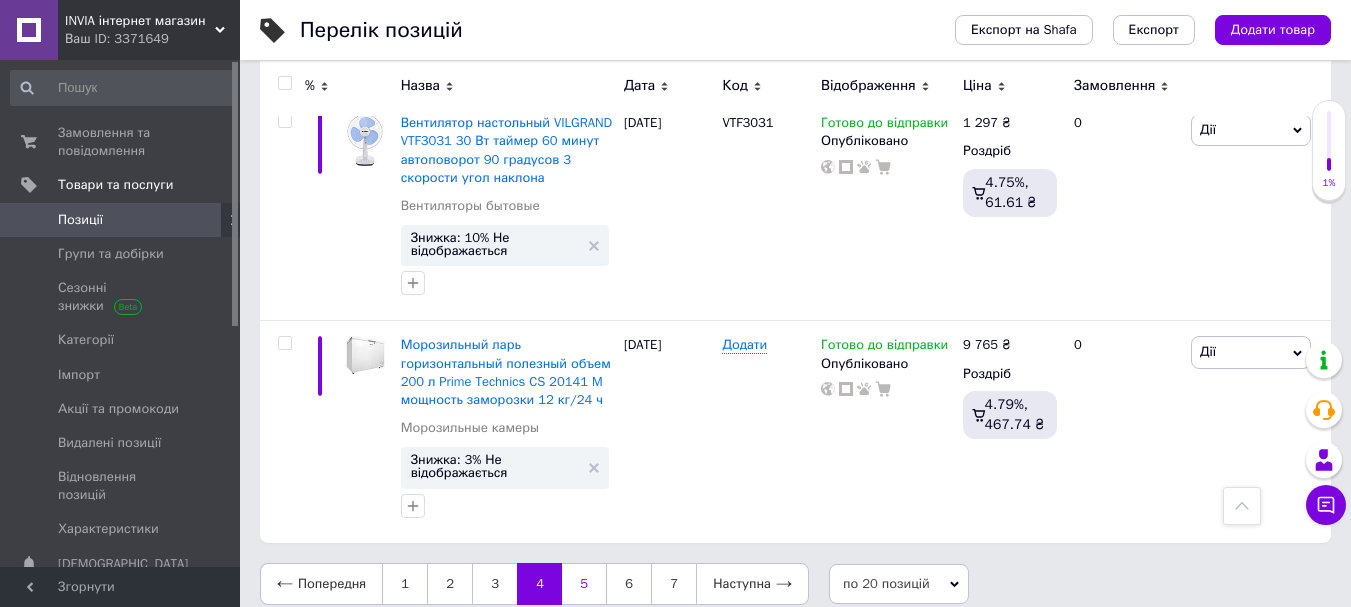 click on "5" at bounding box center (584, 584) 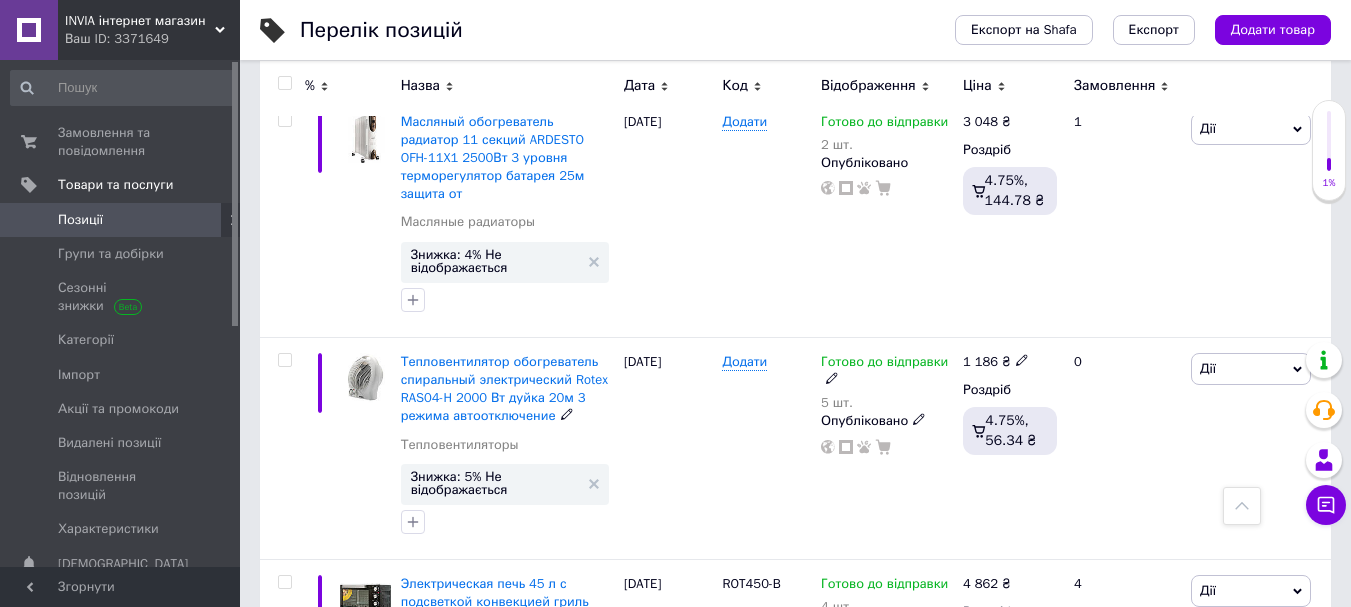 scroll, scrollTop: 4348, scrollLeft: 0, axis: vertical 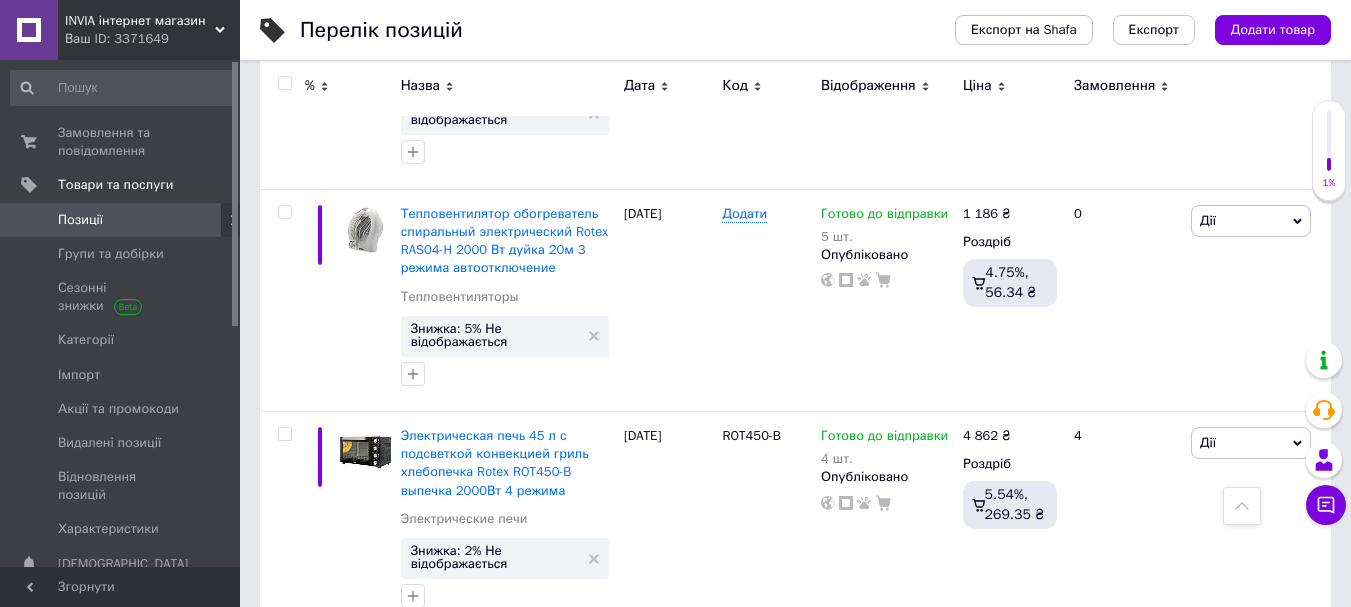 click on "6" at bounding box center (629, 674) 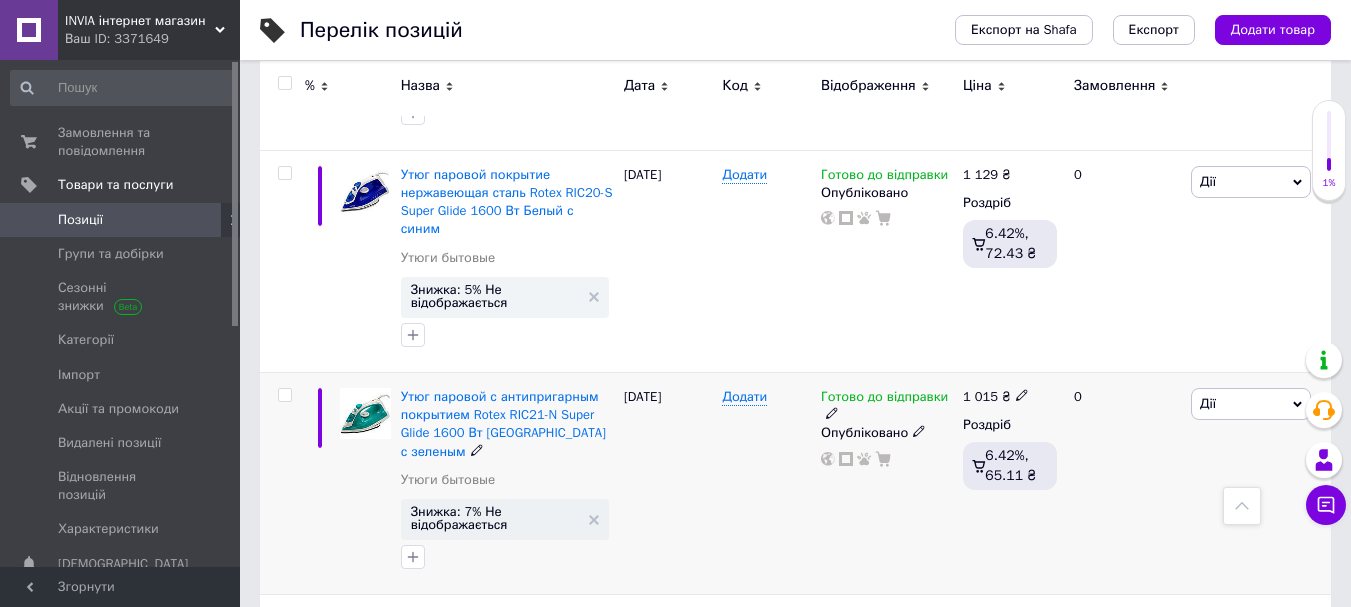 scroll, scrollTop: 2300, scrollLeft: 0, axis: vertical 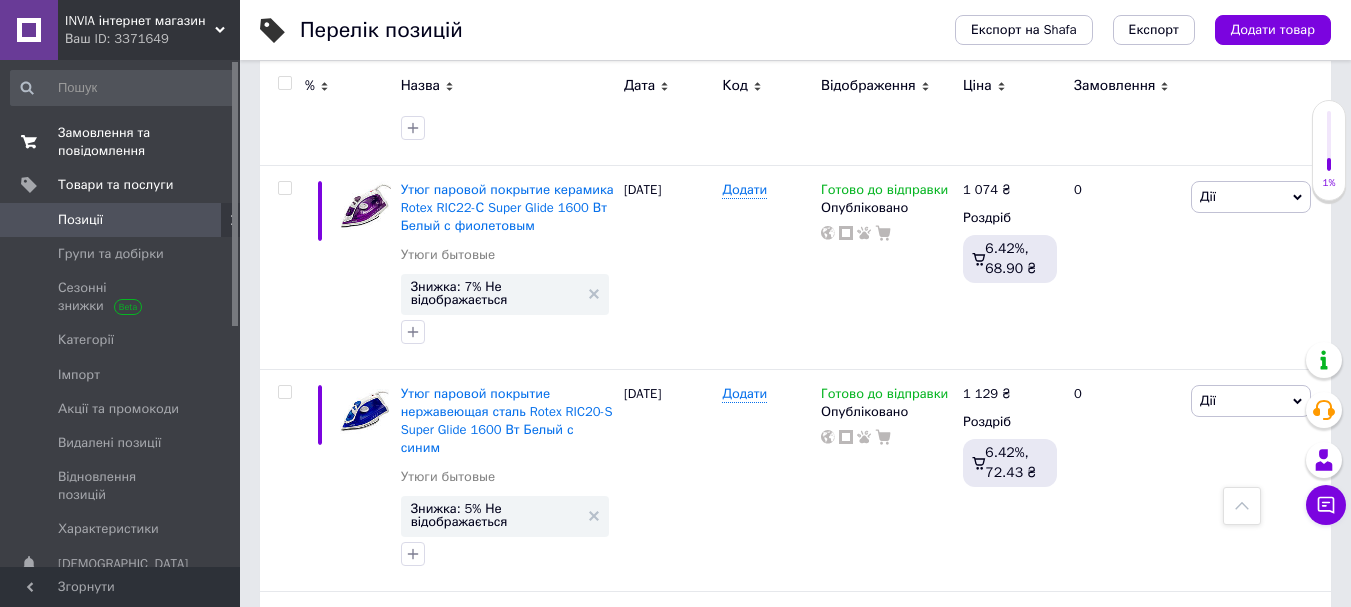 click on "Замовлення та повідомлення" at bounding box center (121, 142) 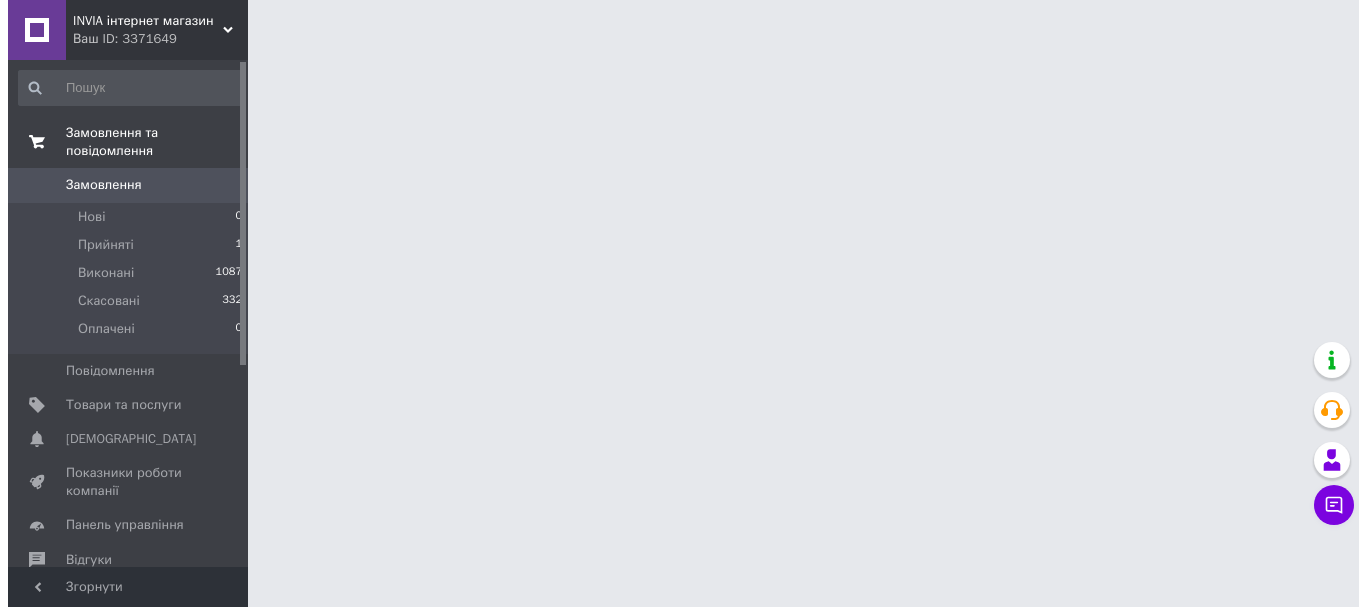 scroll, scrollTop: 0, scrollLeft: 0, axis: both 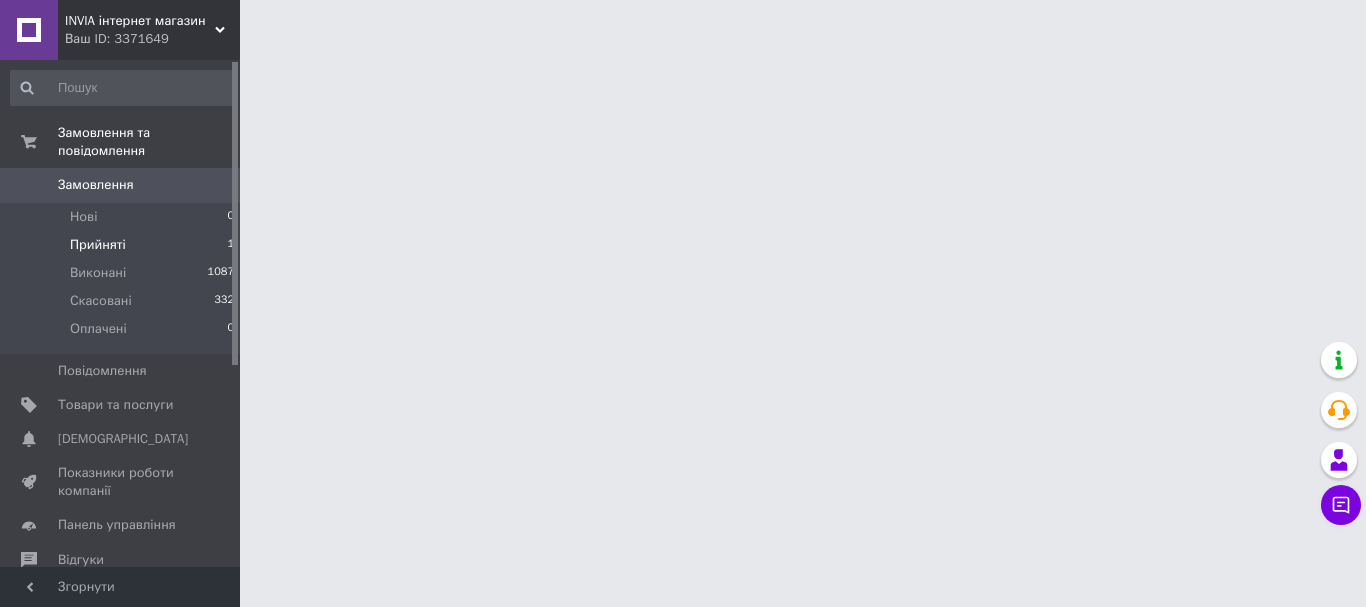 click on "Прийняті" at bounding box center (98, 245) 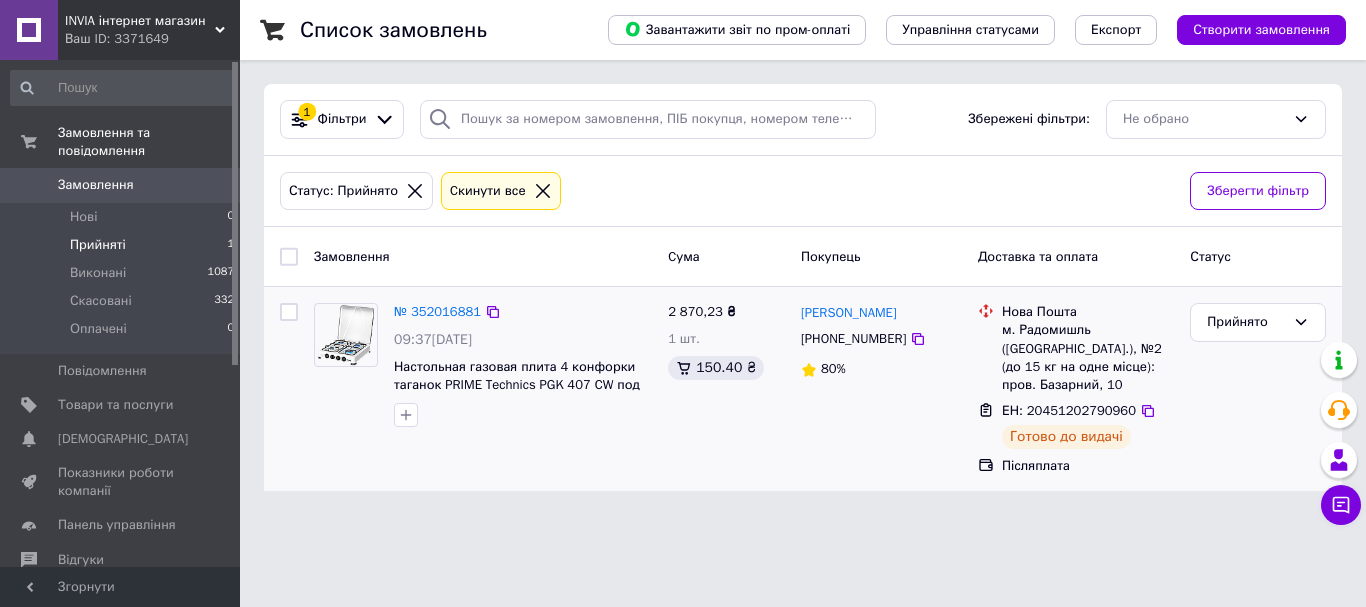 click 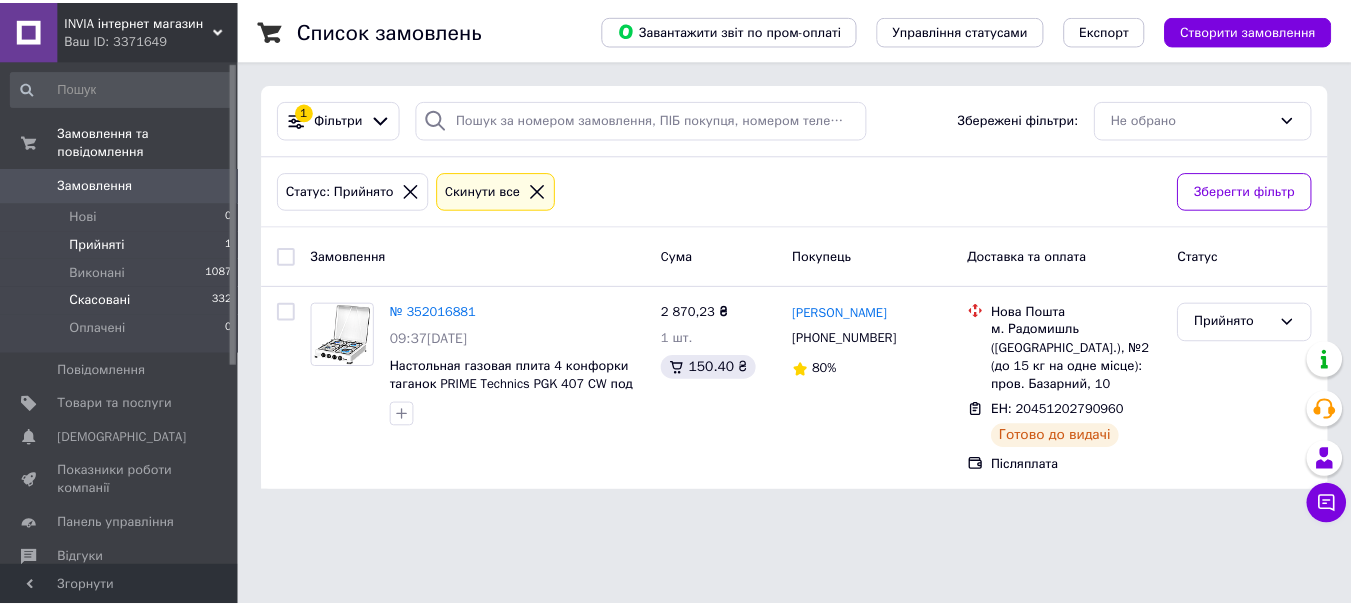 scroll, scrollTop: 200, scrollLeft: 0, axis: vertical 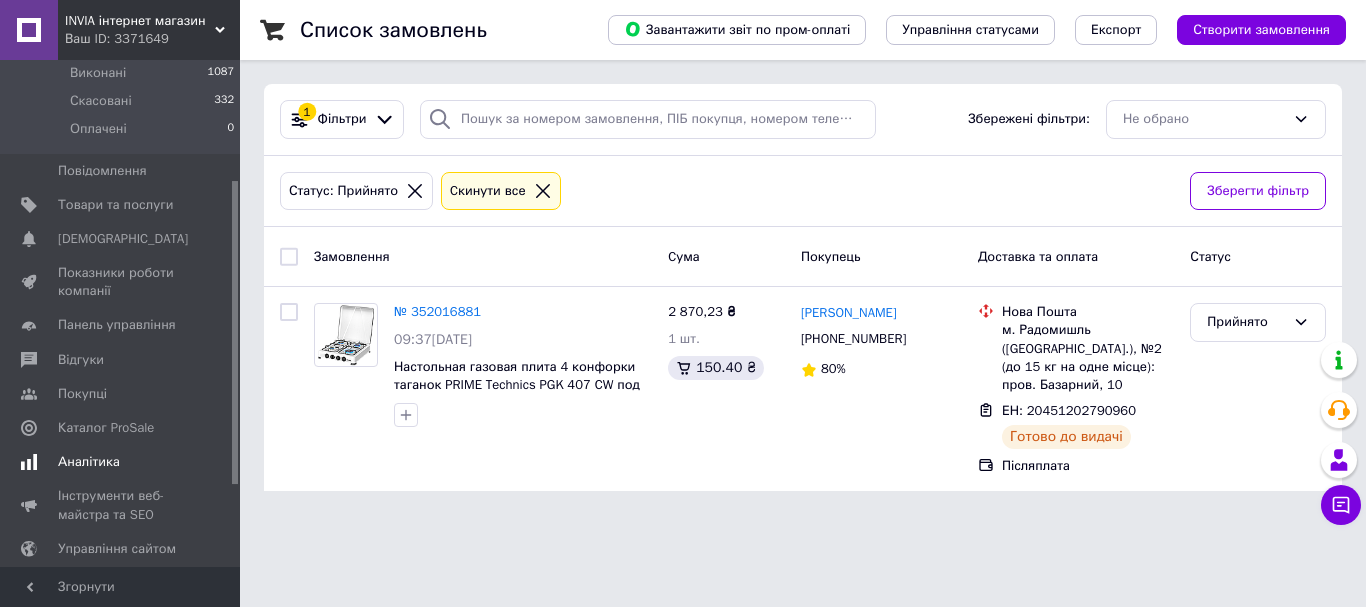 click on "Аналітика" at bounding box center (89, 462) 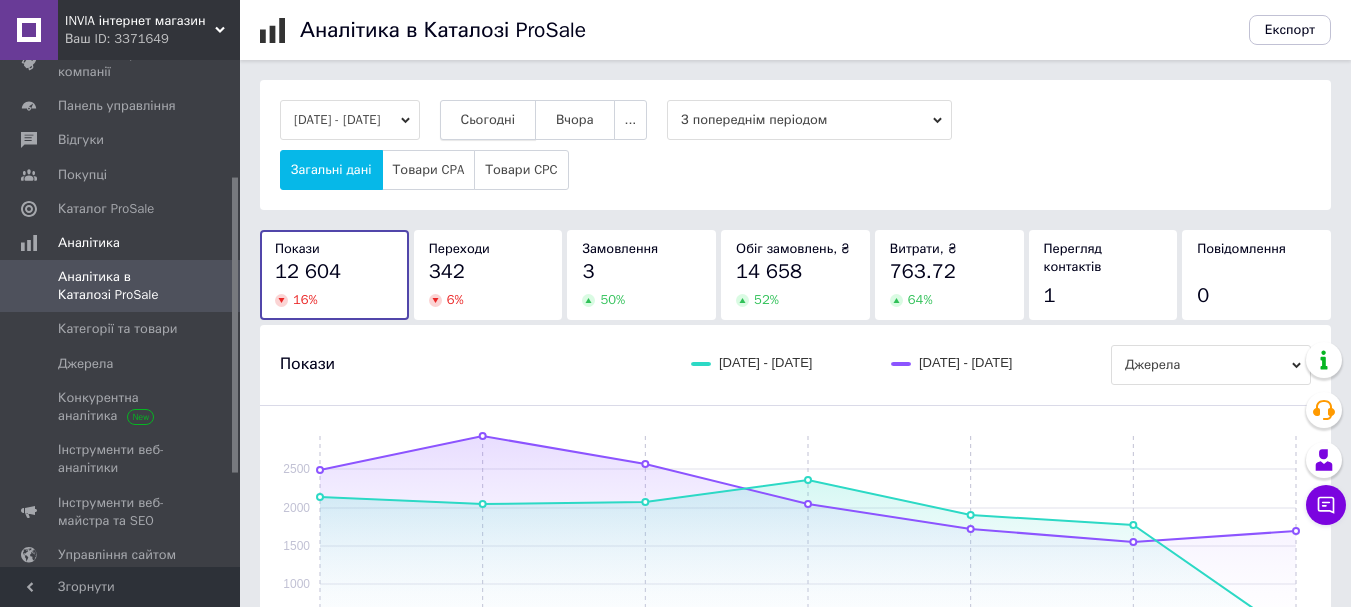 click on "Сьогодні" at bounding box center (488, 120) 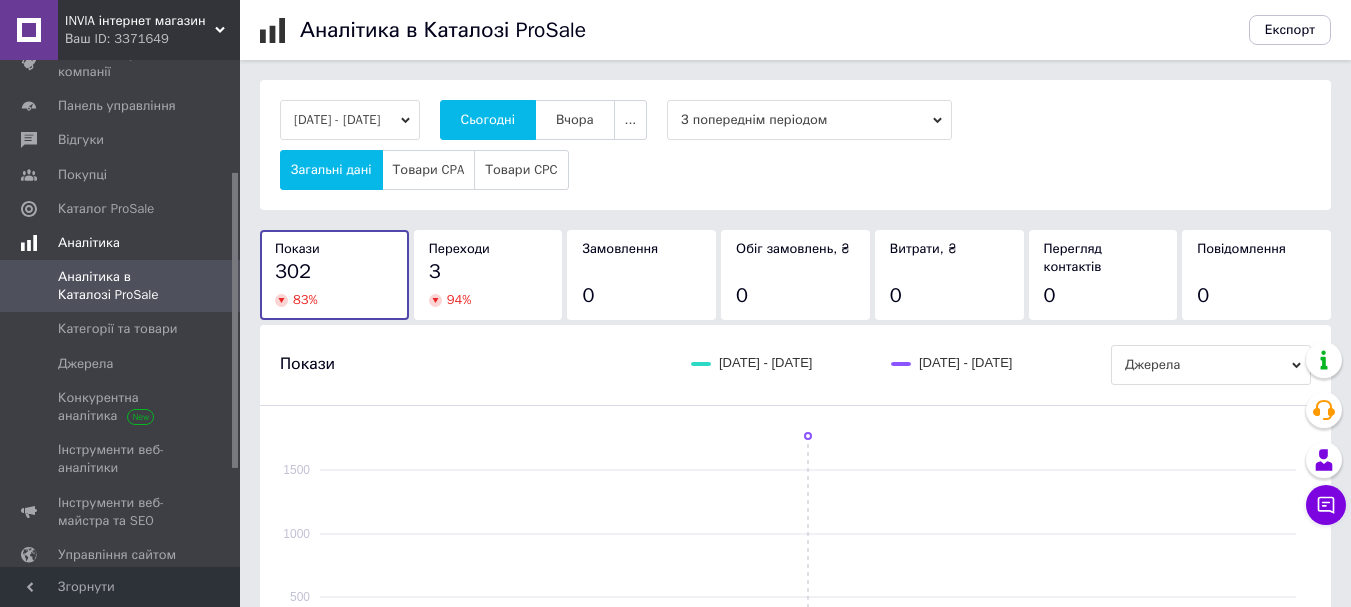 scroll, scrollTop: 0, scrollLeft: 0, axis: both 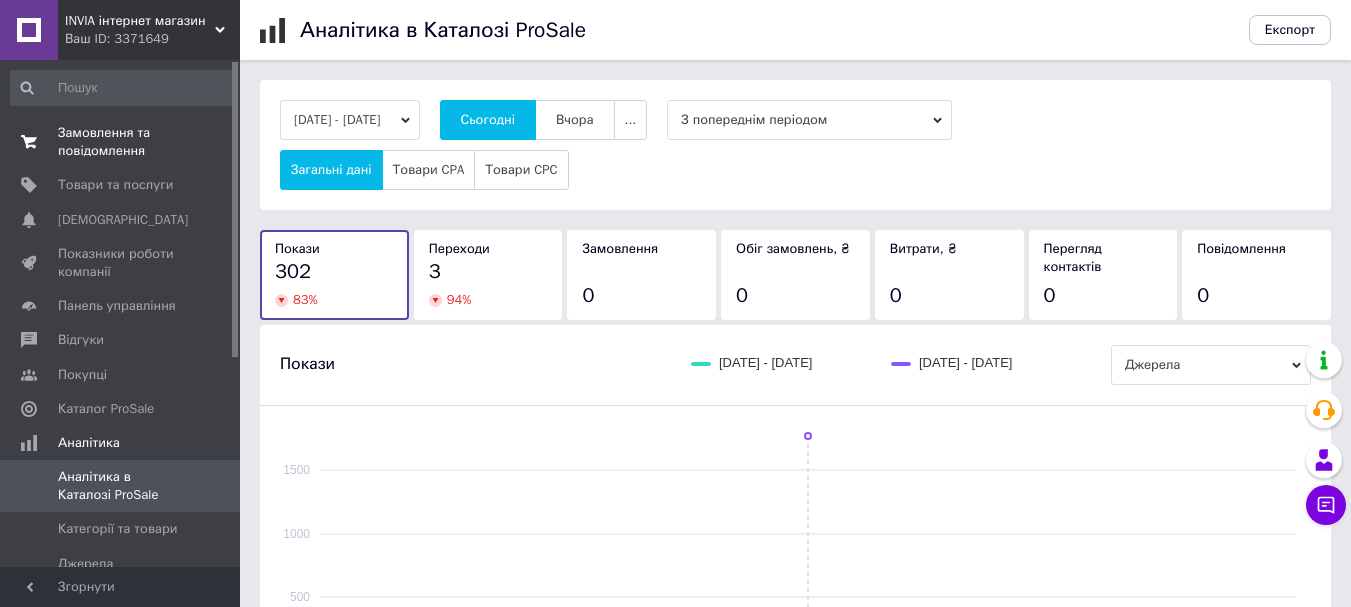 click on "Замовлення та повідомлення" at bounding box center [121, 142] 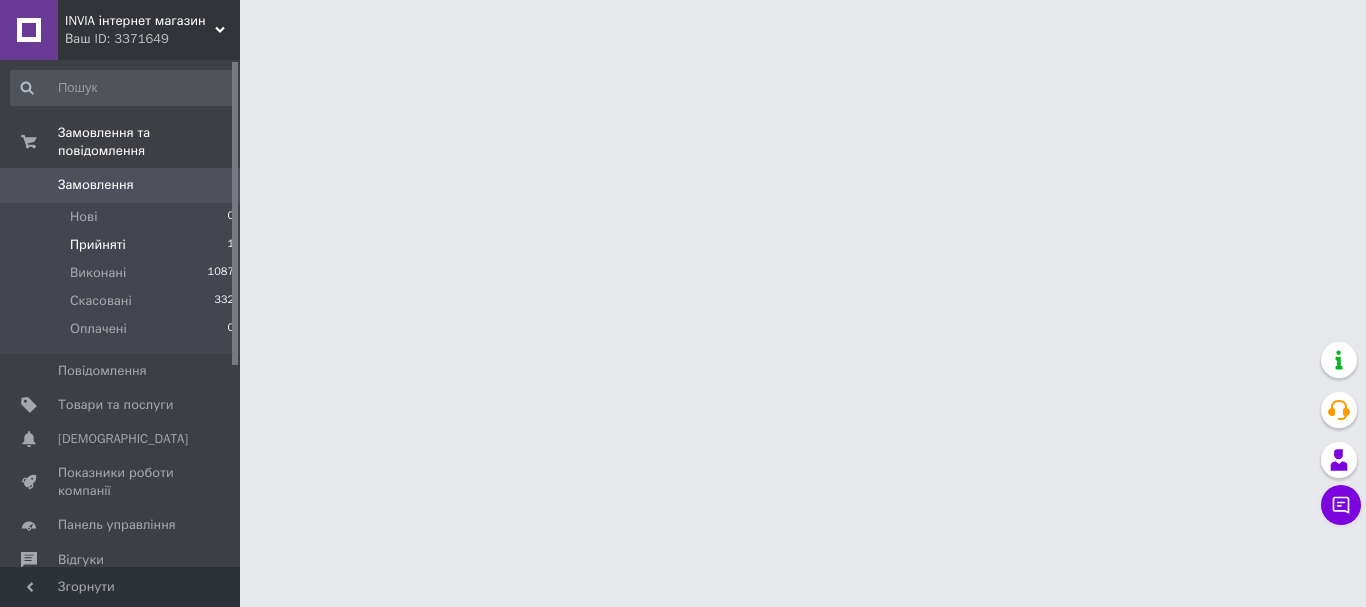 click on "Прийняті" at bounding box center (98, 245) 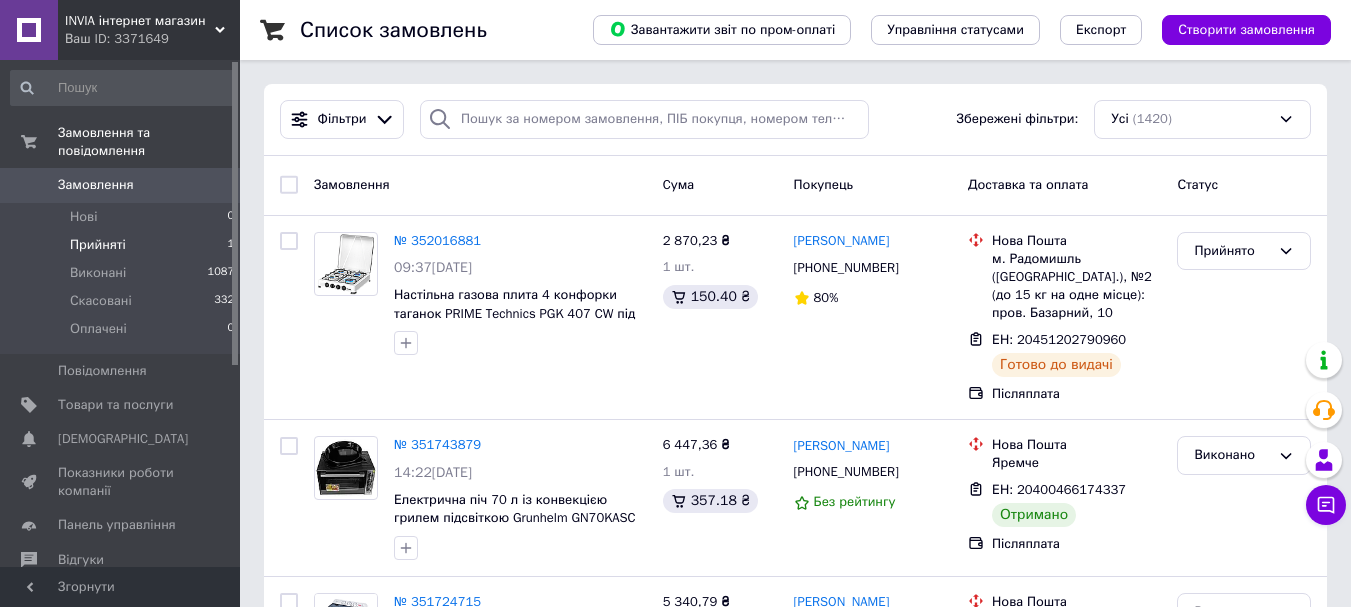 click on "Прийняті 1" at bounding box center [123, 245] 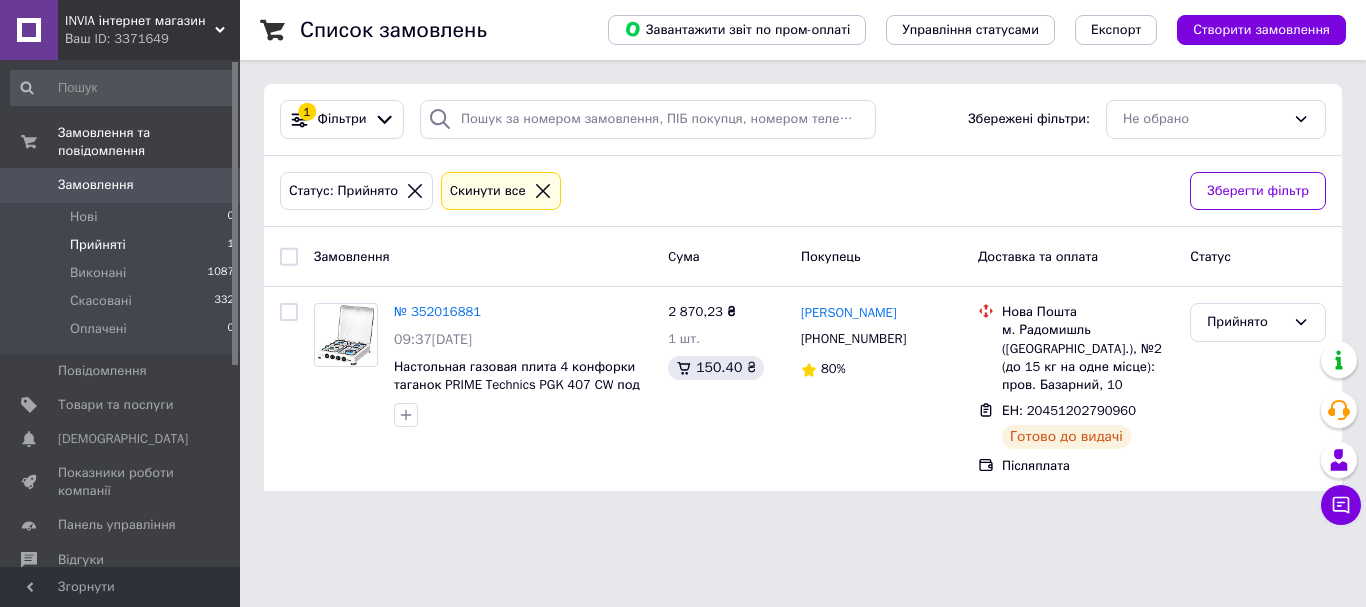 click on "Прийняті" at bounding box center (98, 245) 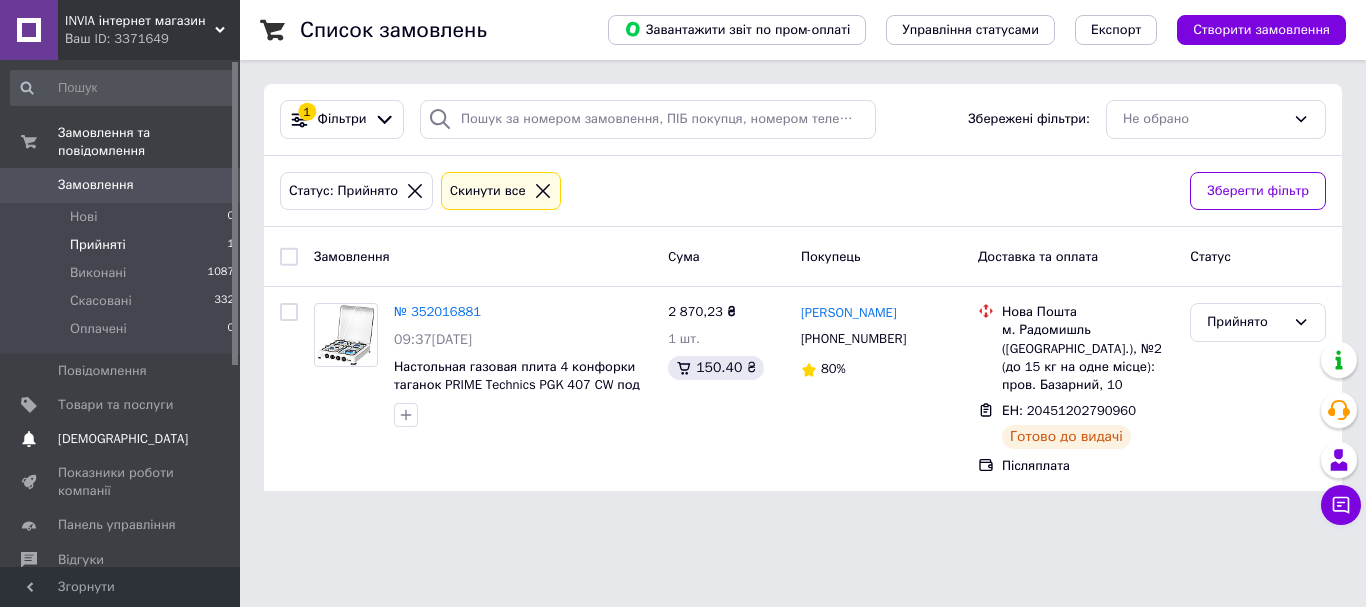 click on "[DEMOGRAPHIC_DATA]" at bounding box center (123, 439) 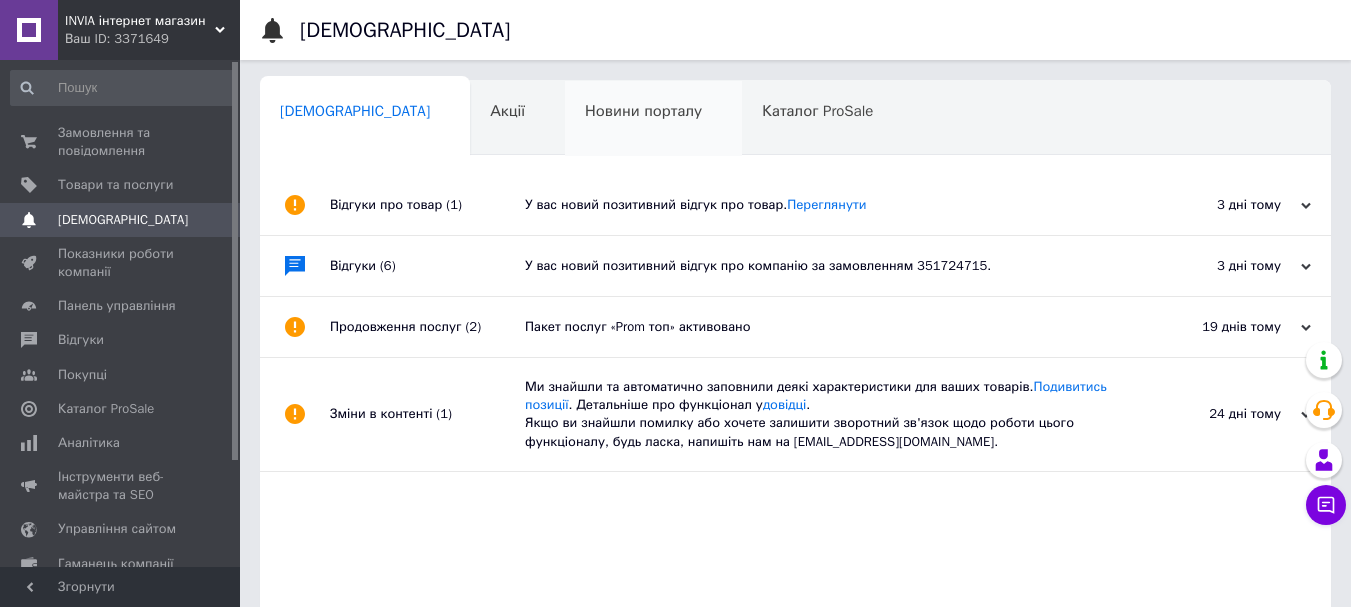 click on "Новини порталу" at bounding box center (643, 111) 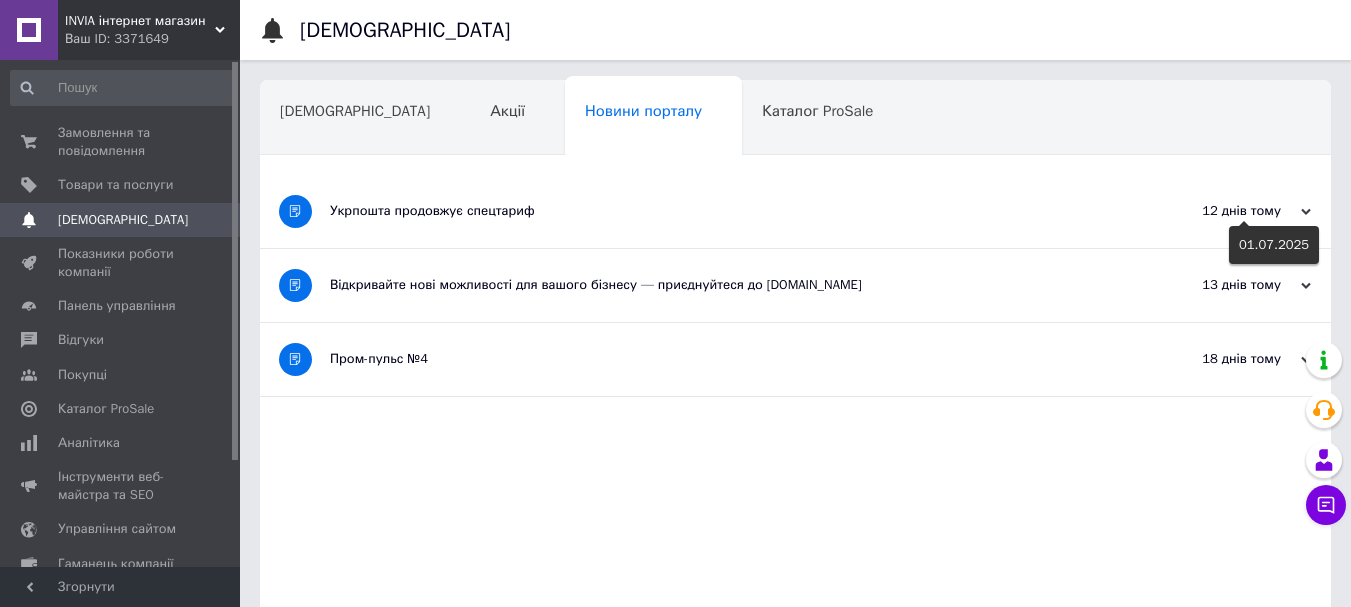 click on "12 днів тому" at bounding box center [1211, 211] 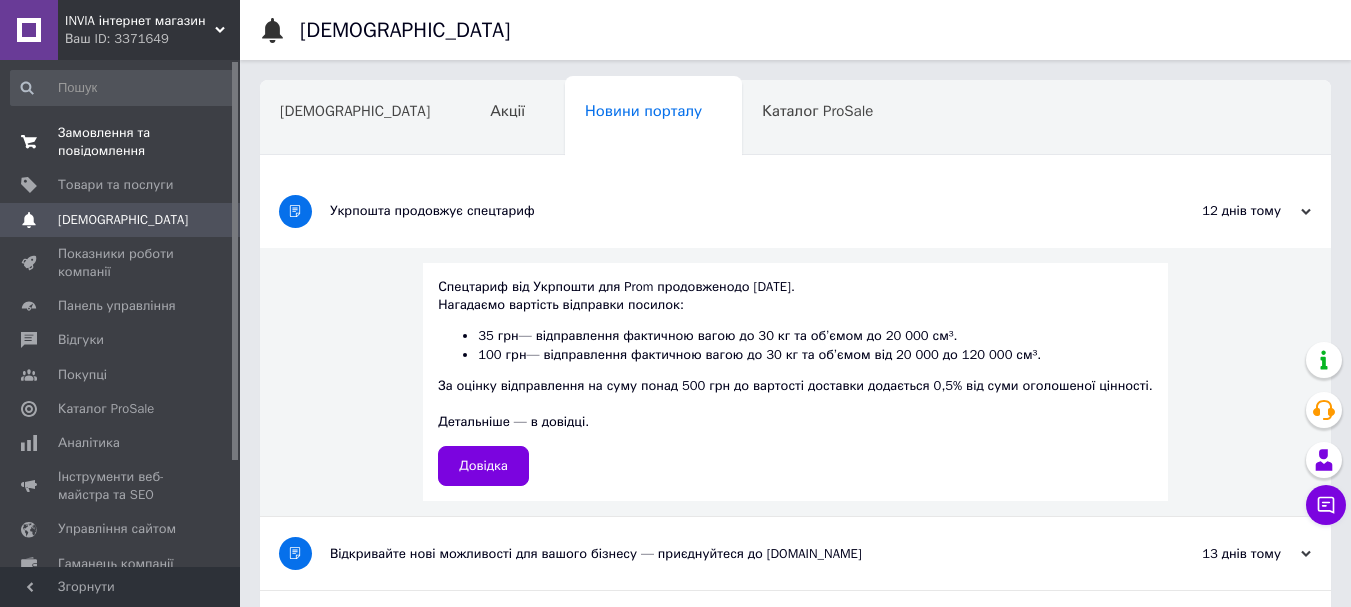 click on "Замовлення та повідомлення" at bounding box center [121, 142] 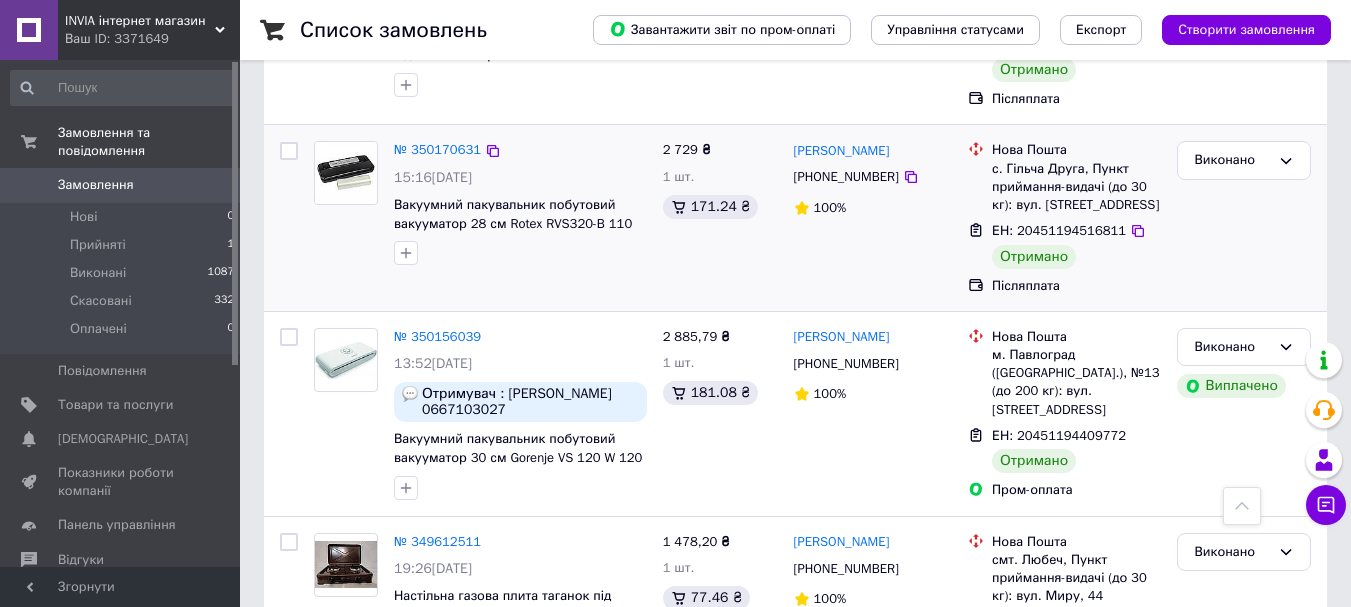 scroll, scrollTop: 1100, scrollLeft: 0, axis: vertical 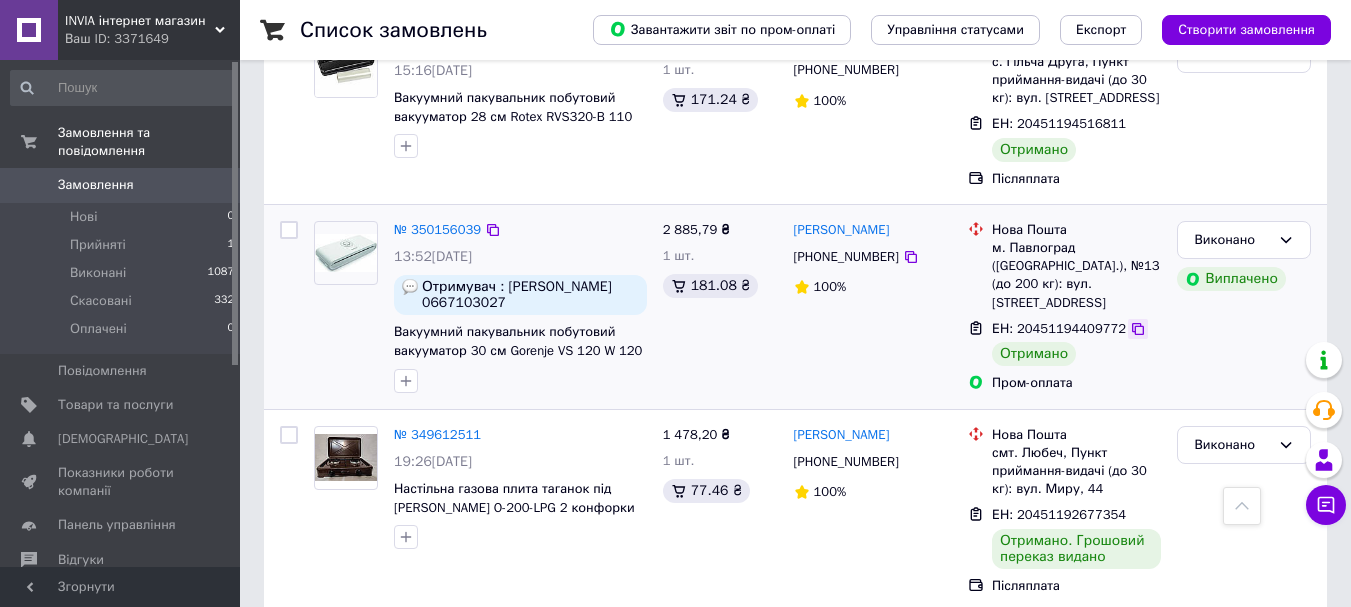 click 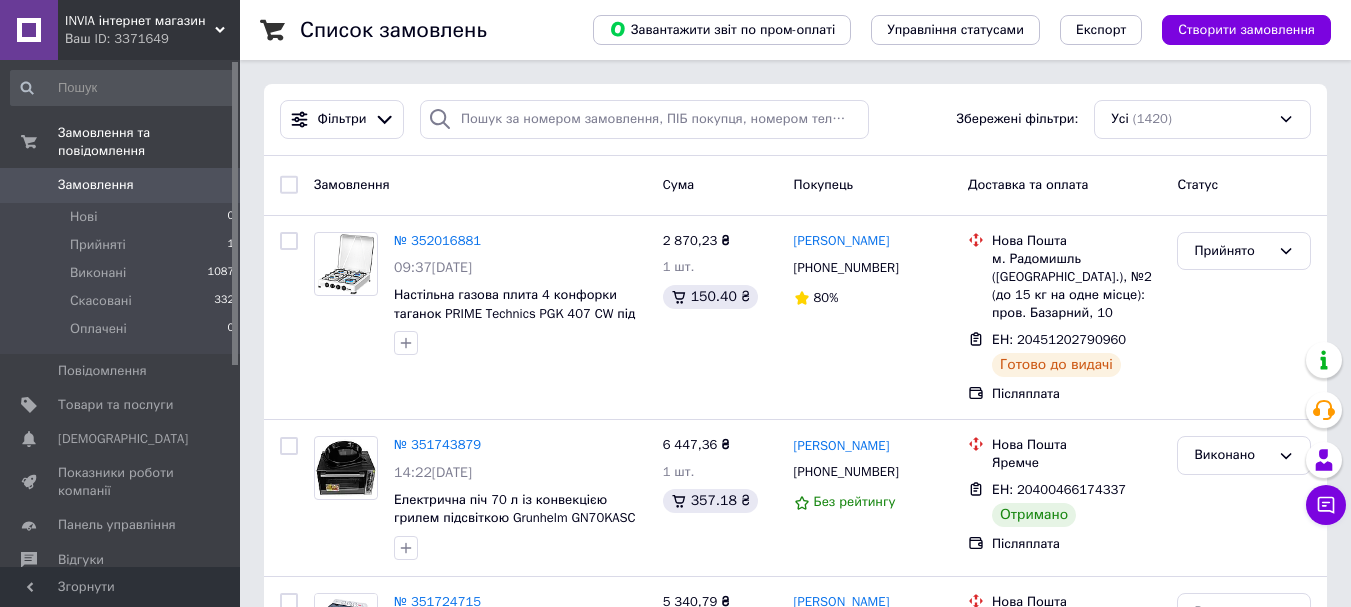scroll, scrollTop: 200, scrollLeft: 0, axis: vertical 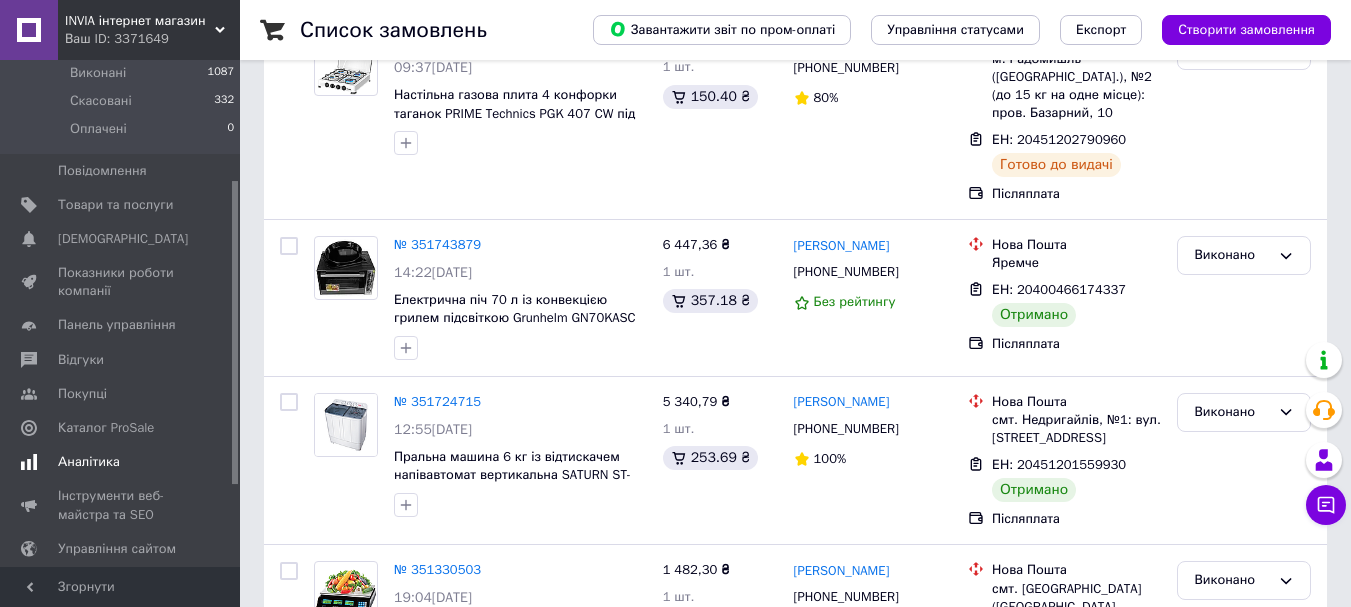 click on "Аналітика" at bounding box center [89, 462] 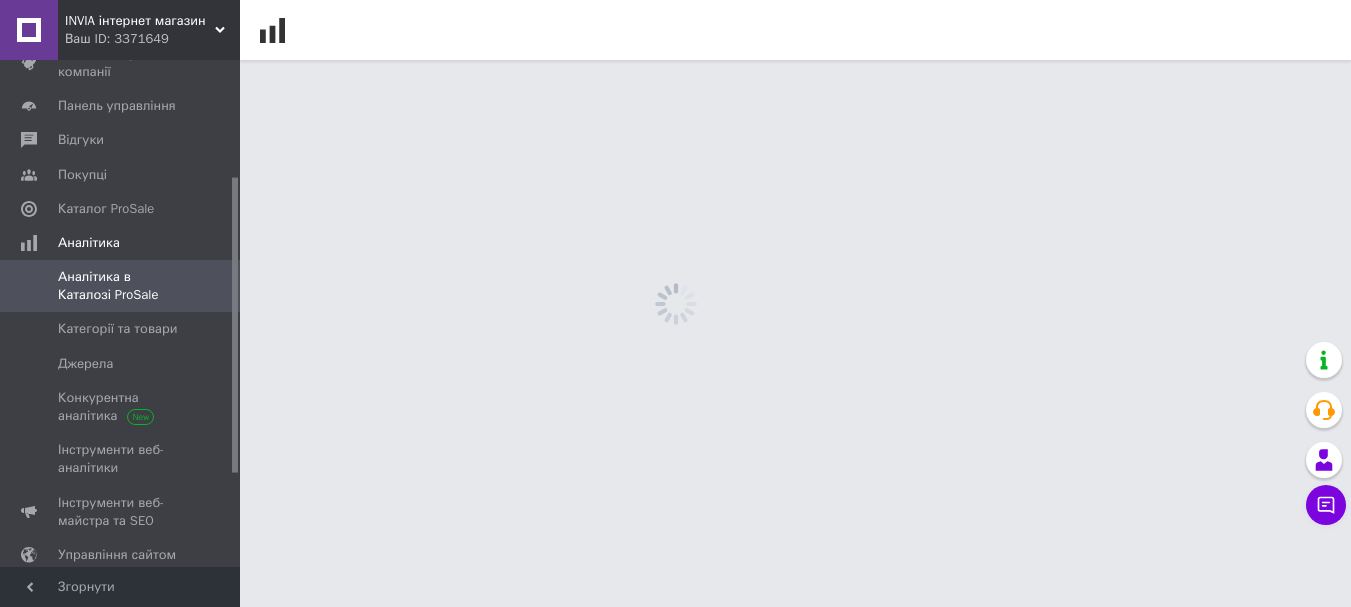 scroll, scrollTop: 0, scrollLeft: 0, axis: both 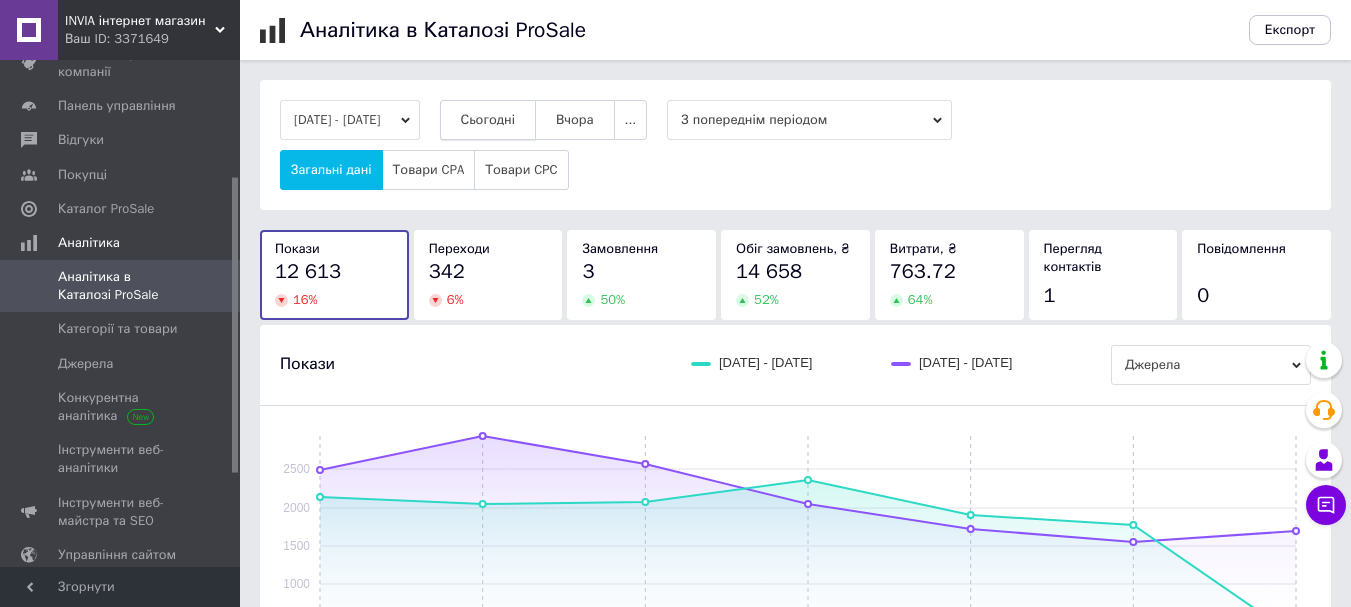 click on "Сьогодні" at bounding box center [488, 120] 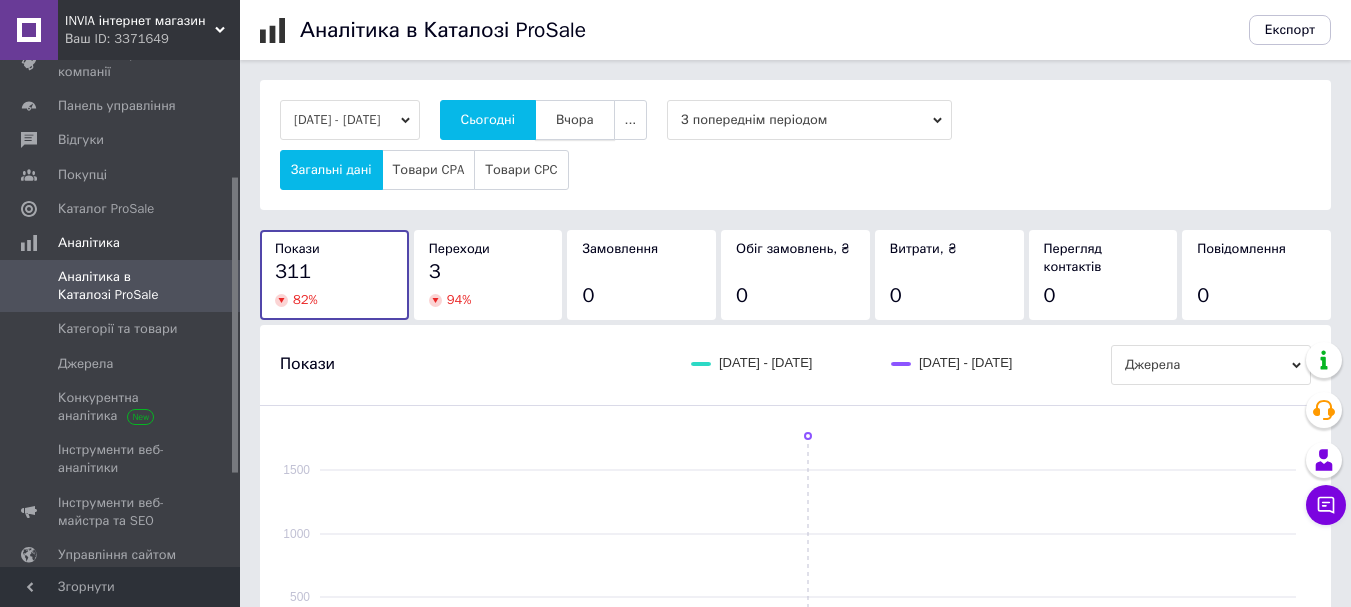 click on "Вчора" at bounding box center [575, 120] 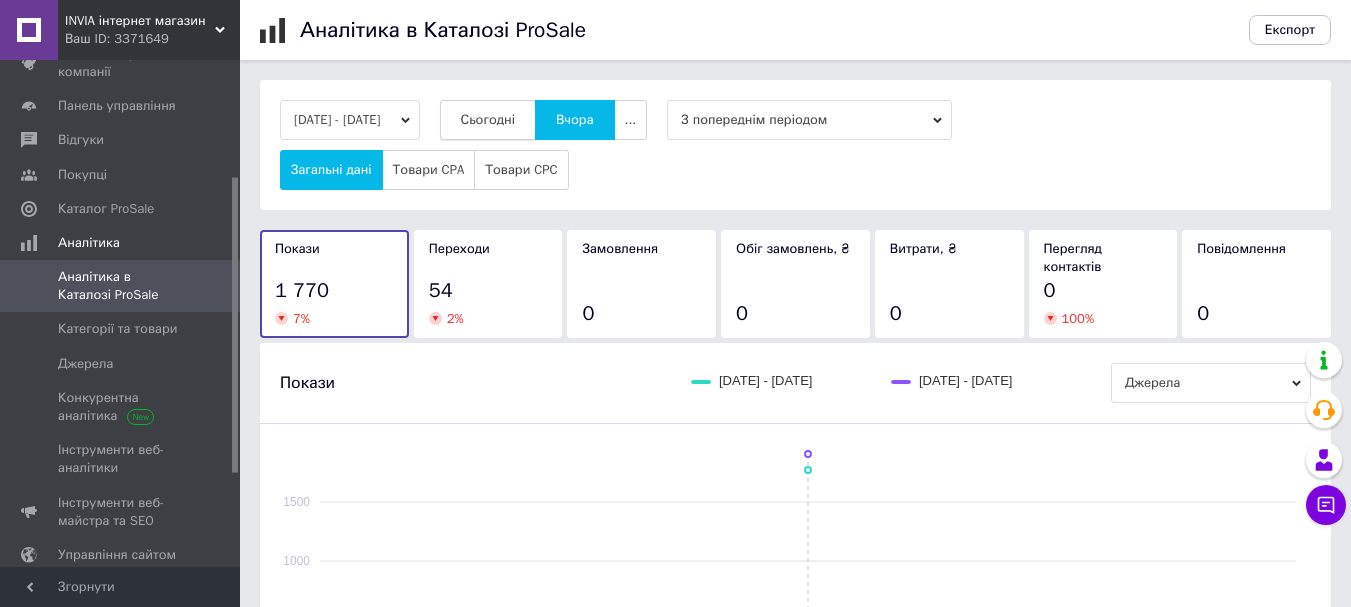 click on "Сьогодні" at bounding box center [488, 120] 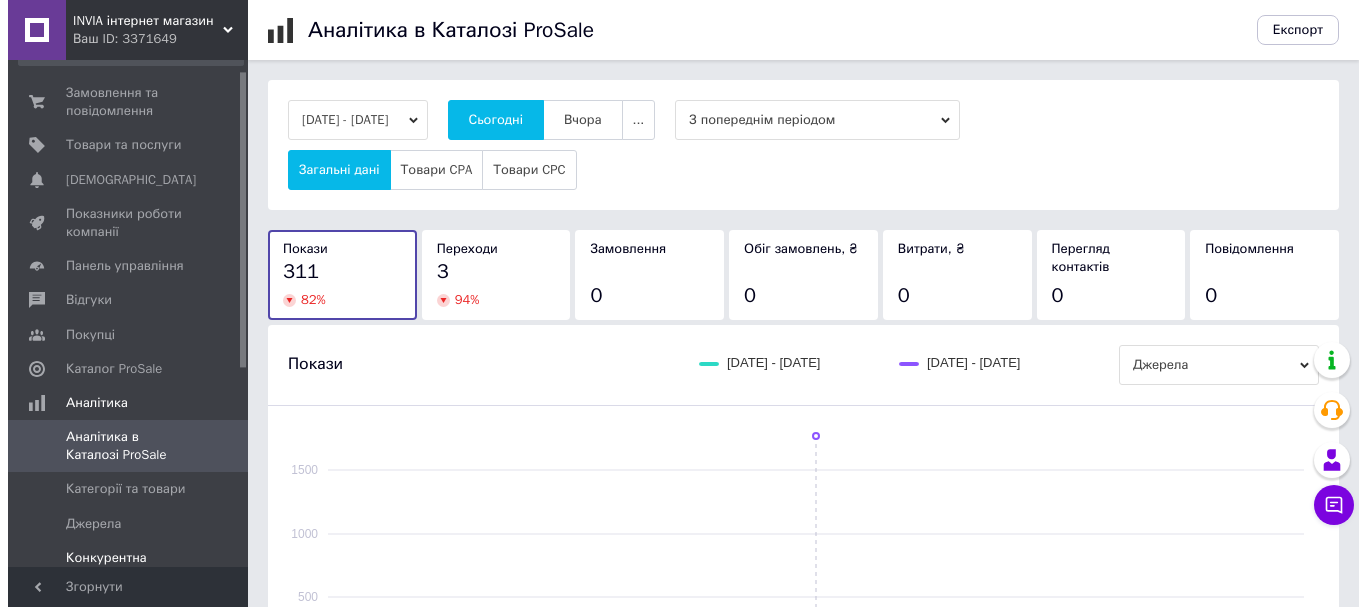 scroll, scrollTop: 0, scrollLeft: 0, axis: both 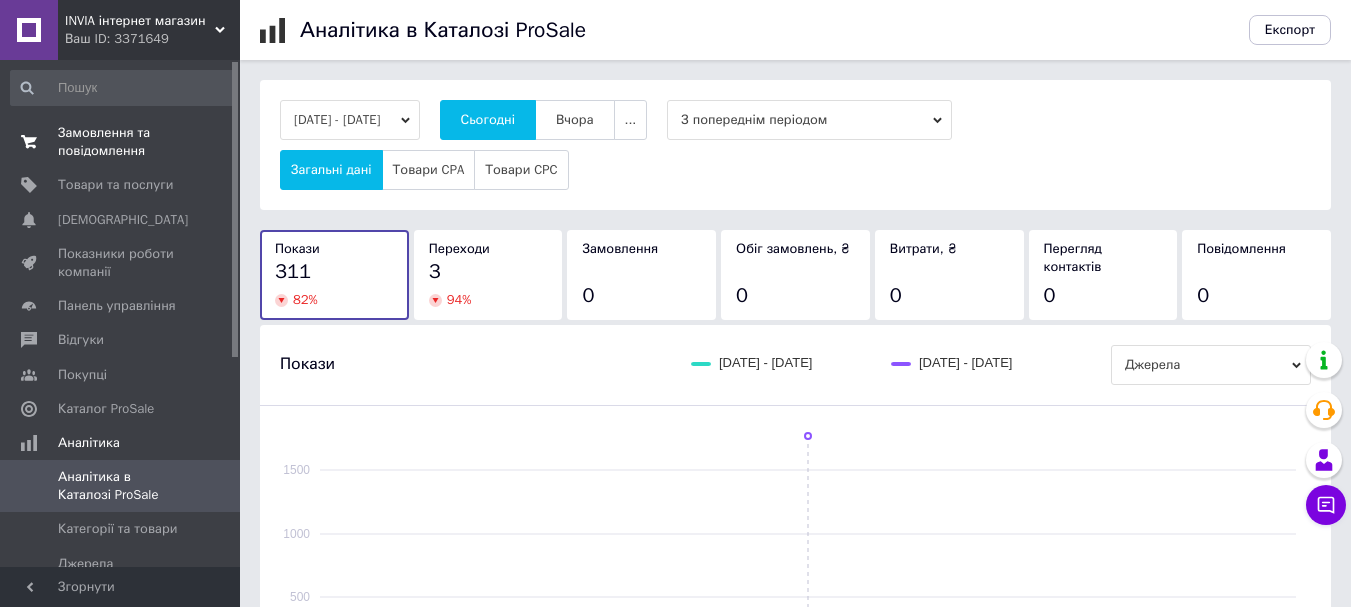 click on "Замовлення та повідомлення" at bounding box center (121, 142) 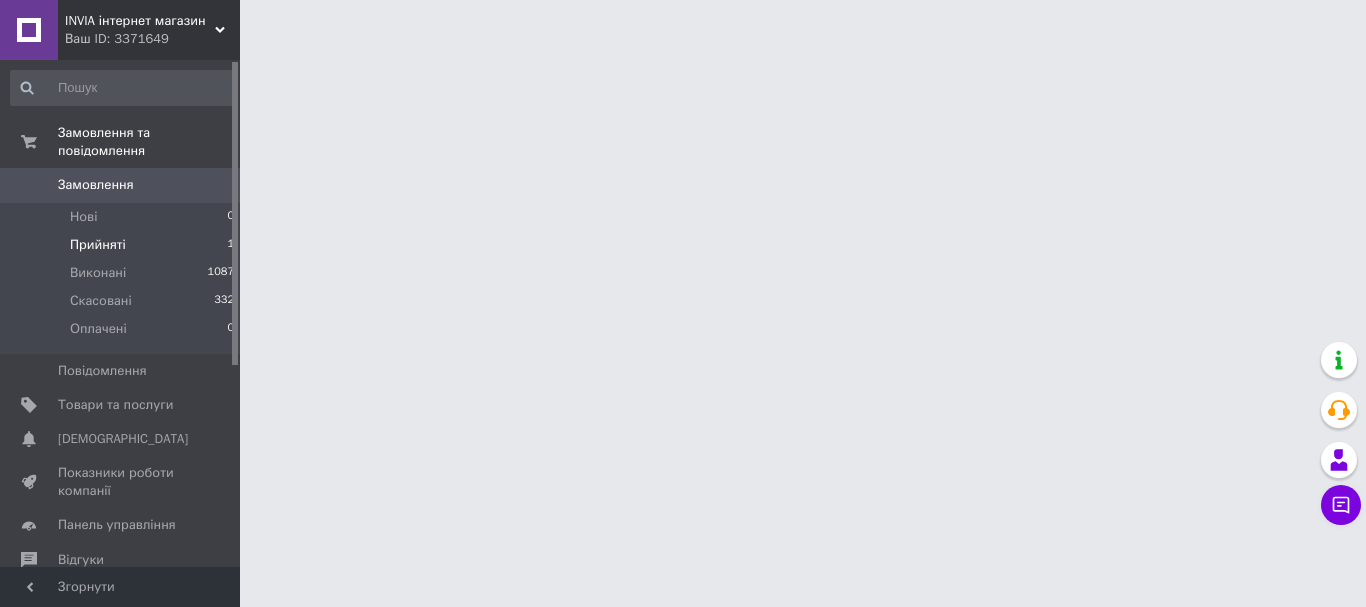 click on "Прийняті" at bounding box center [98, 245] 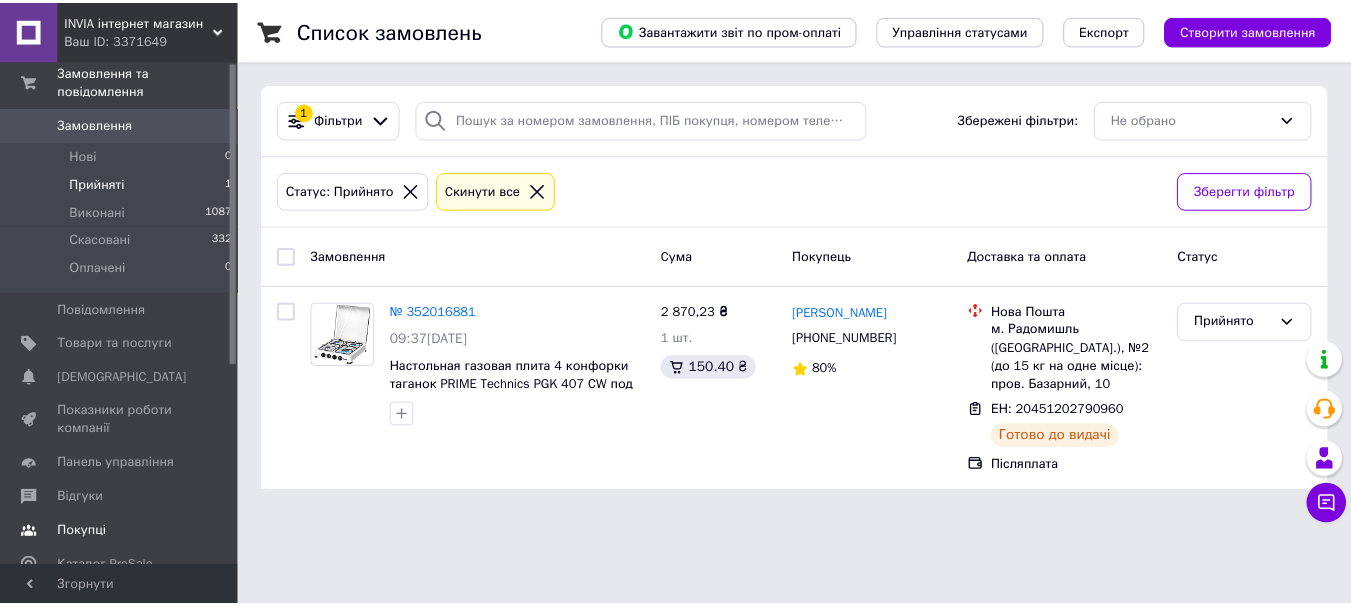 scroll, scrollTop: 100, scrollLeft: 0, axis: vertical 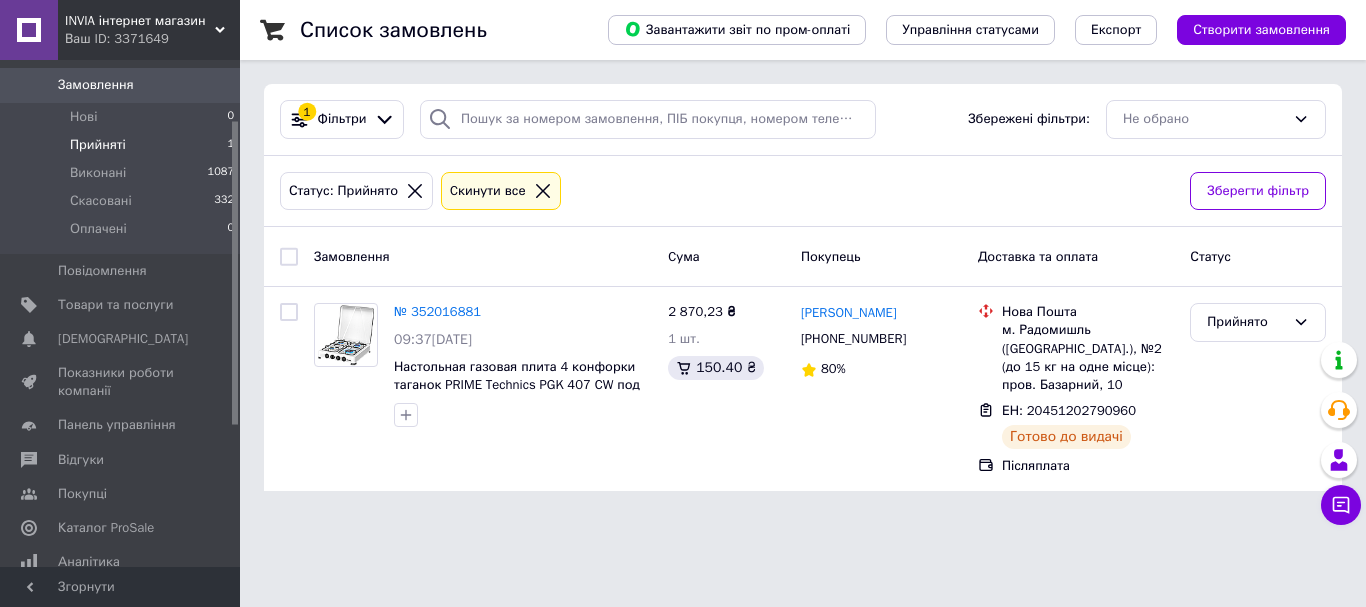 click on "Аналітика" at bounding box center [89, 562] 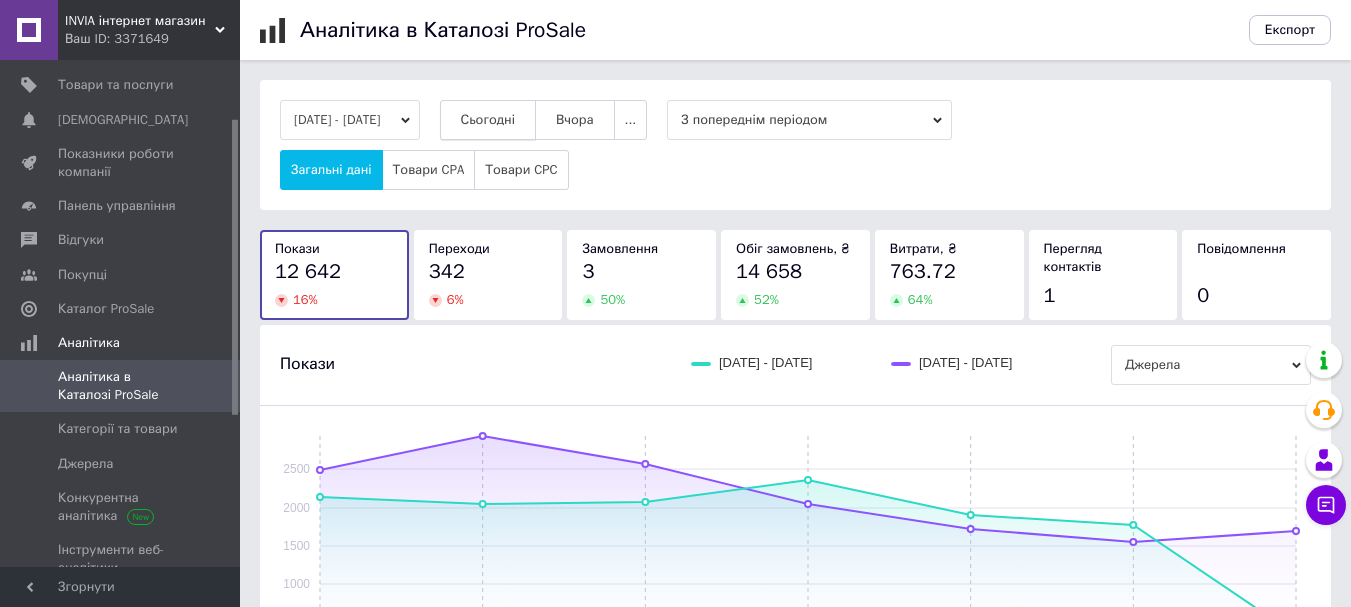 click on "Сьогодні" at bounding box center [488, 120] 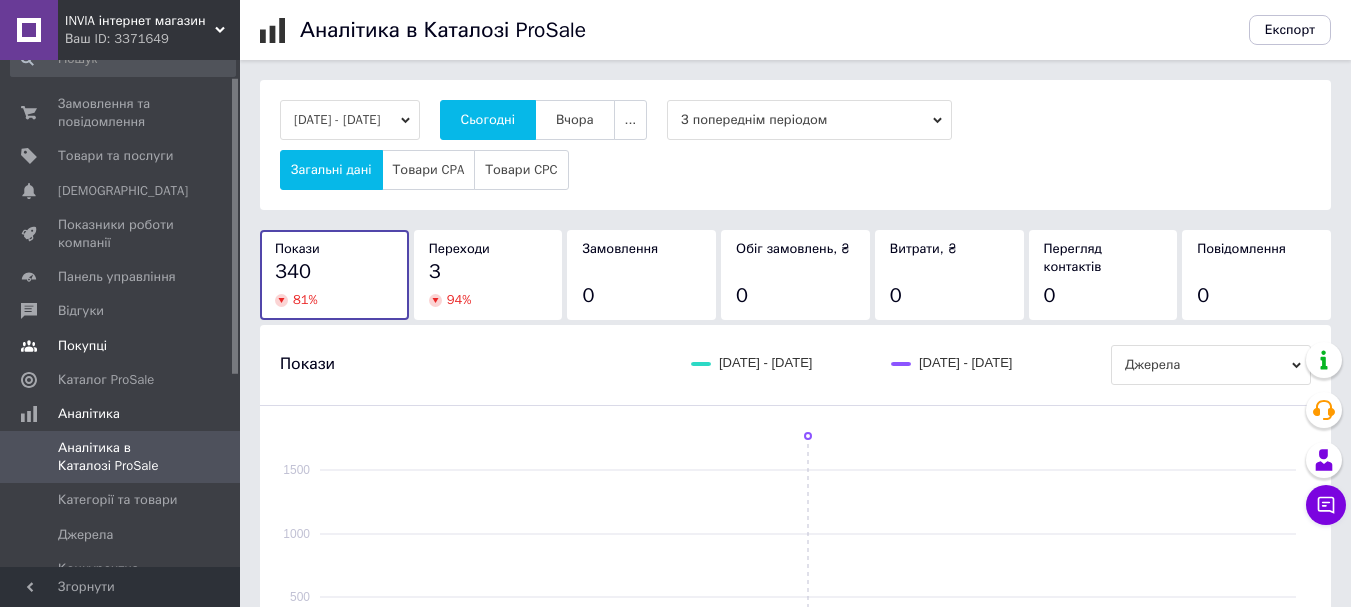 scroll, scrollTop: 0, scrollLeft: 0, axis: both 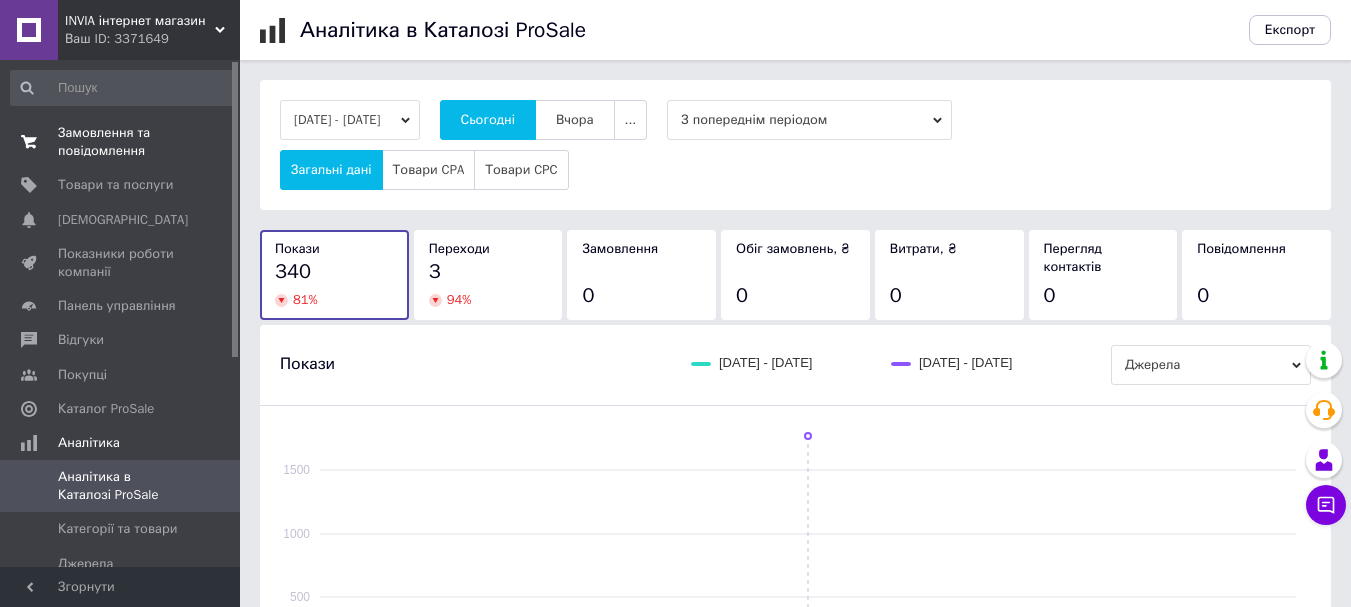 click on "Замовлення та повідомлення" at bounding box center (121, 142) 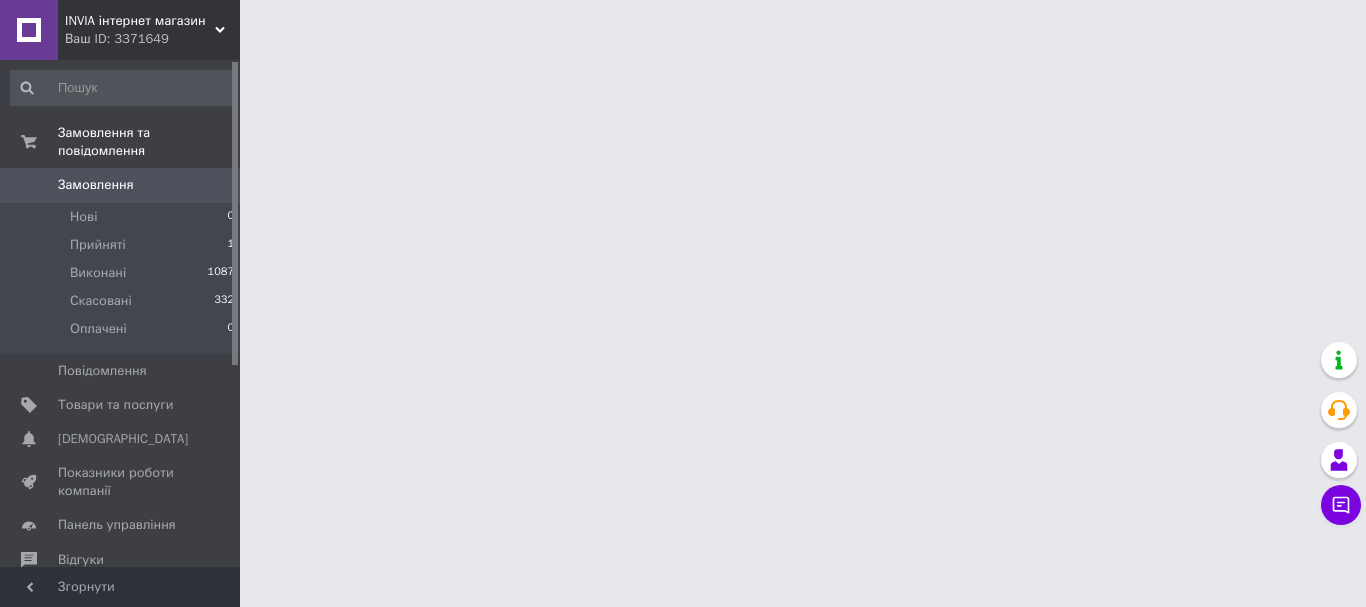 click on "Прийняті" at bounding box center (98, 245) 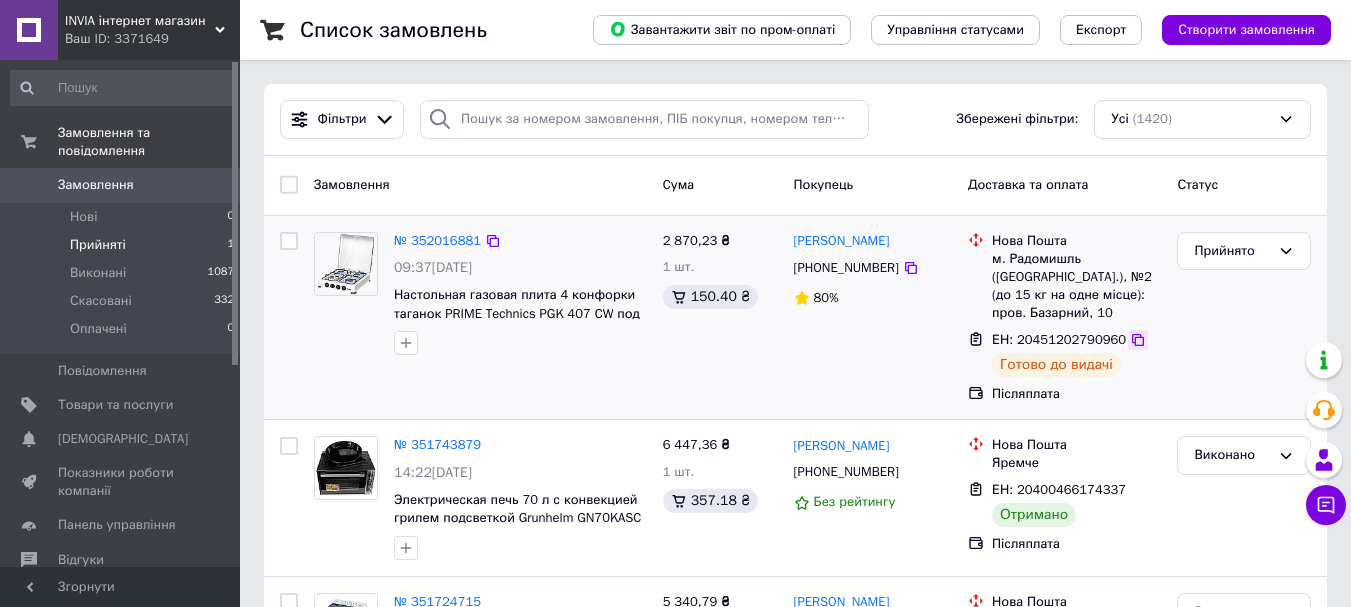 click 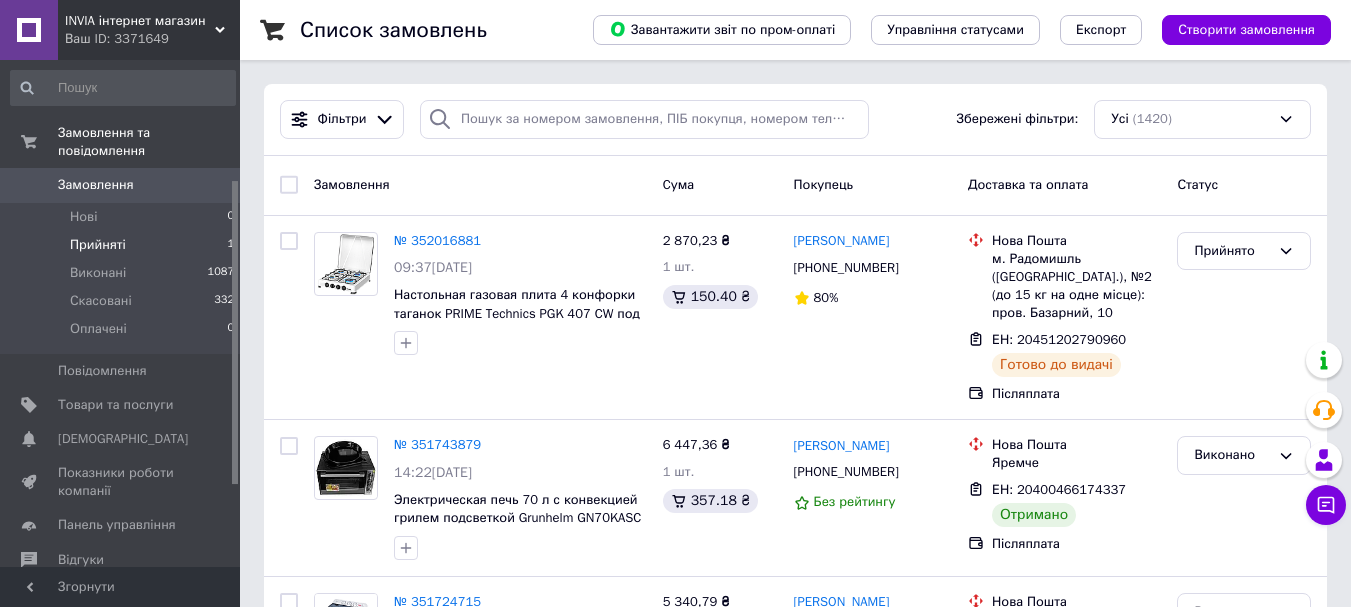 scroll, scrollTop: 200, scrollLeft: 0, axis: vertical 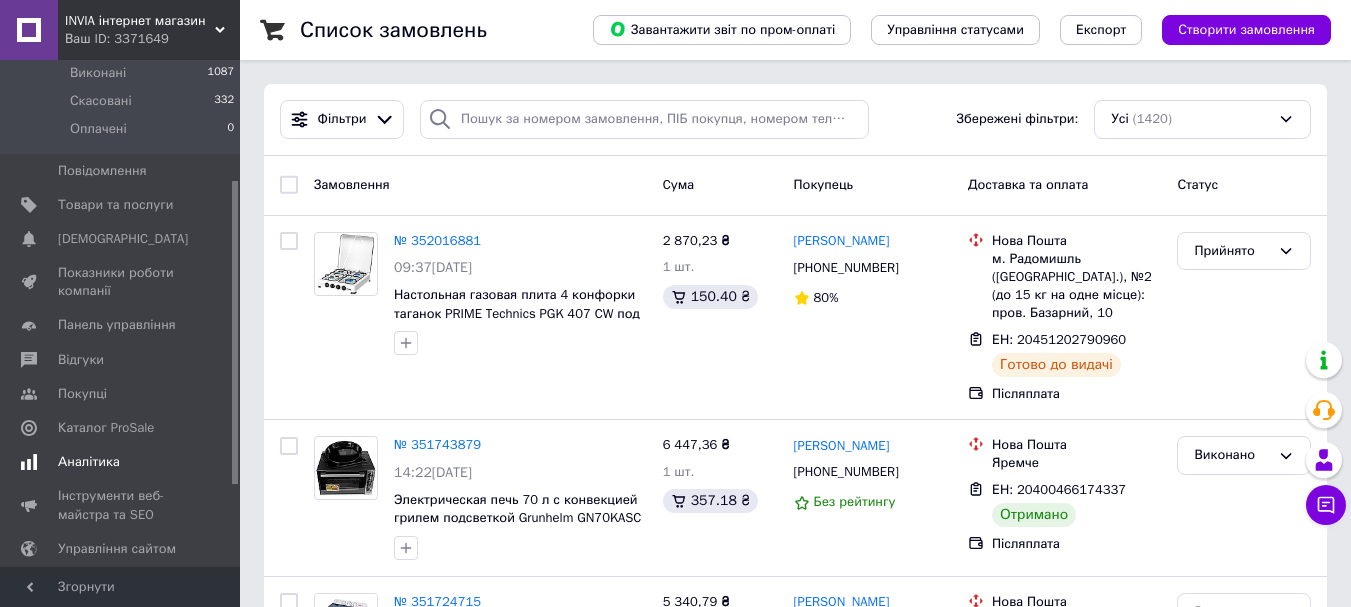 click on "Аналітика" at bounding box center (89, 462) 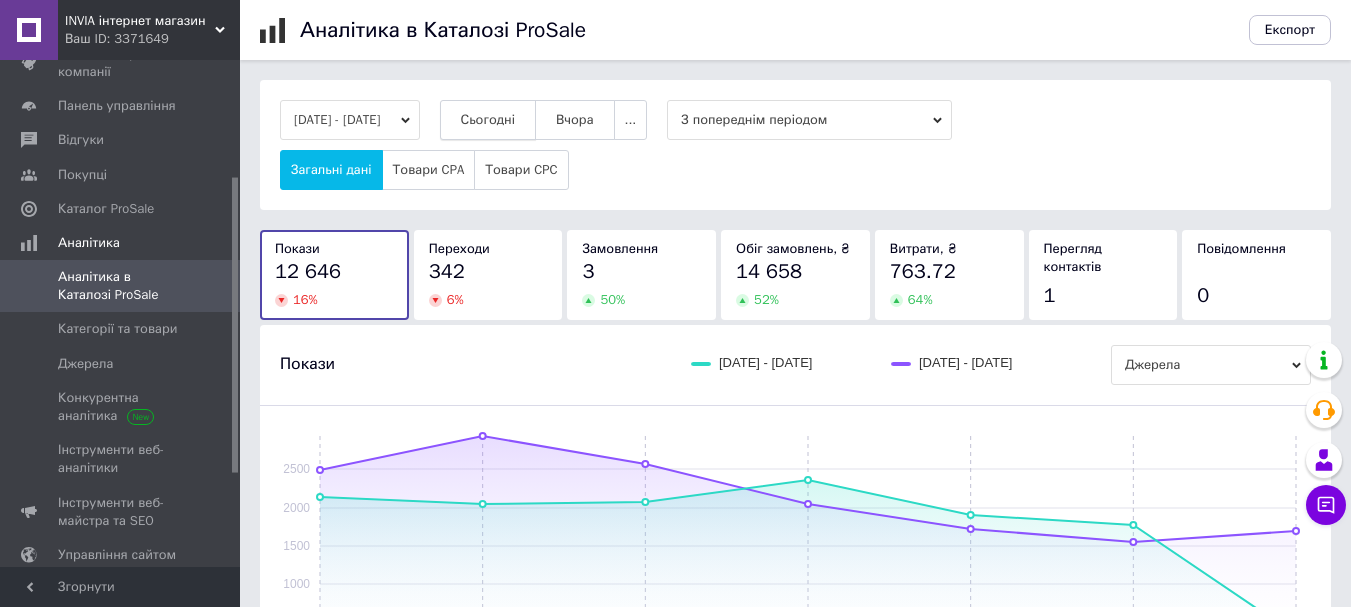 click on "Сьогодні" at bounding box center [488, 120] 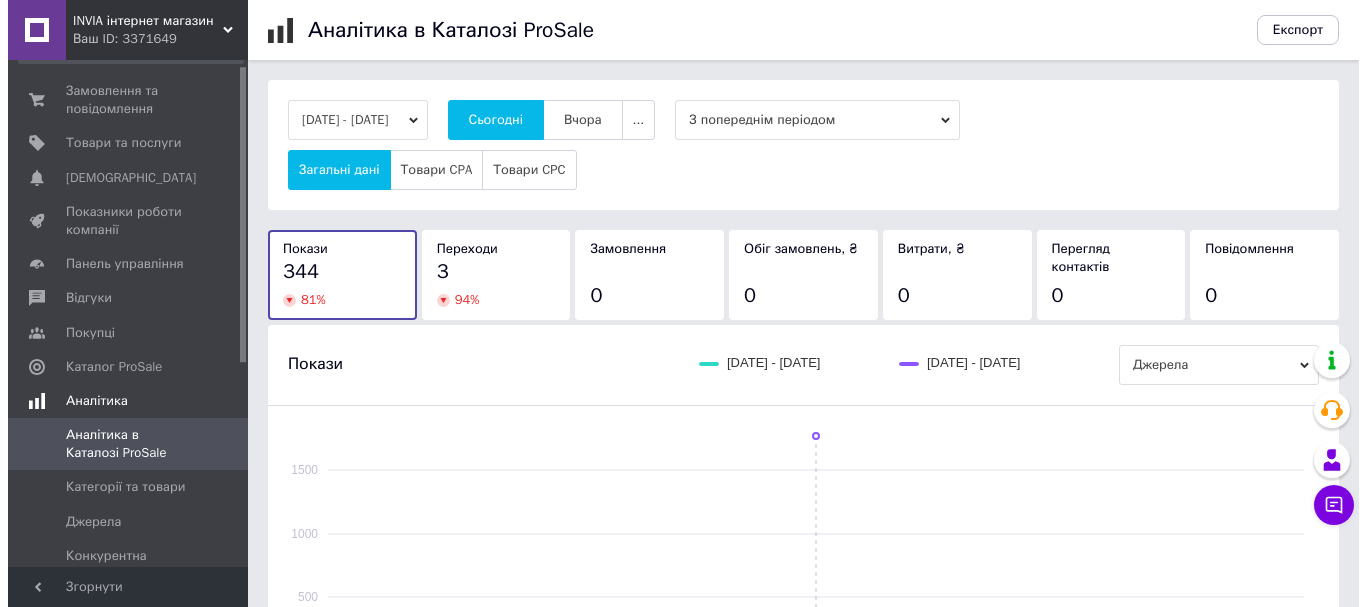 scroll, scrollTop: 0, scrollLeft: 0, axis: both 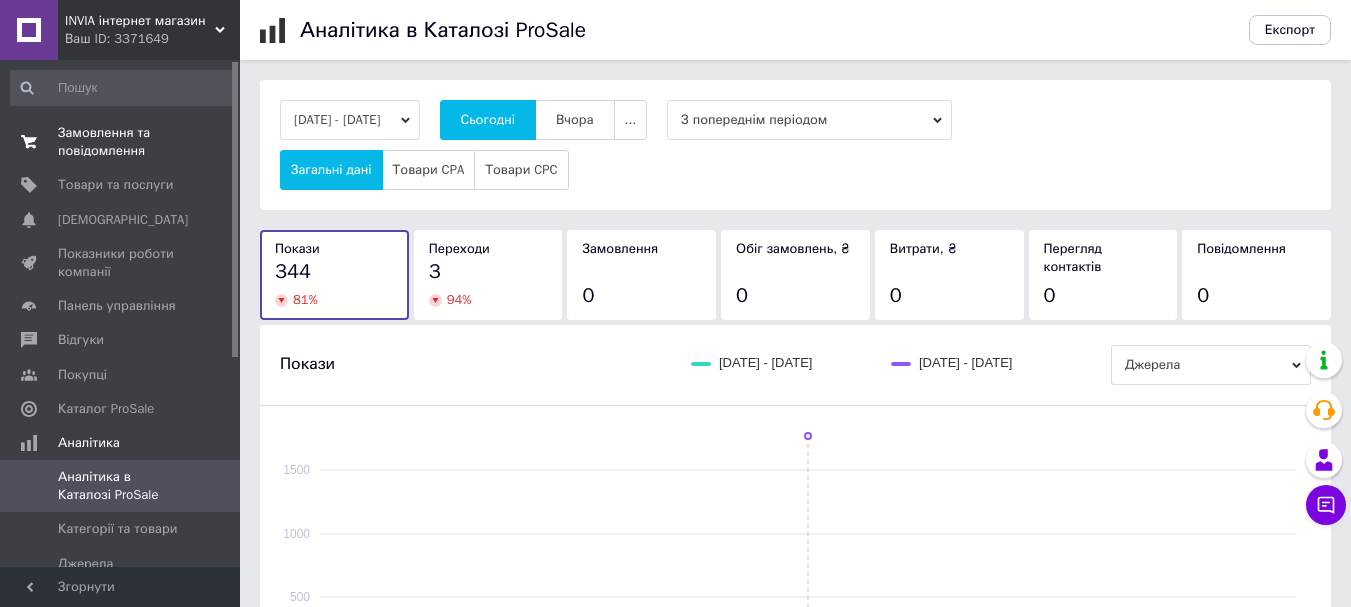 click on "Замовлення та повідомлення" at bounding box center (121, 142) 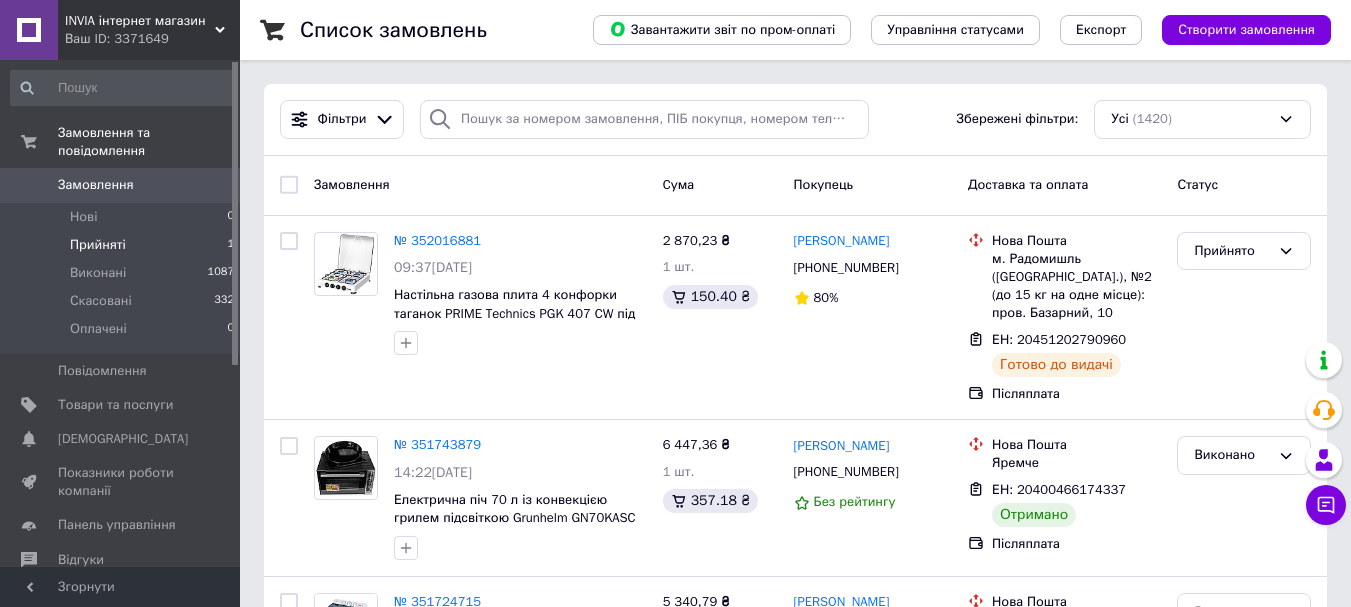 click on "Прийняті" at bounding box center [98, 245] 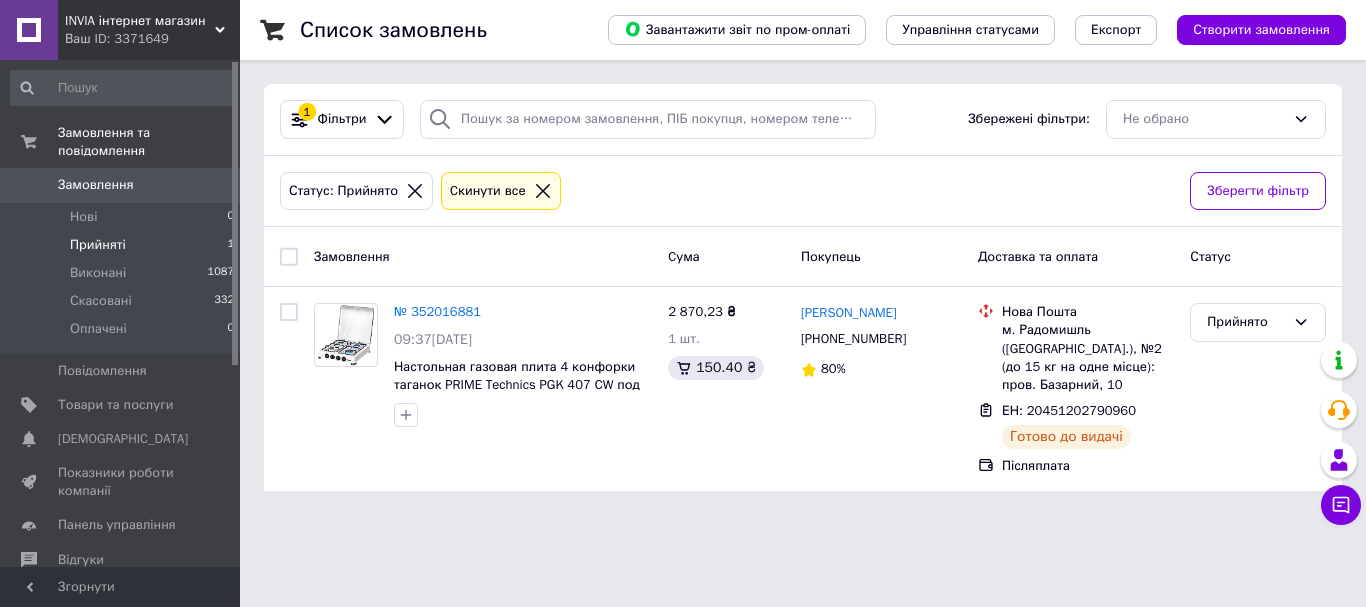 click on "Прийняті" at bounding box center [98, 245] 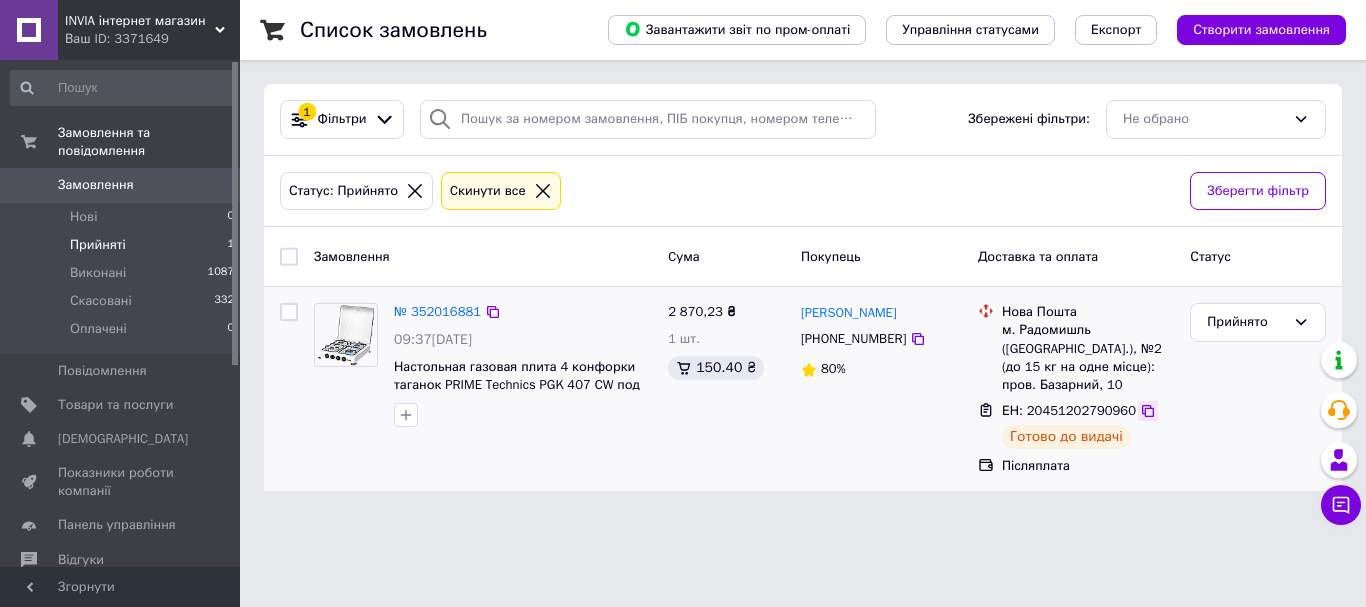 click 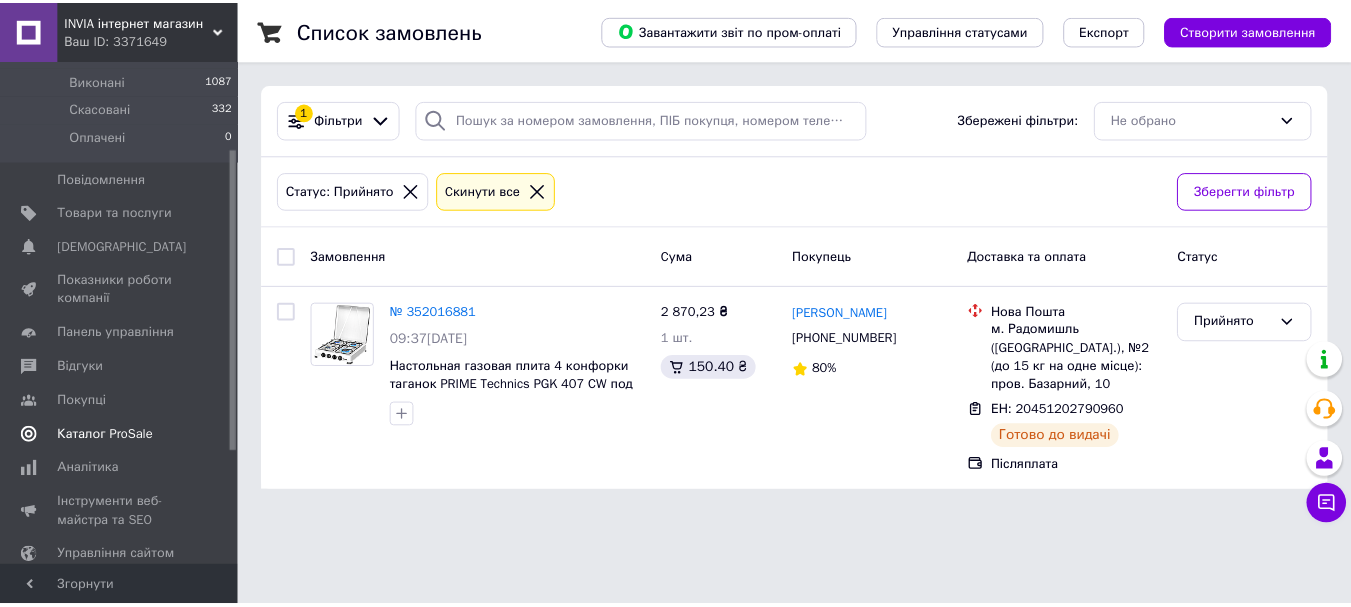 scroll, scrollTop: 200, scrollLeft: 0, axis: vertical 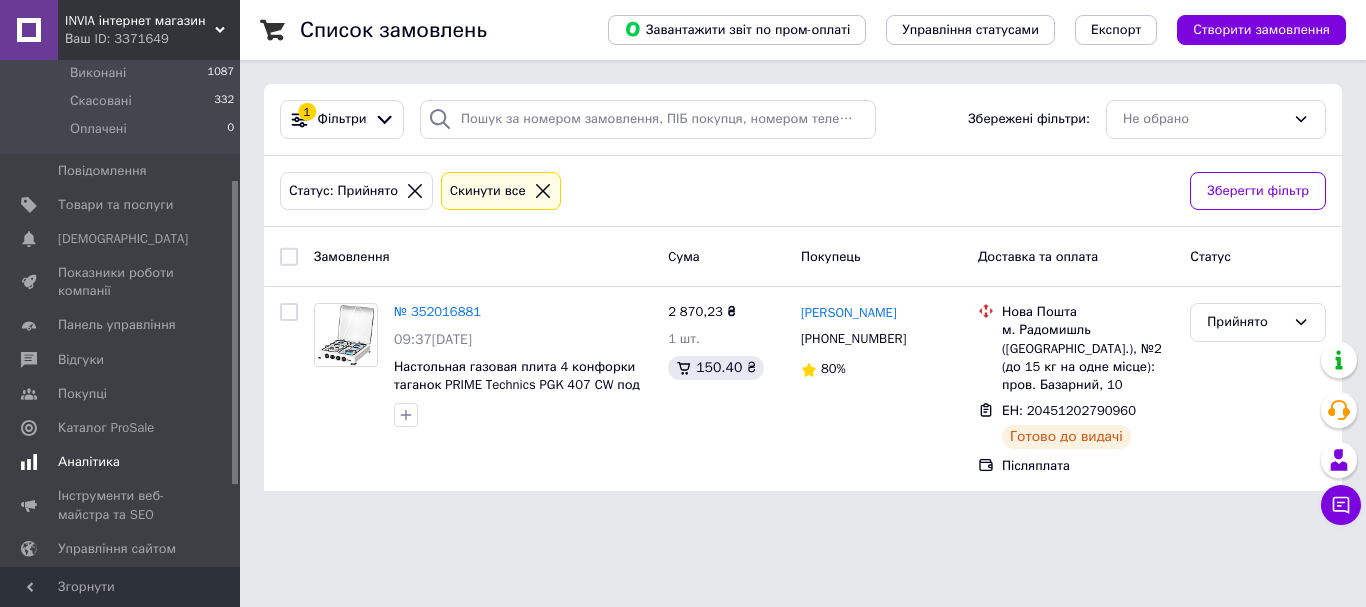 click on "Аналітика" at bounding box center [89, 462] 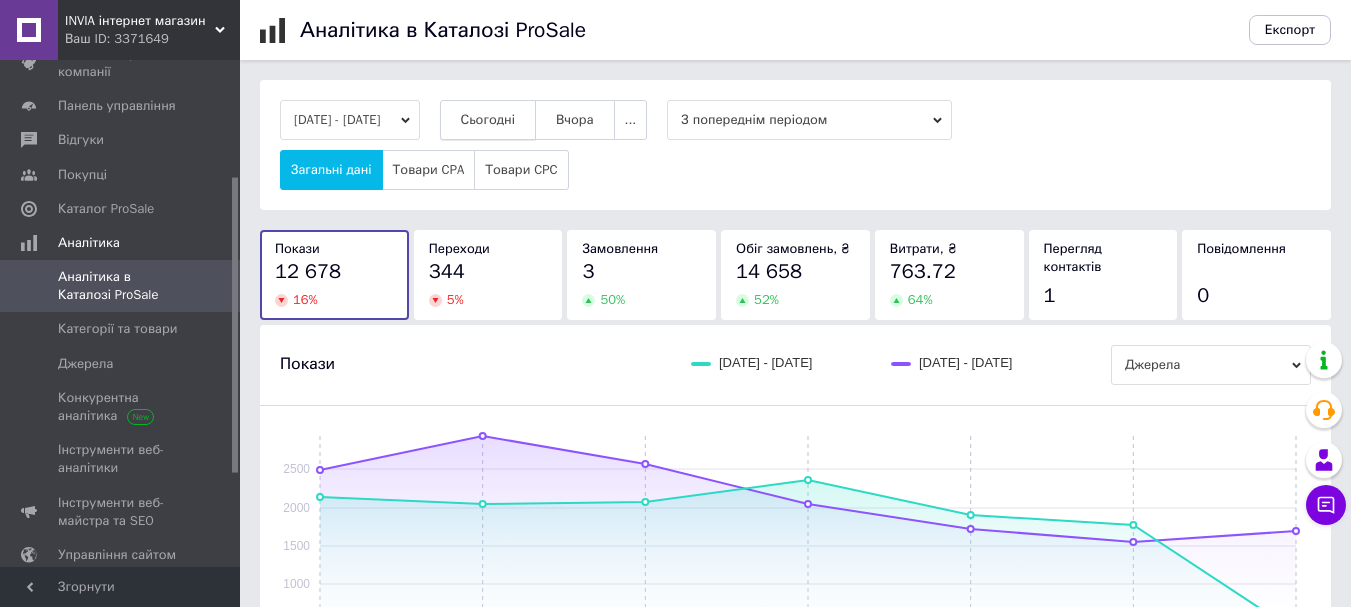 click on "Сьогодні" at bounding box center (488, 120) 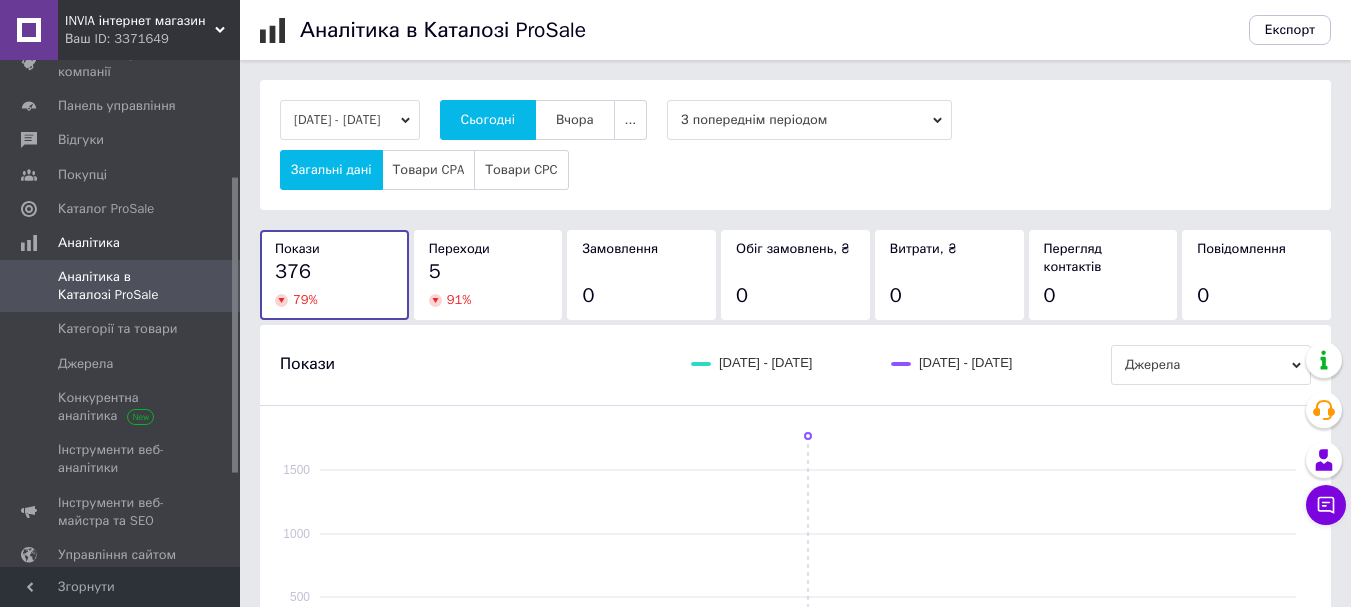 click on "5" at bounding box center (488, 272) 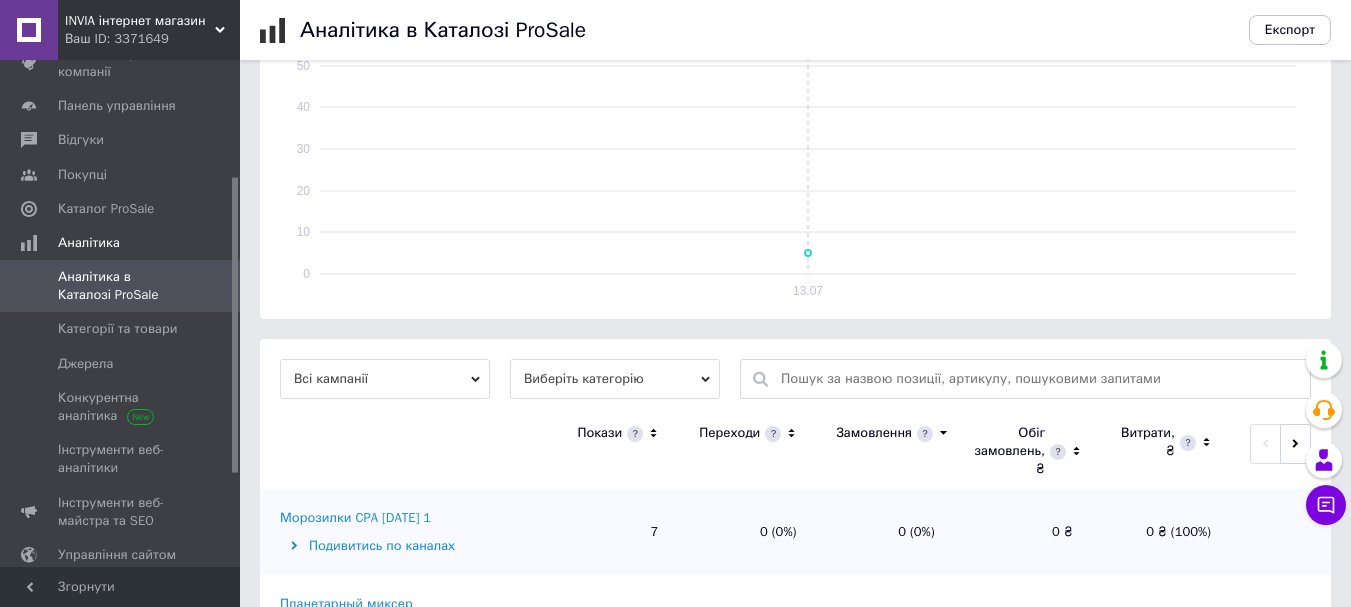 scroll, scrollTop: 500, scrollLeft: 0, axis: vertical 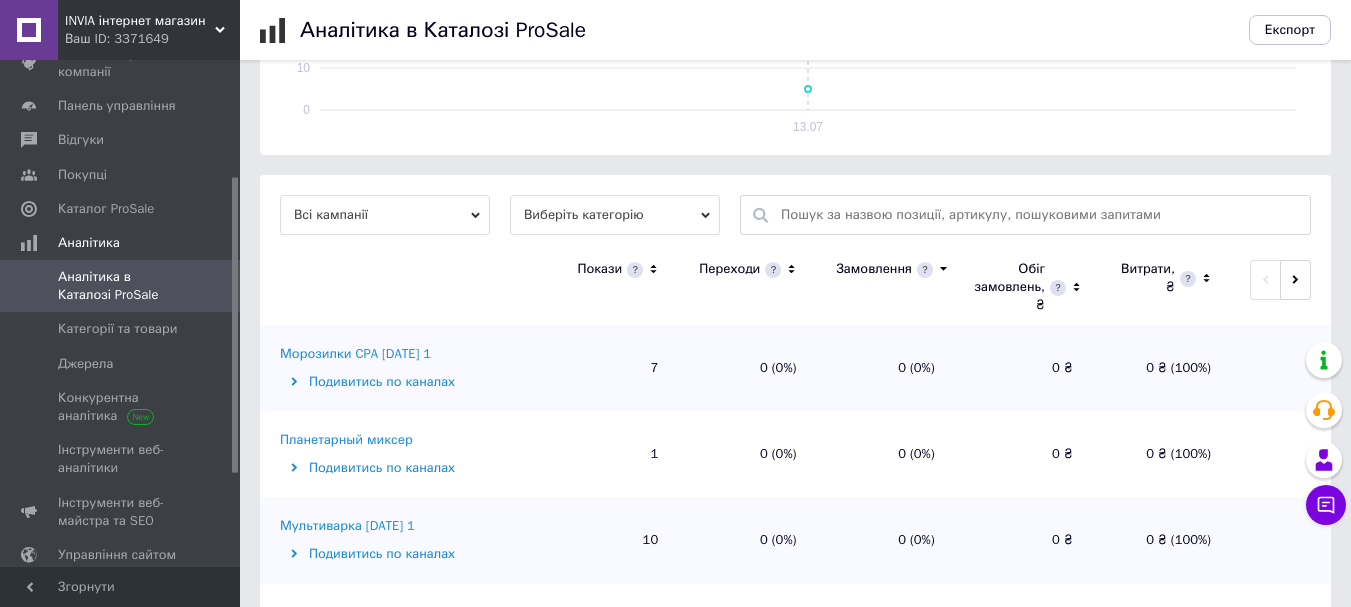 click 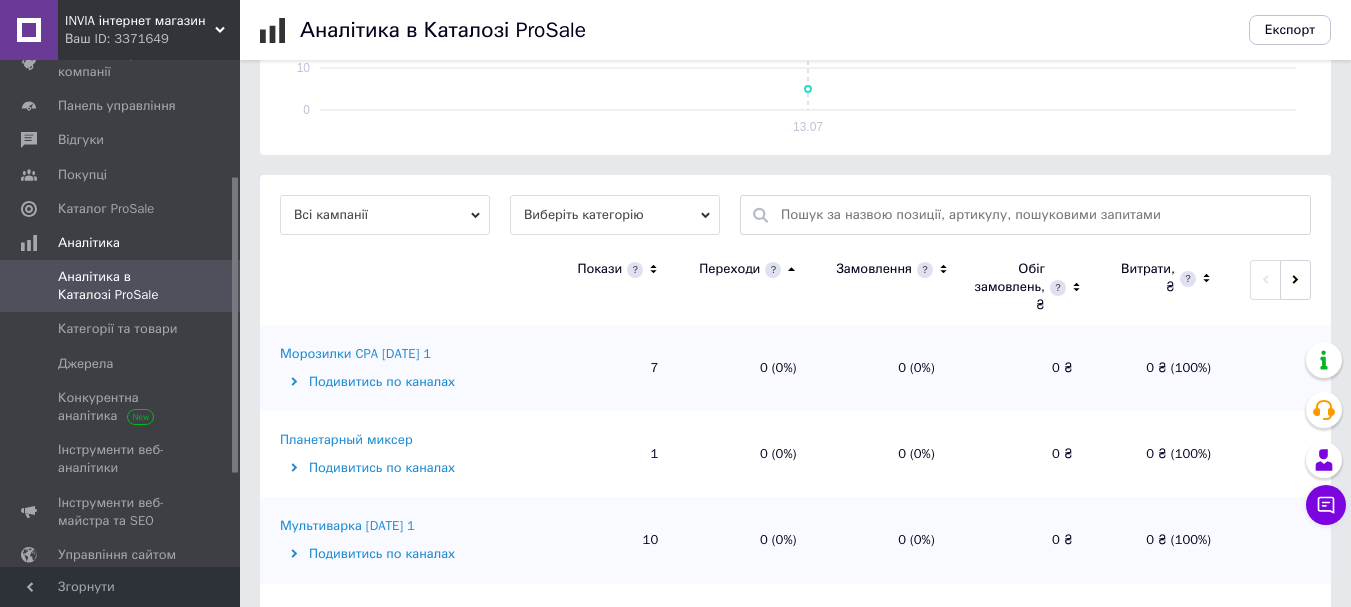 click 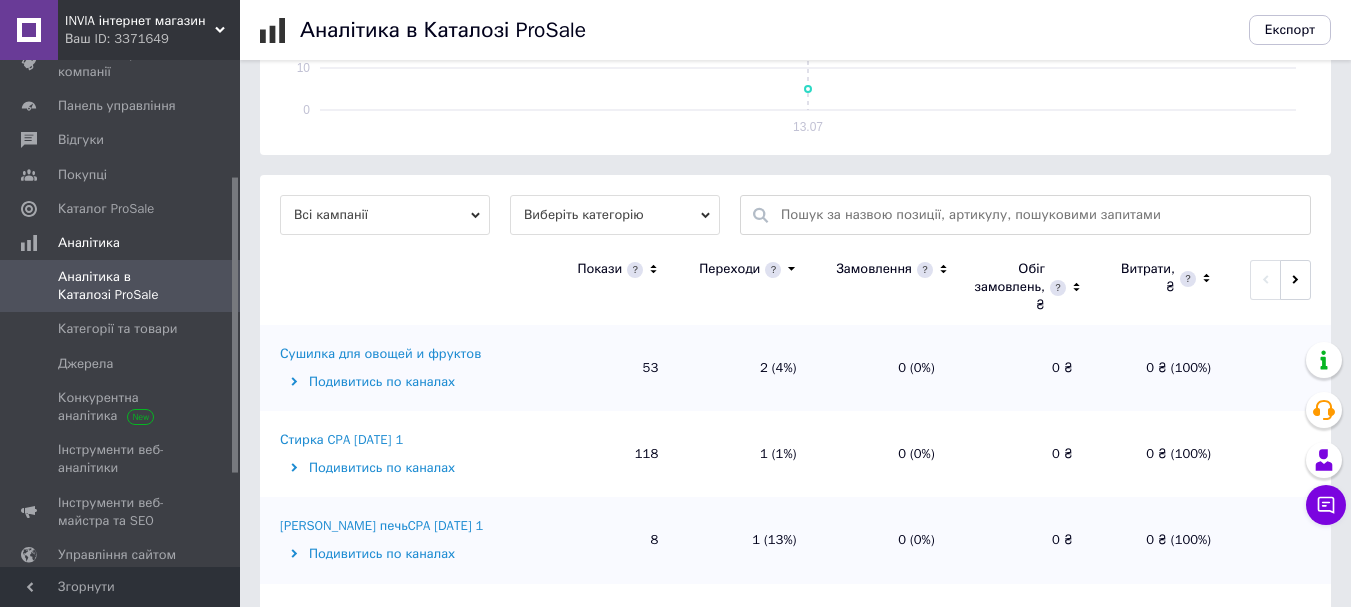 click on "Сушилка для овощей и фруктов" at bounding box center (380, 354) 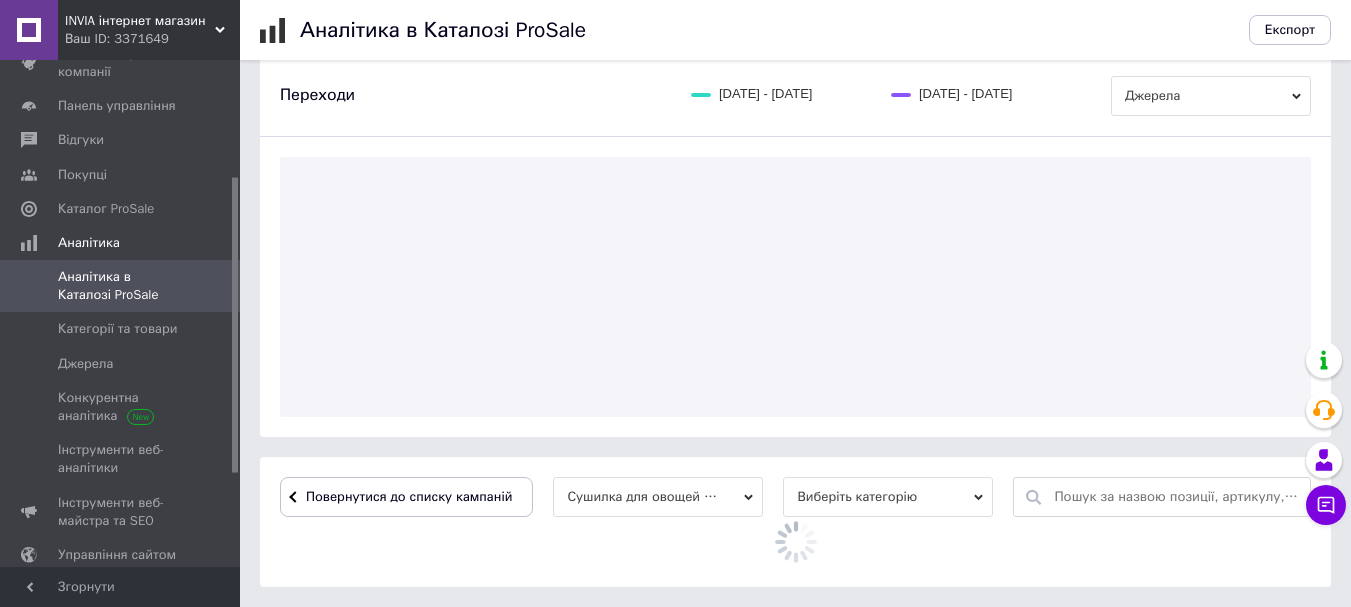 scroll, scrollTop: 499, scrollLeft: 0, axis: vertical 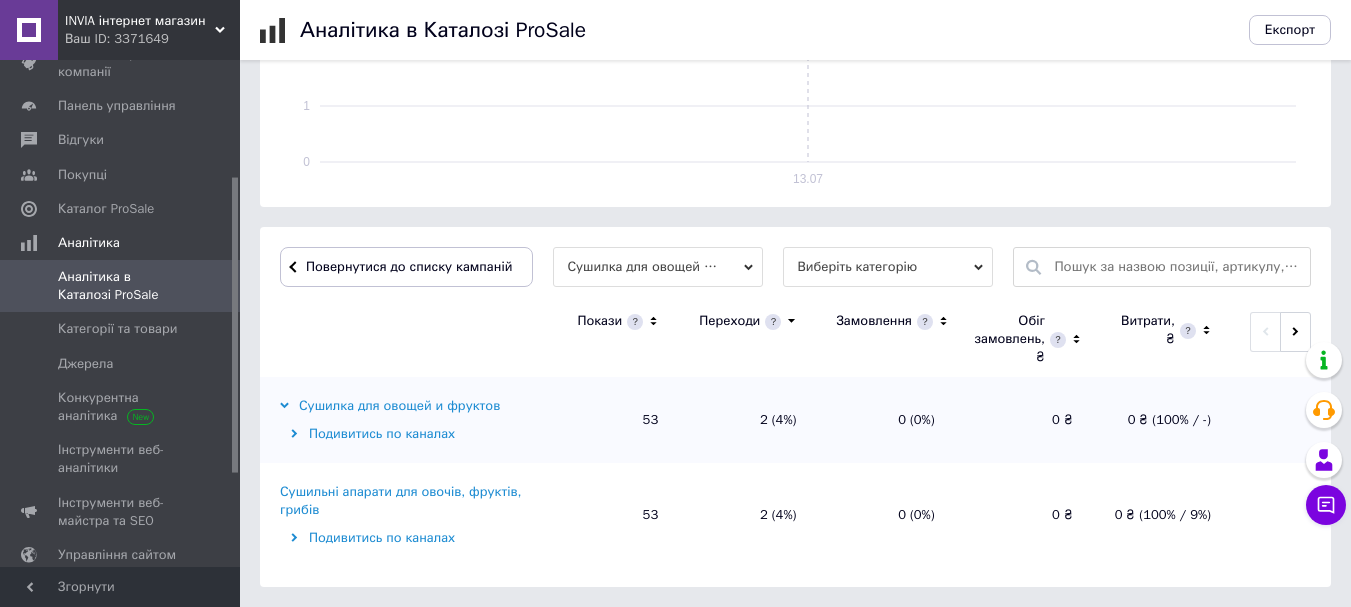 click on "Сушилка для овощей и фруктов" at bounding box center [390, 406] 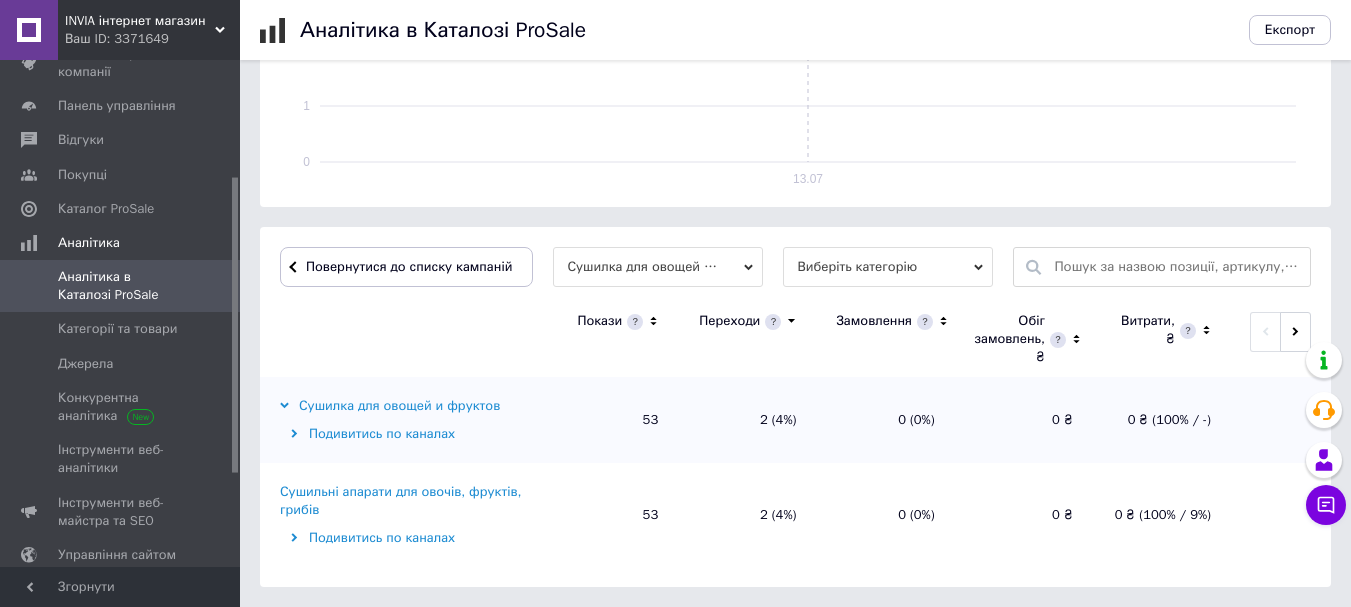 click on "Сушильні апарати для овочів, фруктів, грибів" at bounding box center (407, 501) 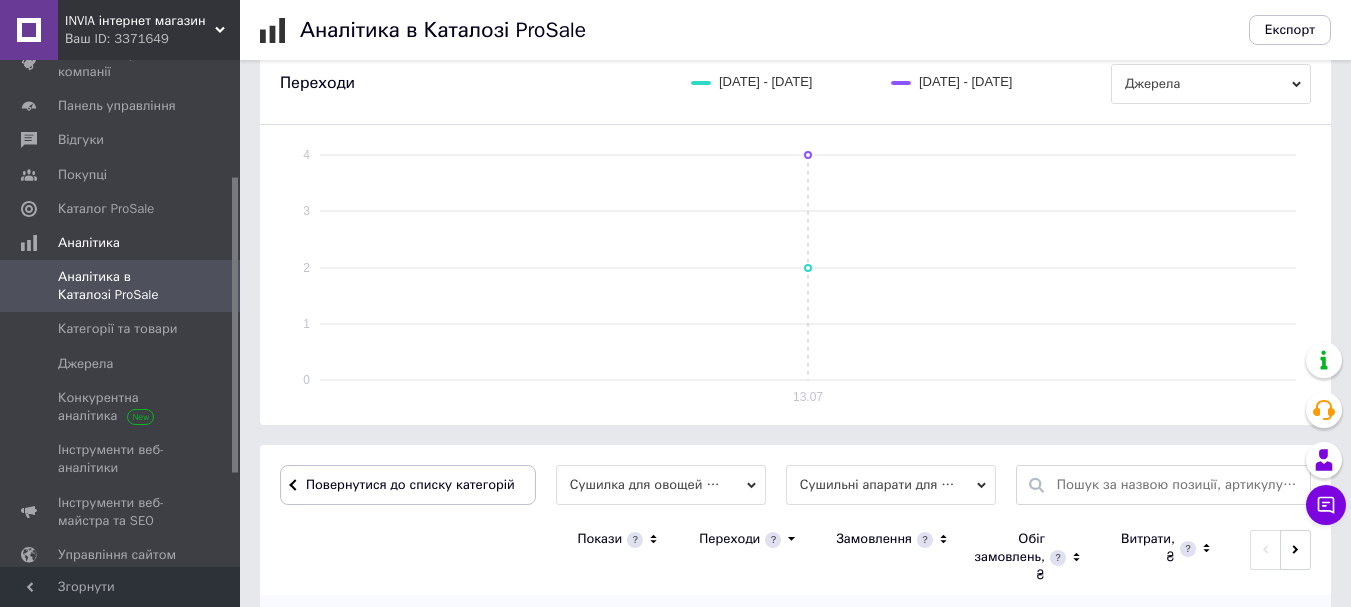 scroll, scrollTop: 551, scrollLeft: 0, axis: vertical 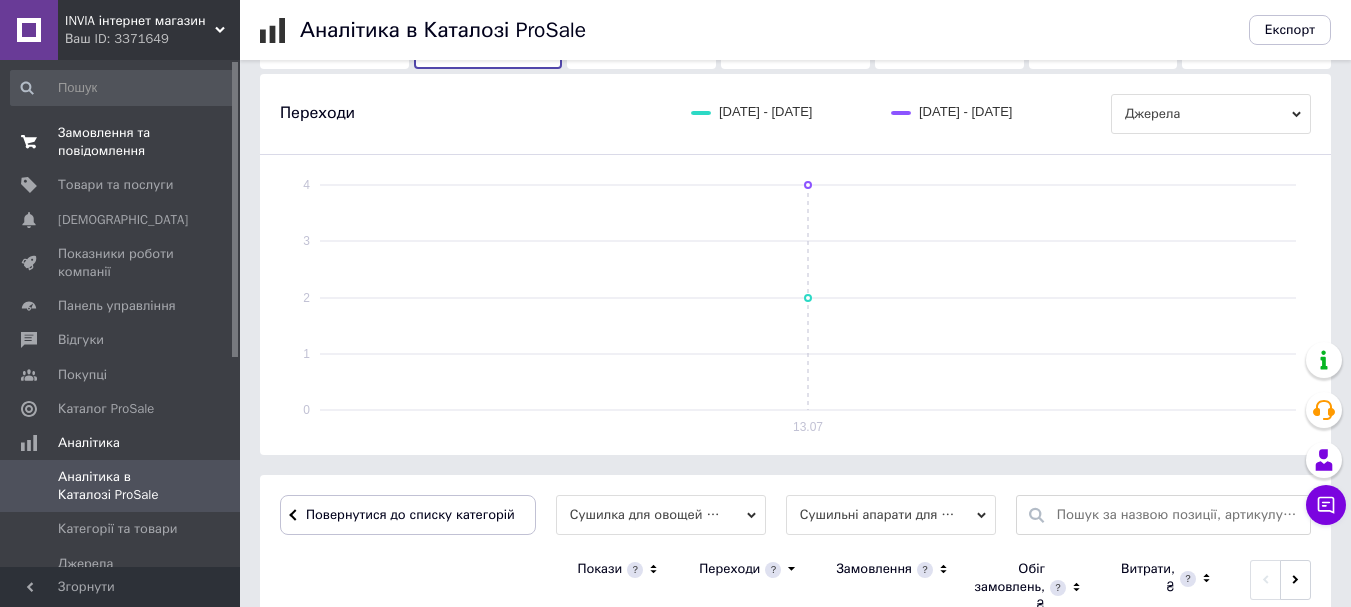 click on "Замовлення та повідомлення" at bounding box center (121, 142) 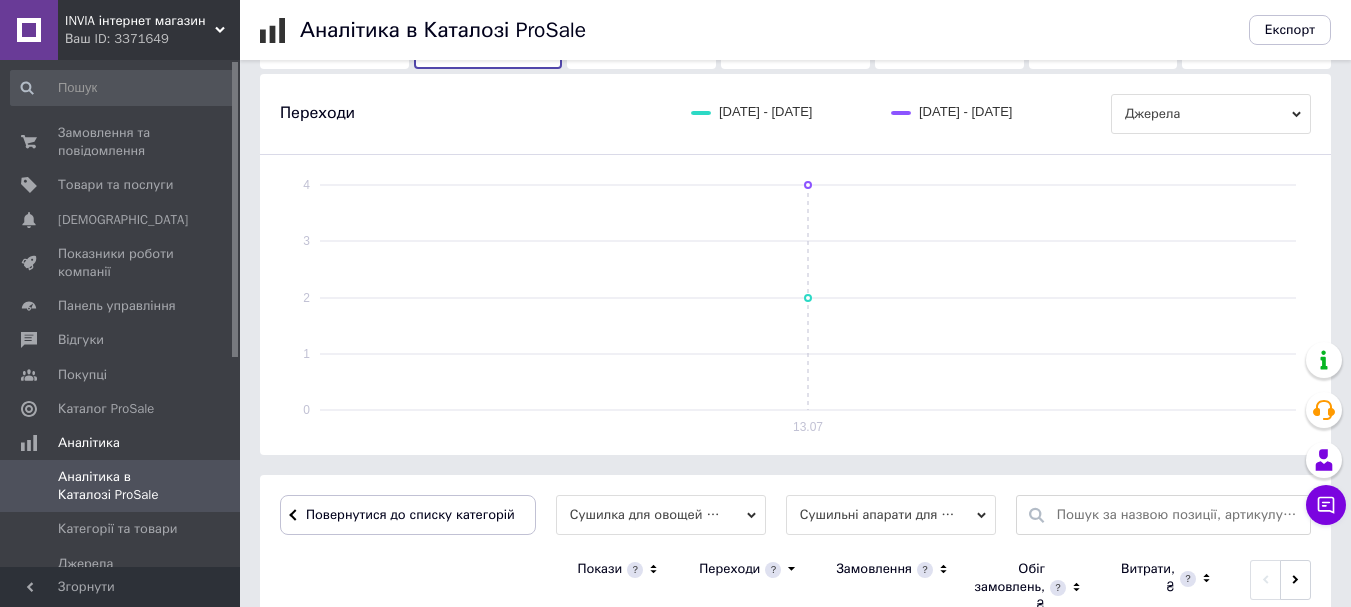 scroll, scrollTop: 0, scrollLeft: 0, axis: both 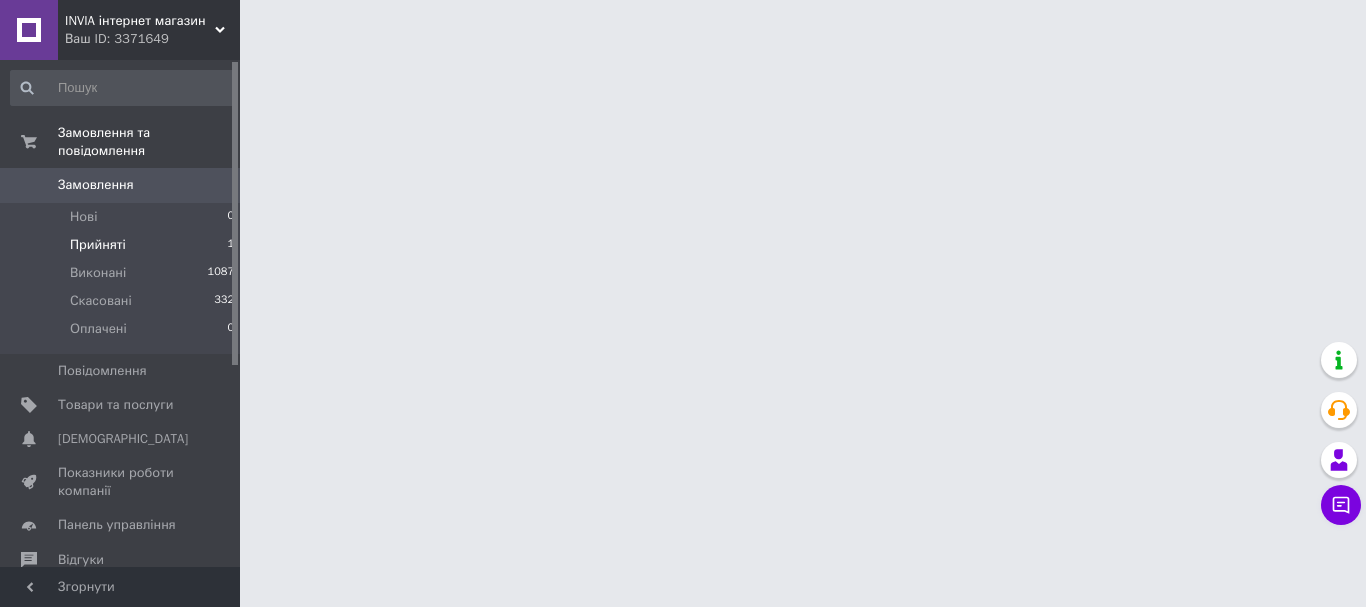 click on "Прийняті" at bounding box center [98, 245] 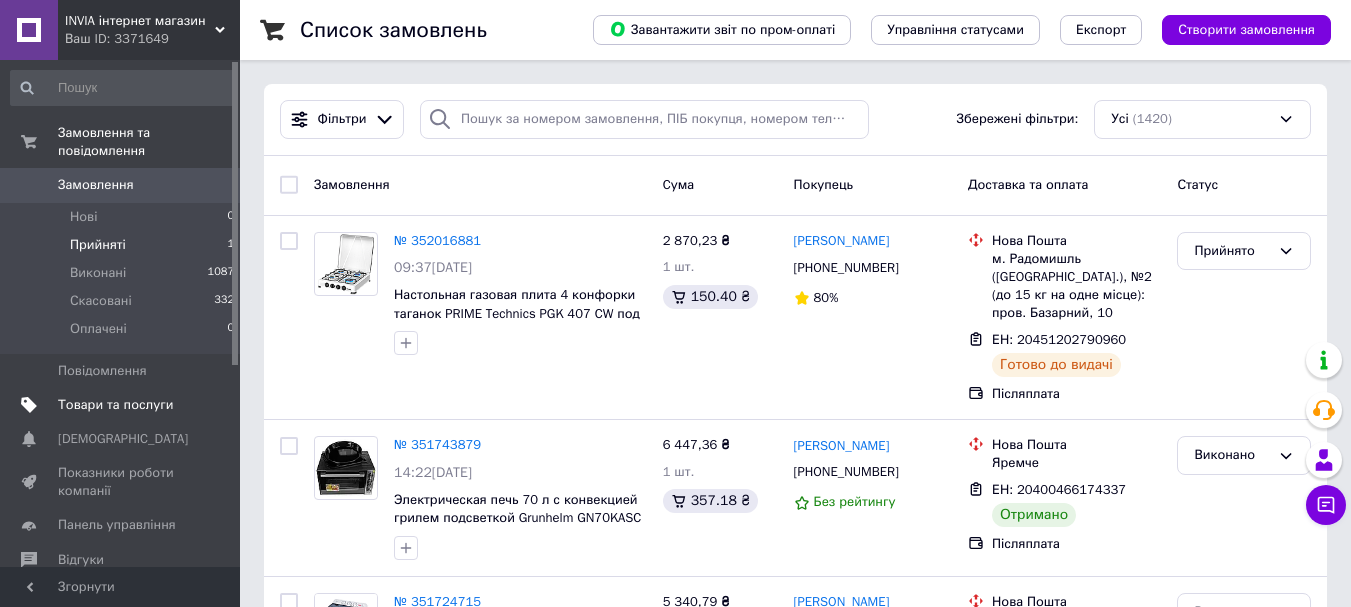 click on "Товари та послуги" at bounding box center [115, 405] 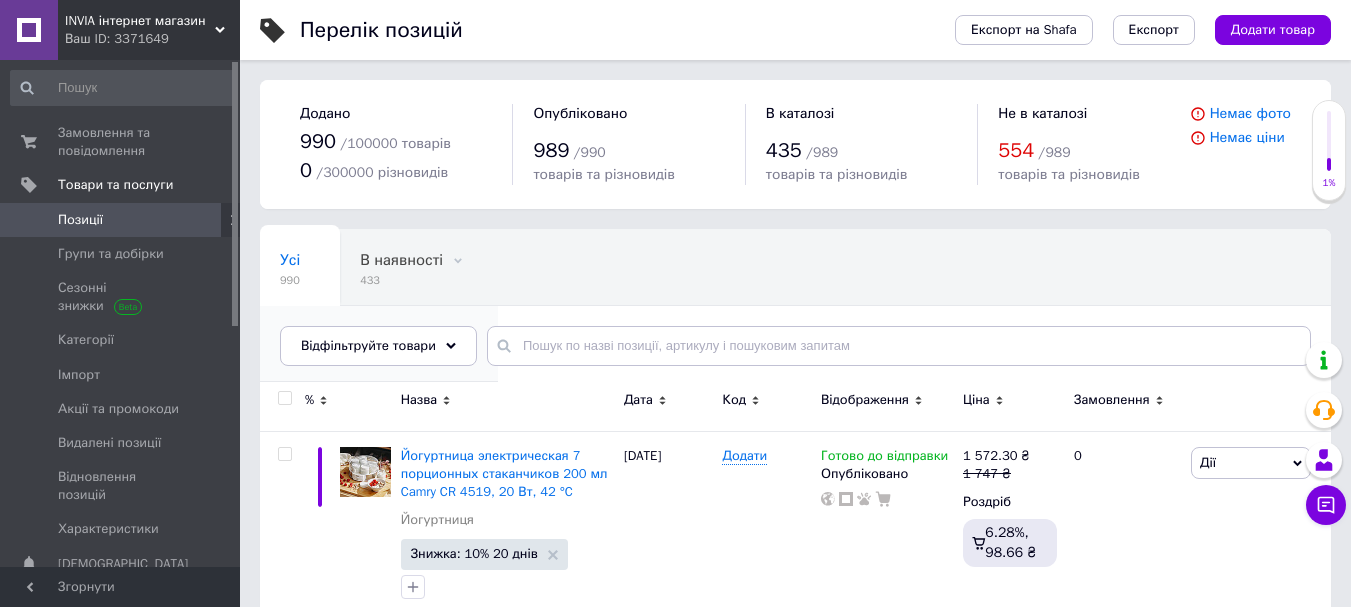click on "В наявності, Знижка за..." at bounding box center (369, 336) 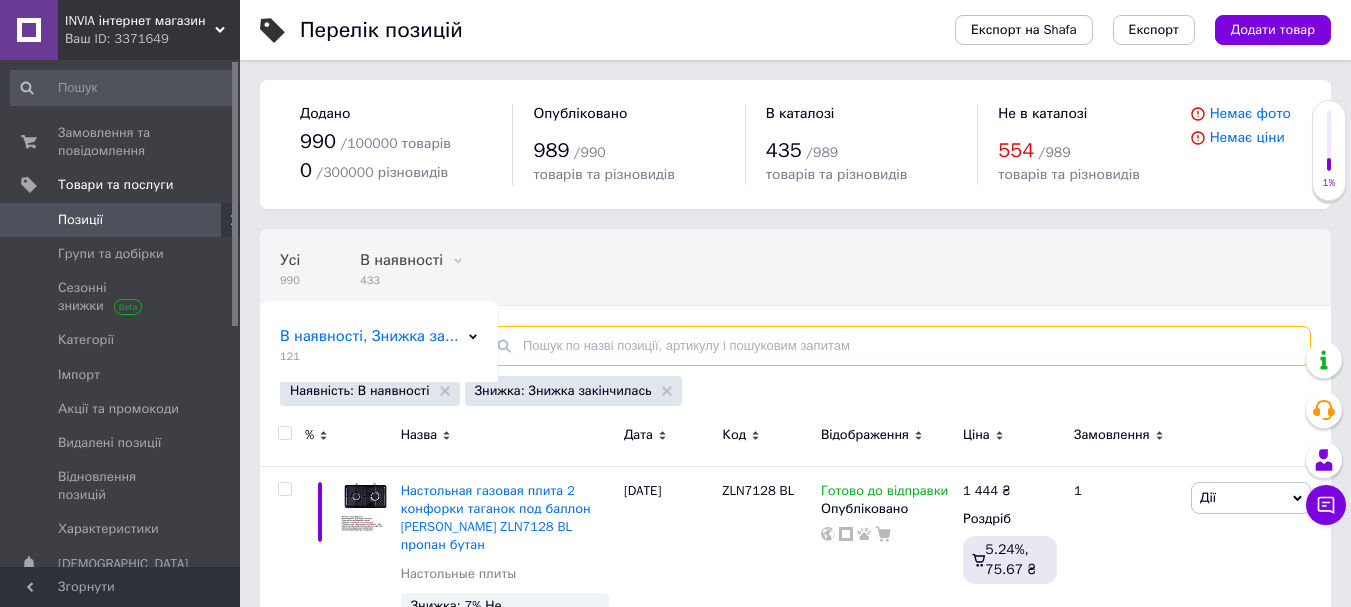 click at bounding box center [899, 346] 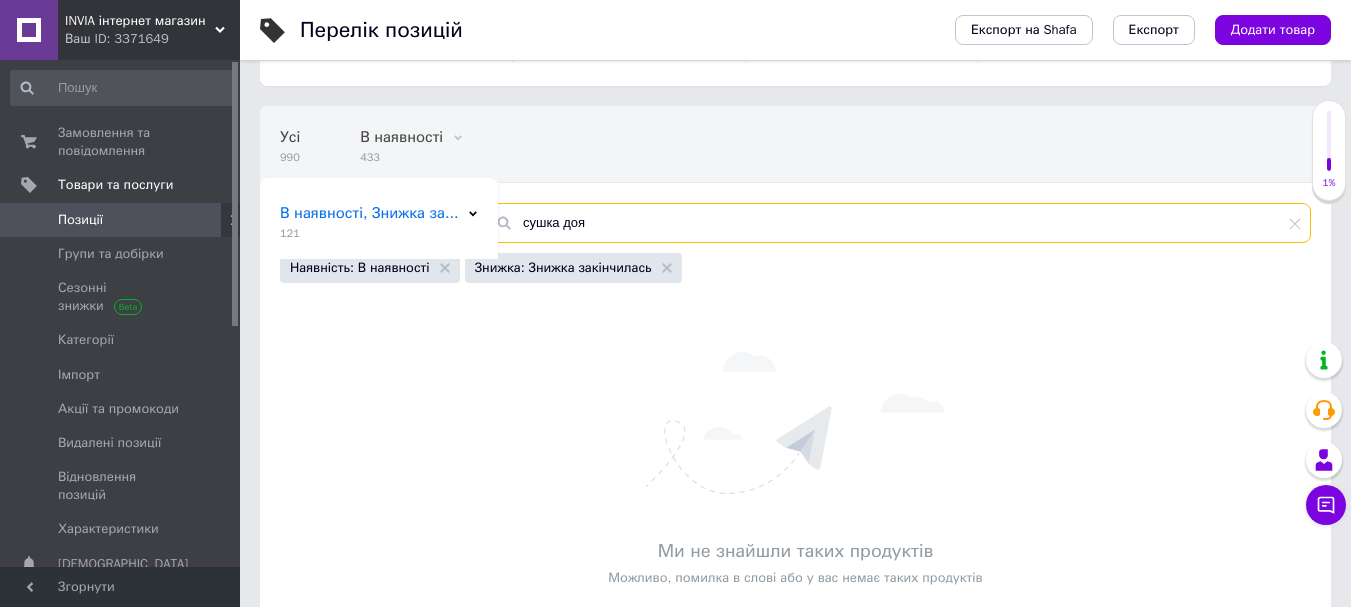 scroll, scrollTop: 0, scrollLeft: 0, axis: both 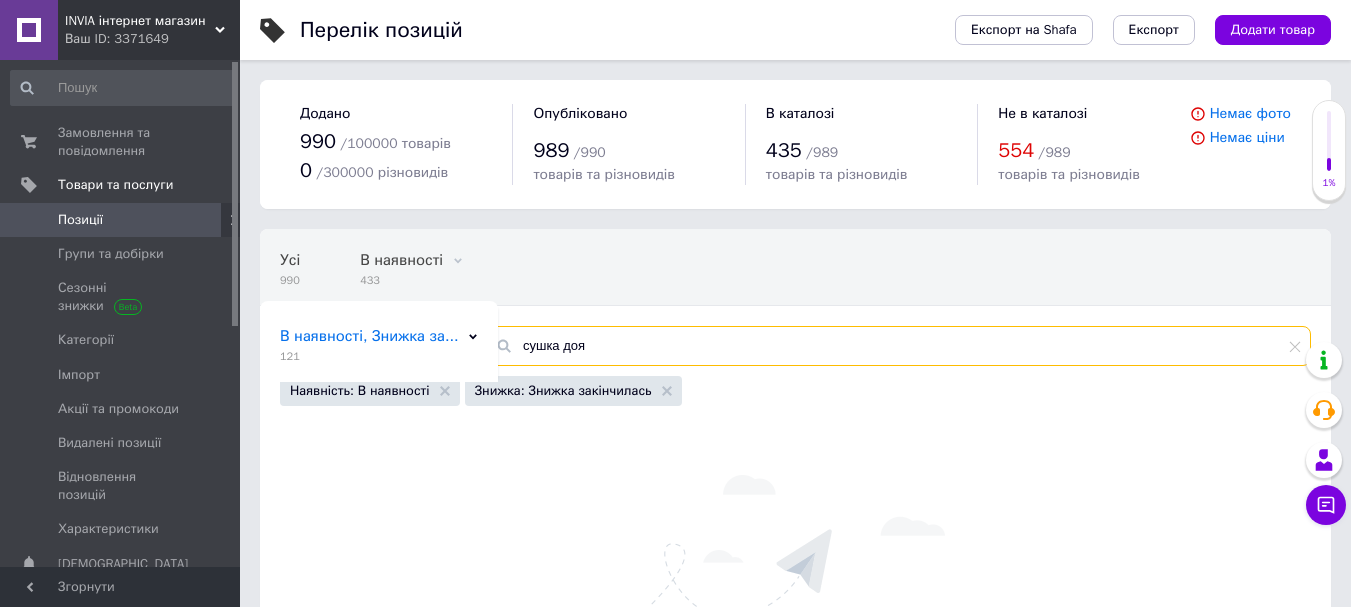 click on "сушка доя" at bounding box center [899, 346] 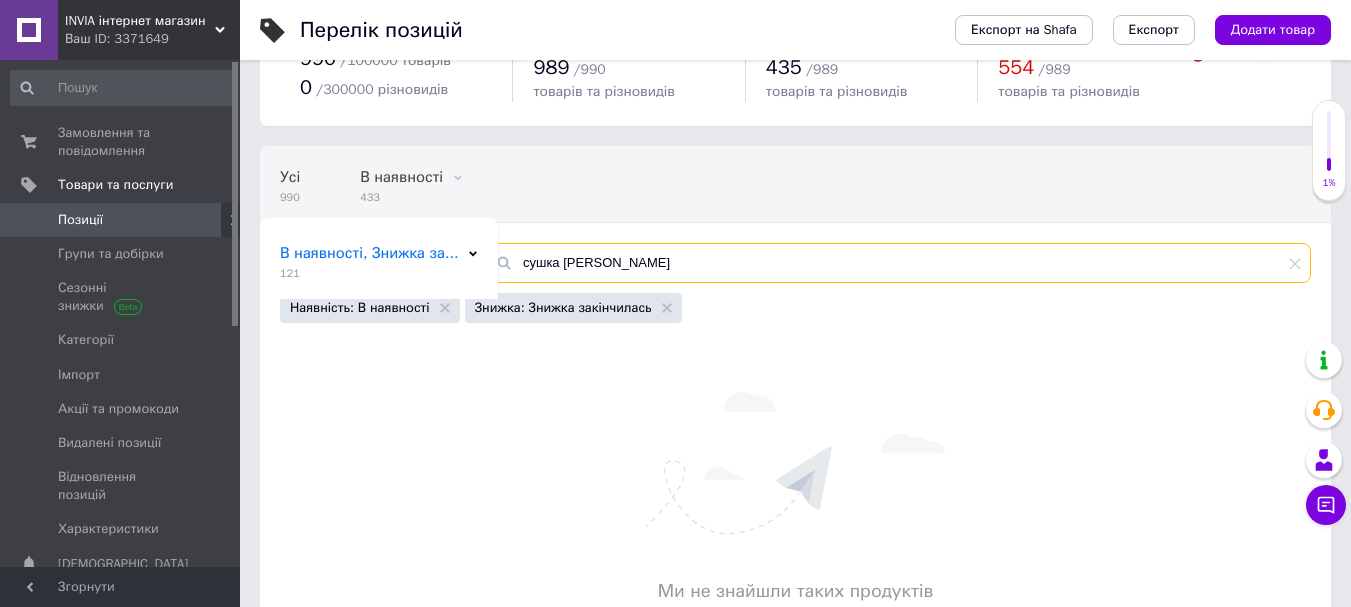 scroll, scrollTop: 186, scrollLeft: 0, axis: vertical 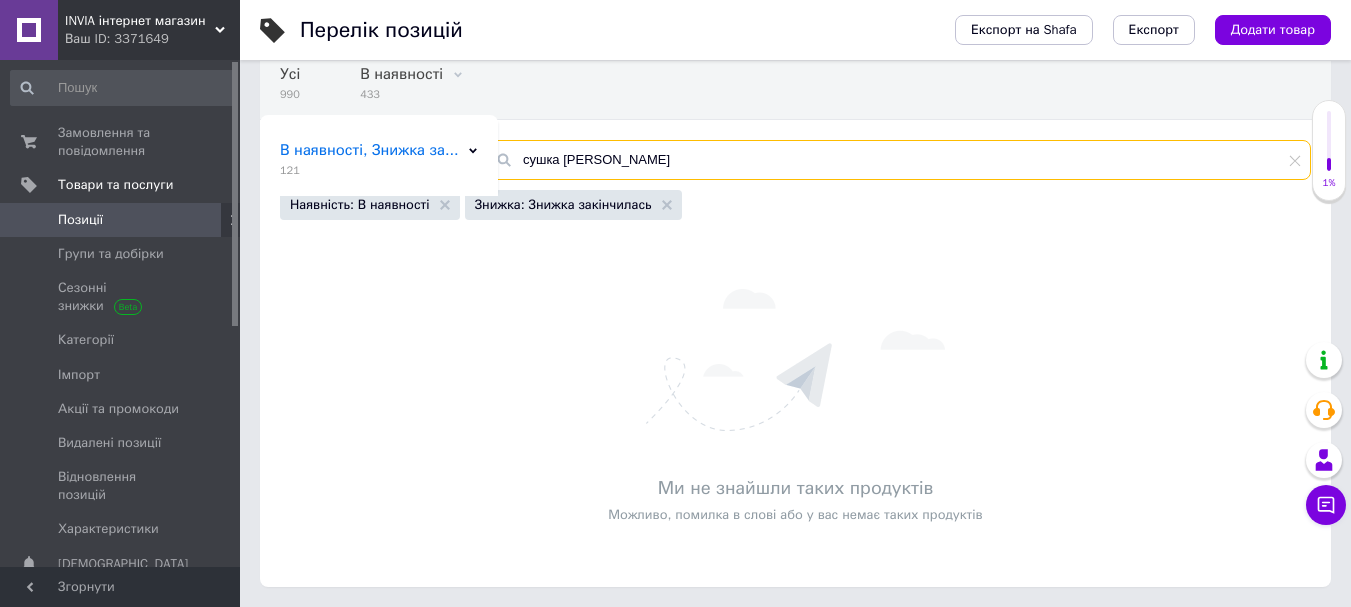 click on "сушка [PERSON_NAME]" at bounding box center [899, 160] 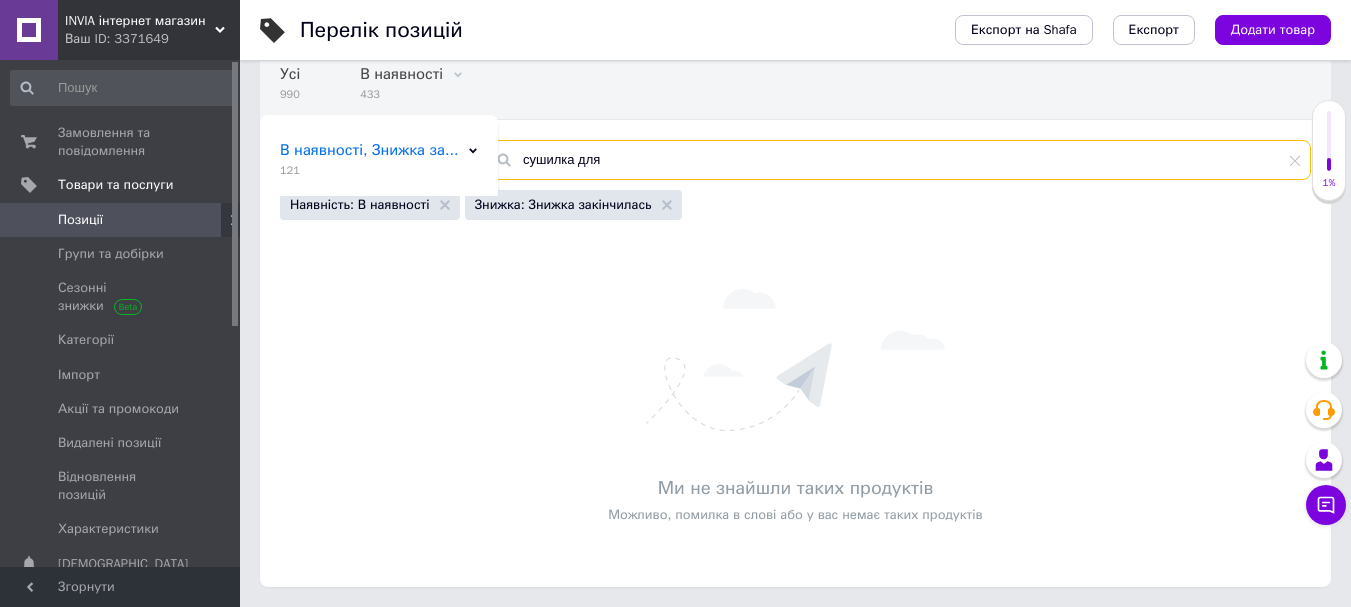 type on "сушилка для" 